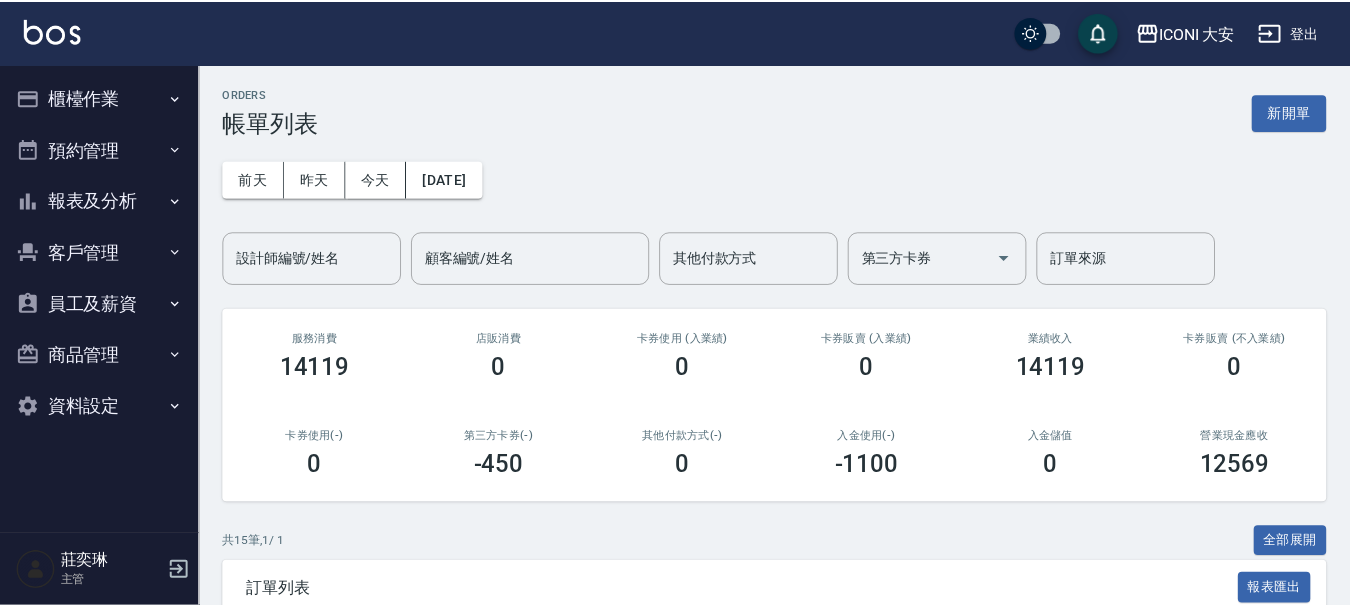scroll, scrollTop: 0, scrollLeft: 0, axis: both 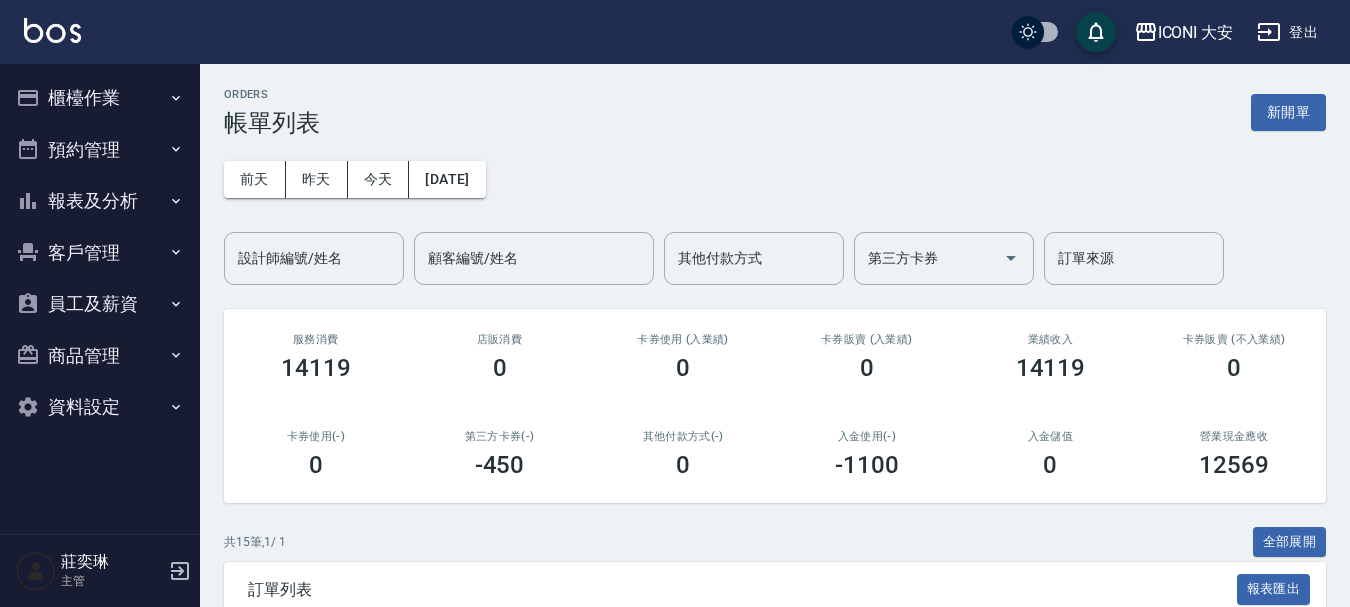 click on "新開單" at bounding box center [1288, 112] 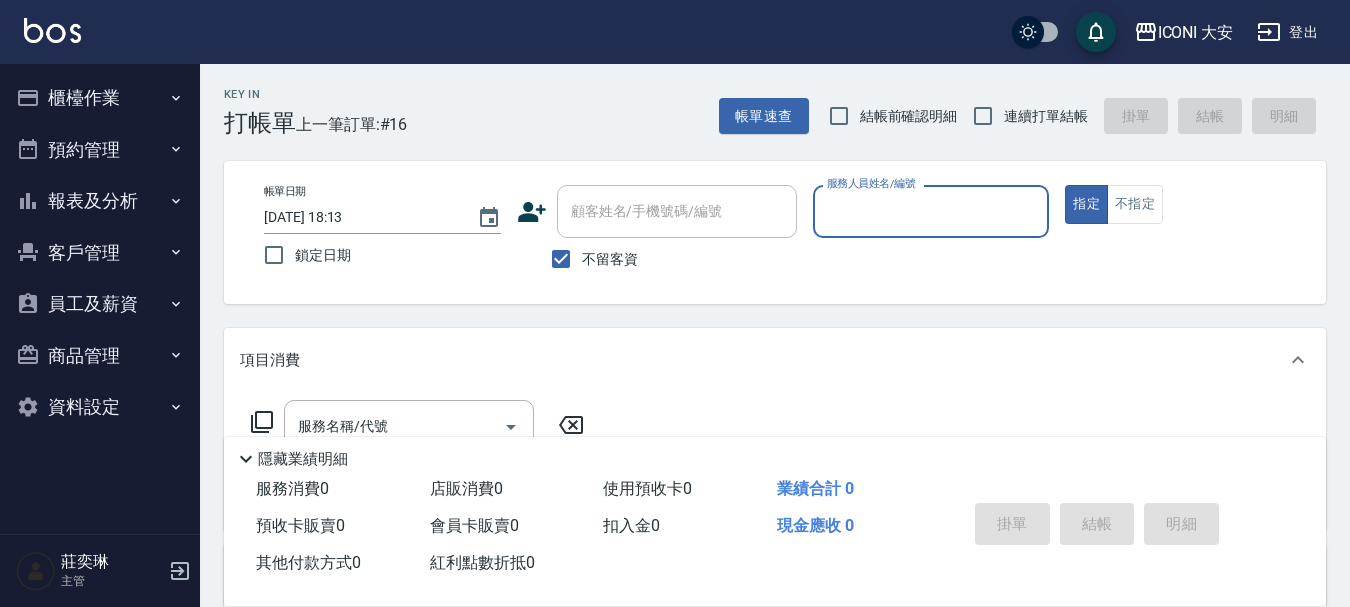 click on "服務人員姓名/編號" at bounding box center [931, 211] 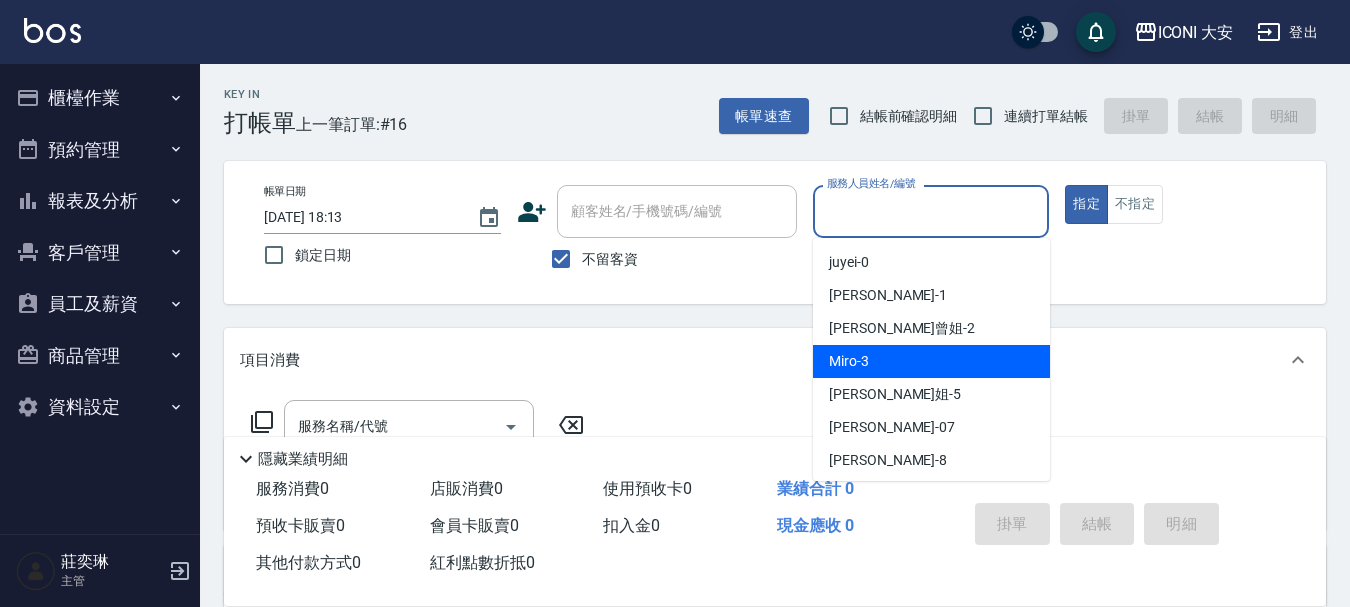 click on "Miro -3" at bounding box center (931, 361) 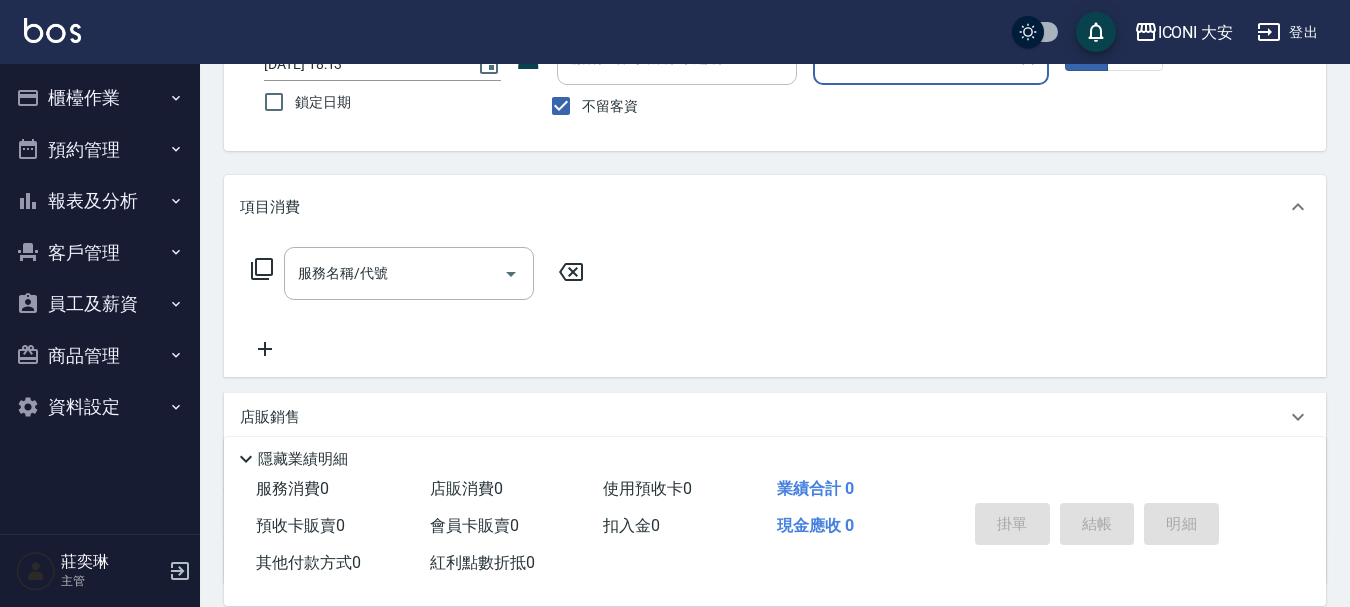 scroll, scrollTop: 200, scrollLeft: 0, axis: vertical 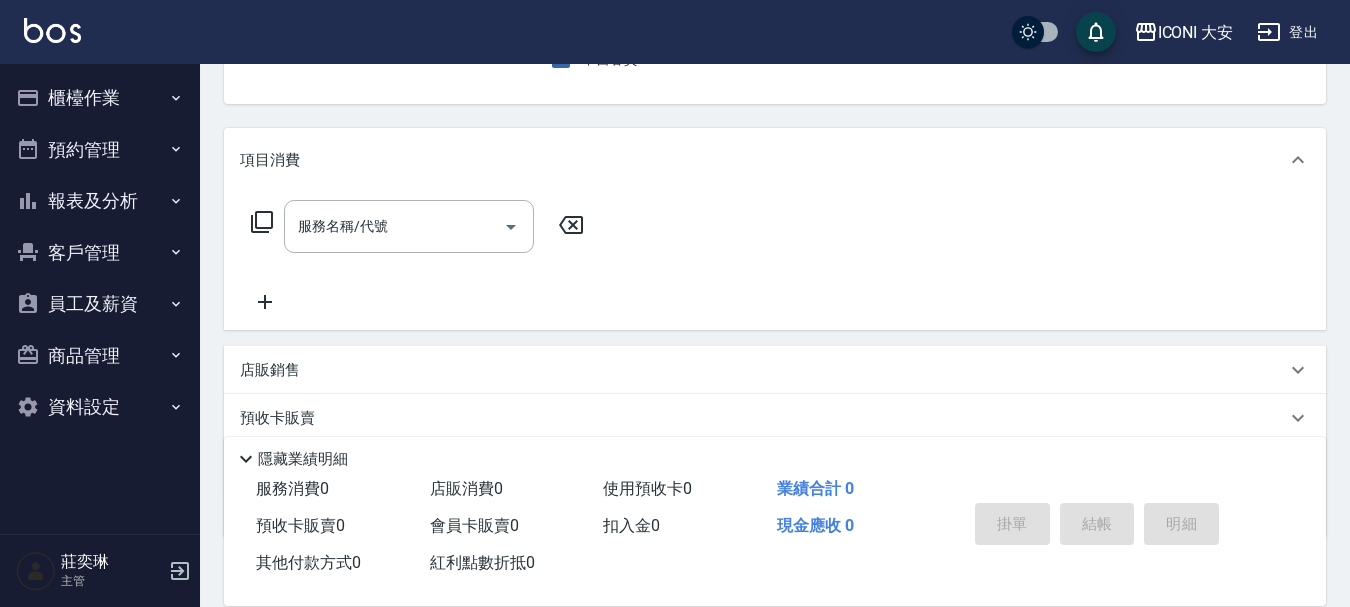 click on "服務名稱/代號 服務名稱/代號" at bounding box center [418, 226] 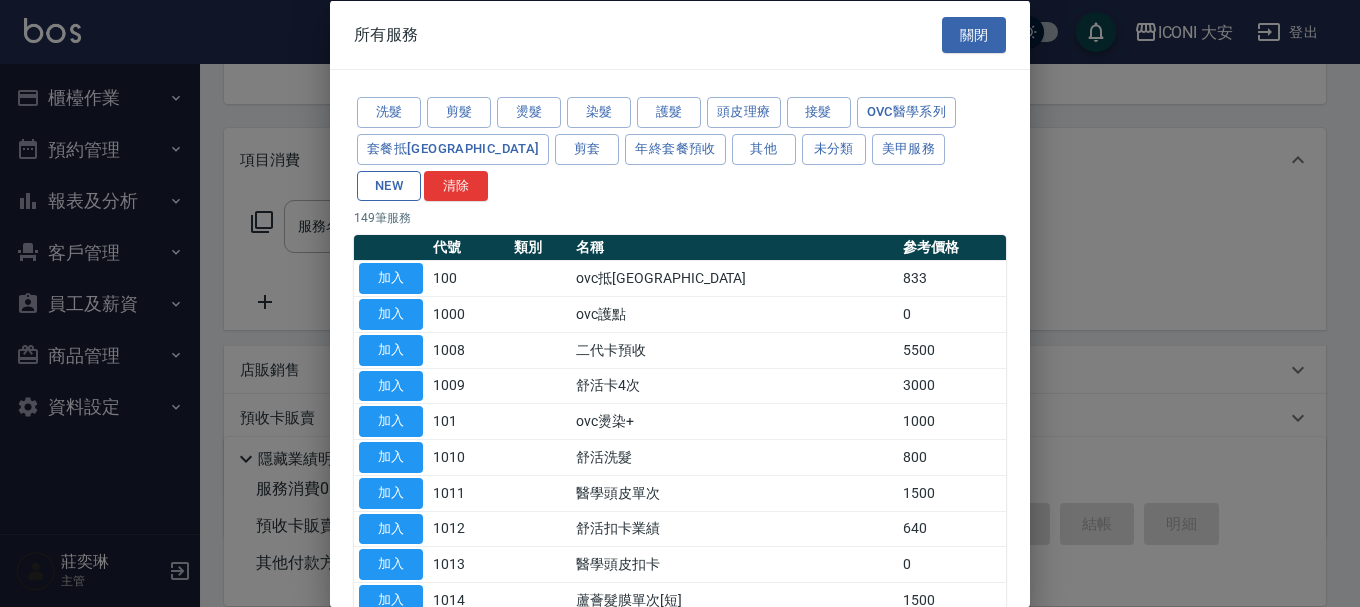 click on "NEW" at bounding box center [389, 185] 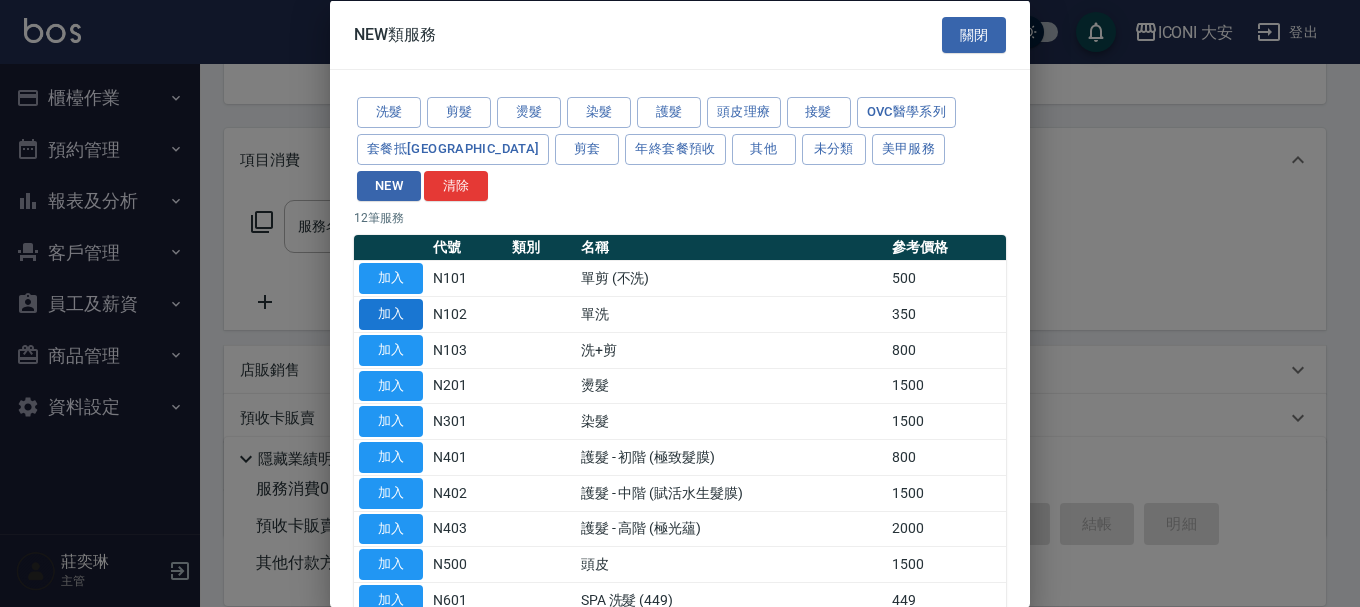 click on "加入" at bounding box center [391, 314] 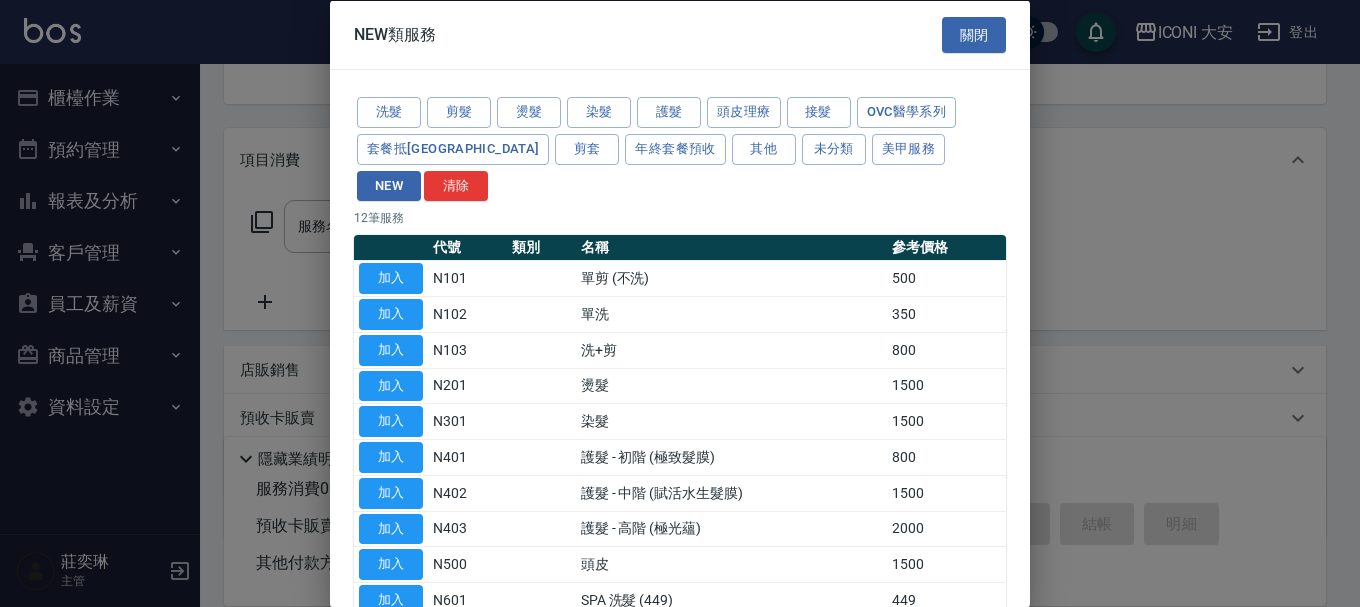 type on "單洗(N102)" 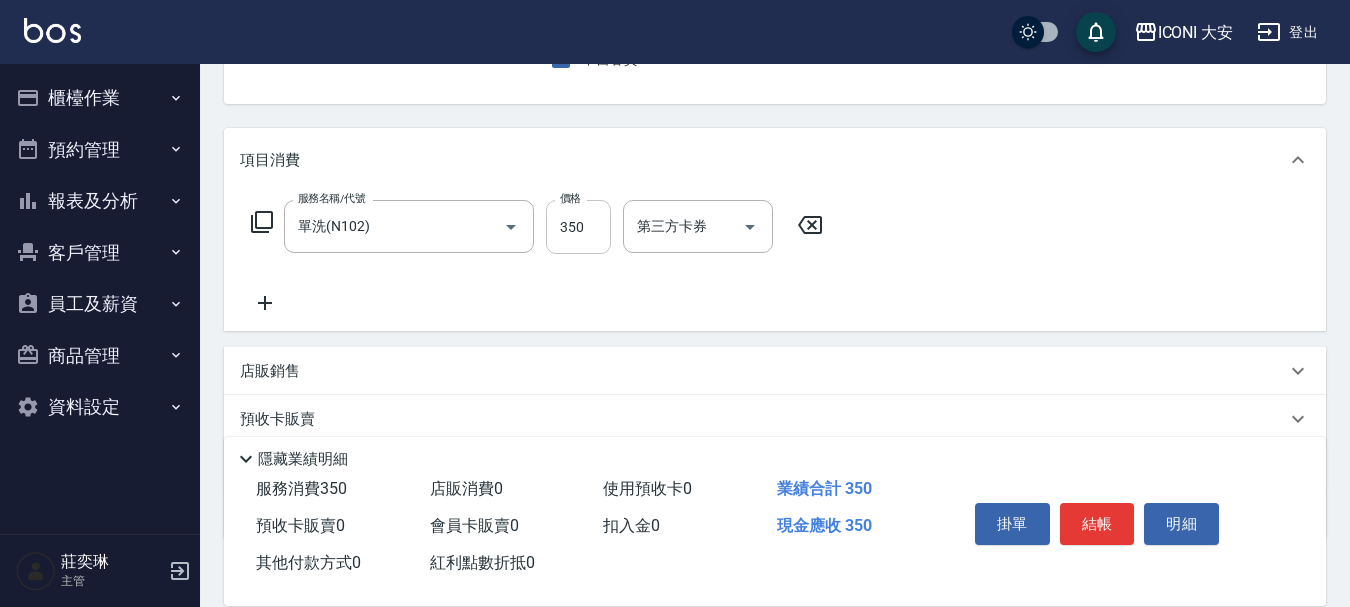click on "350" at bounding box center [578, 227] 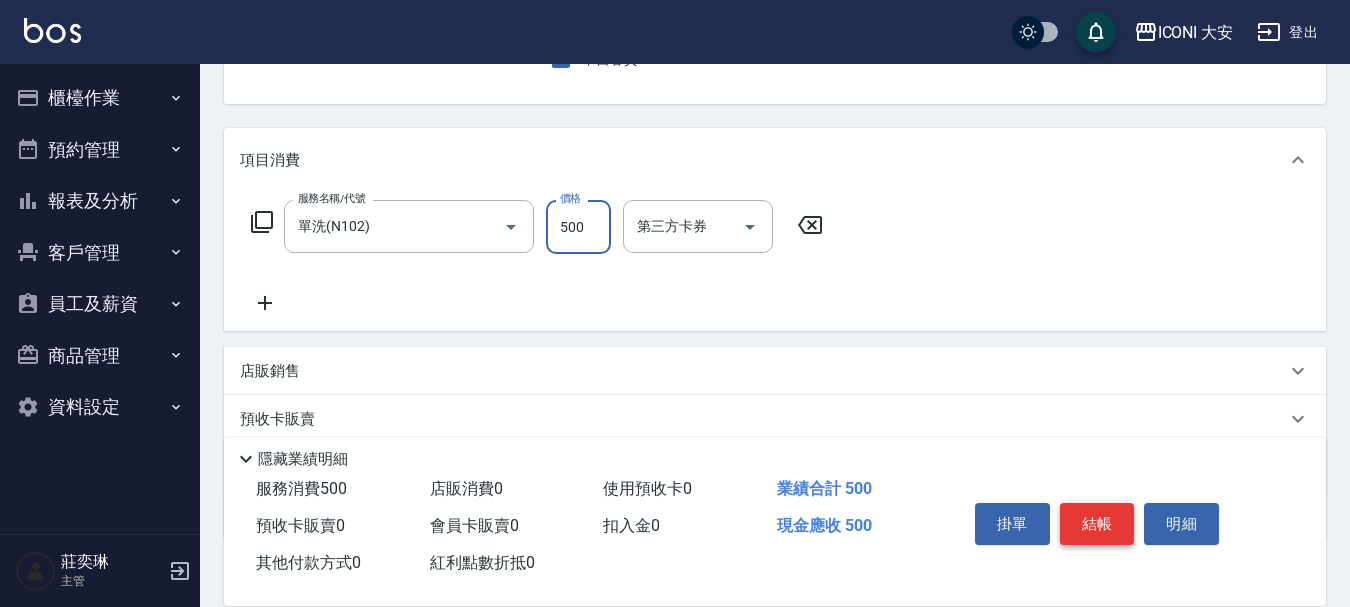 type on "500" 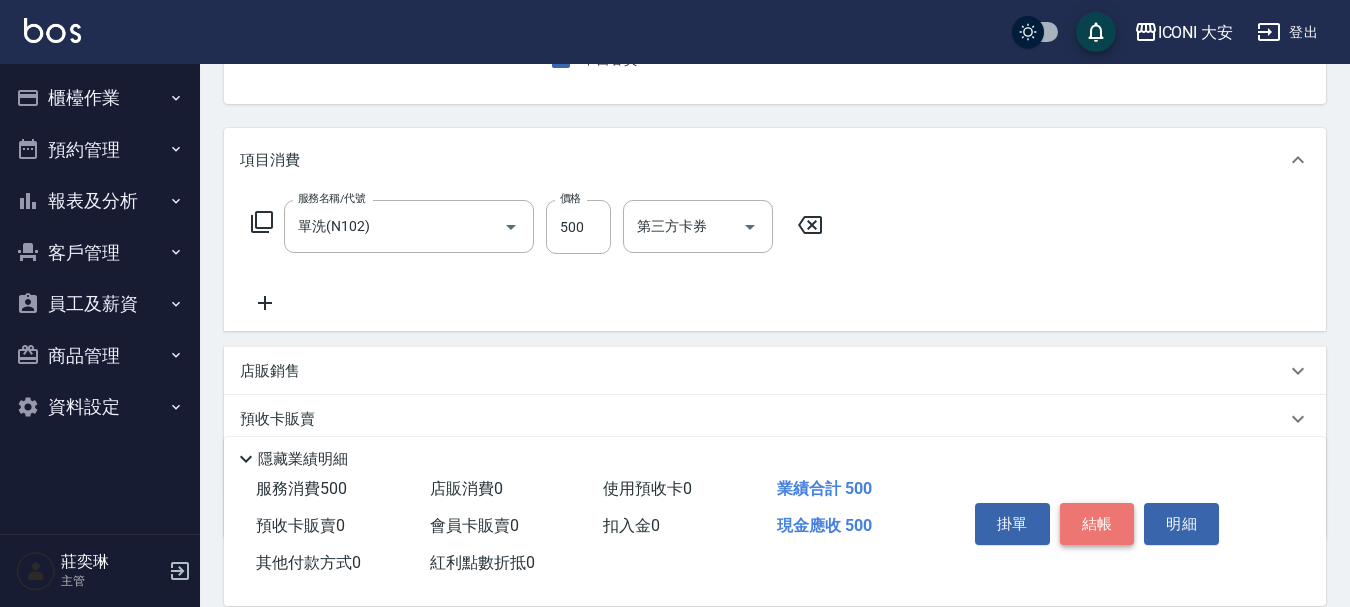 click on "結帳" at bounding box center (1097, 524) 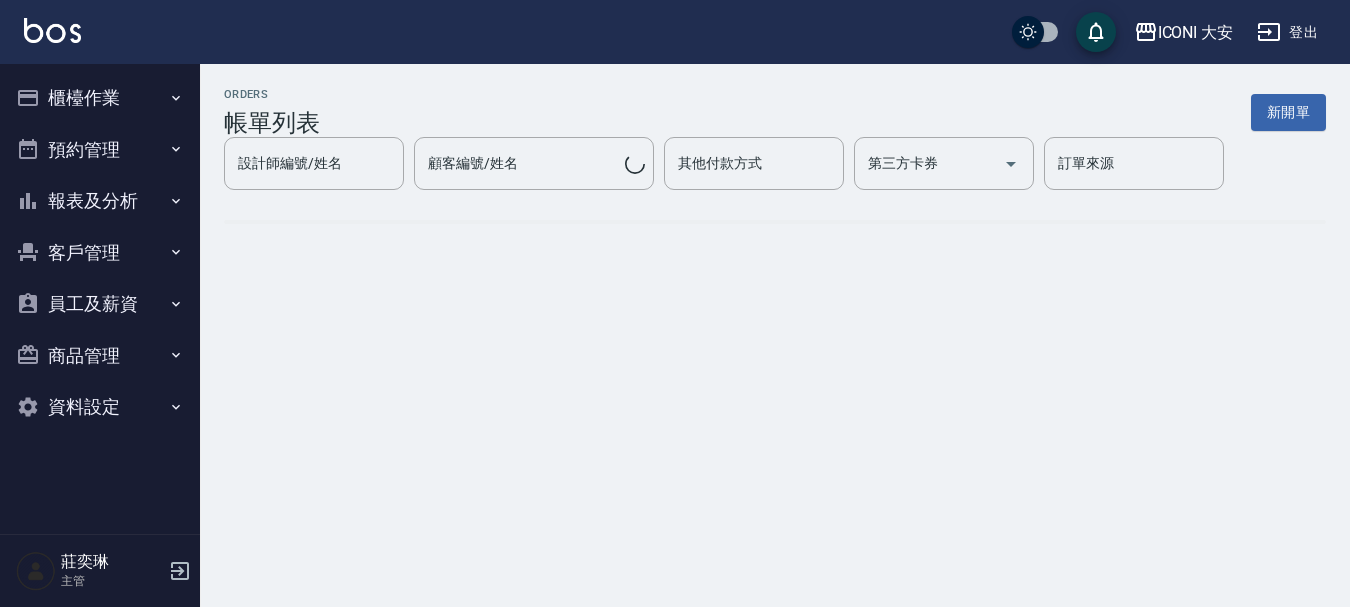 scroll, scrollTop: 0, scrollLeft: 0, axis: both 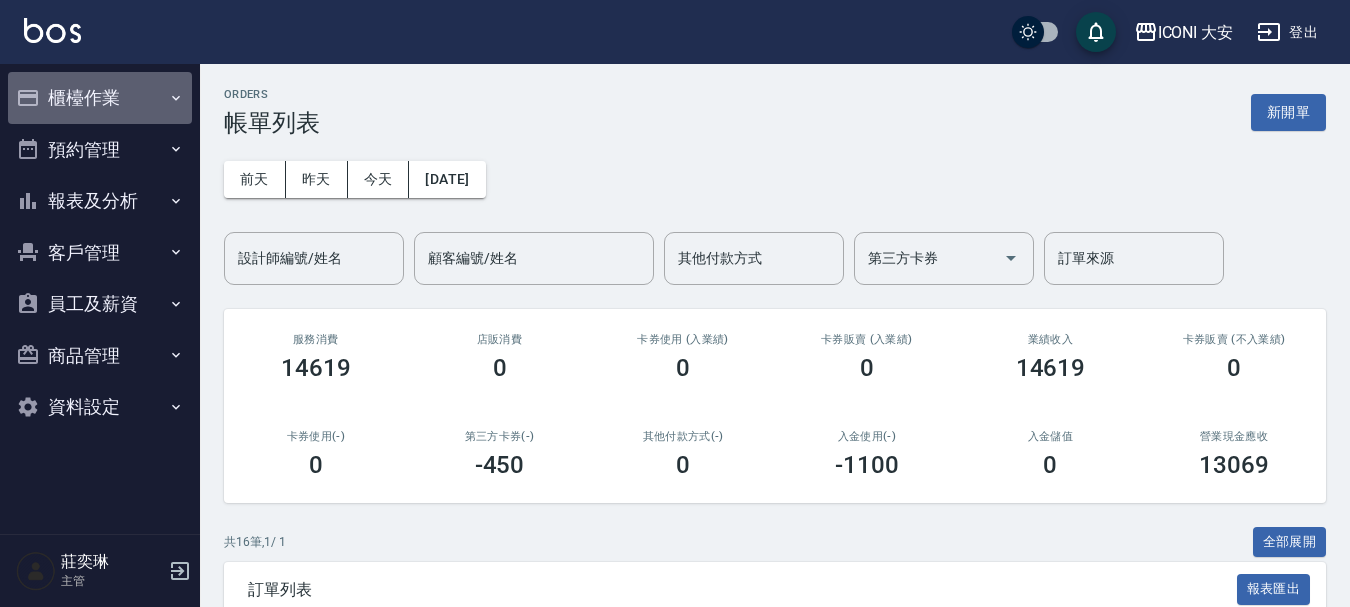 click on "櫃檯作業" at bounding box center [100, 98] 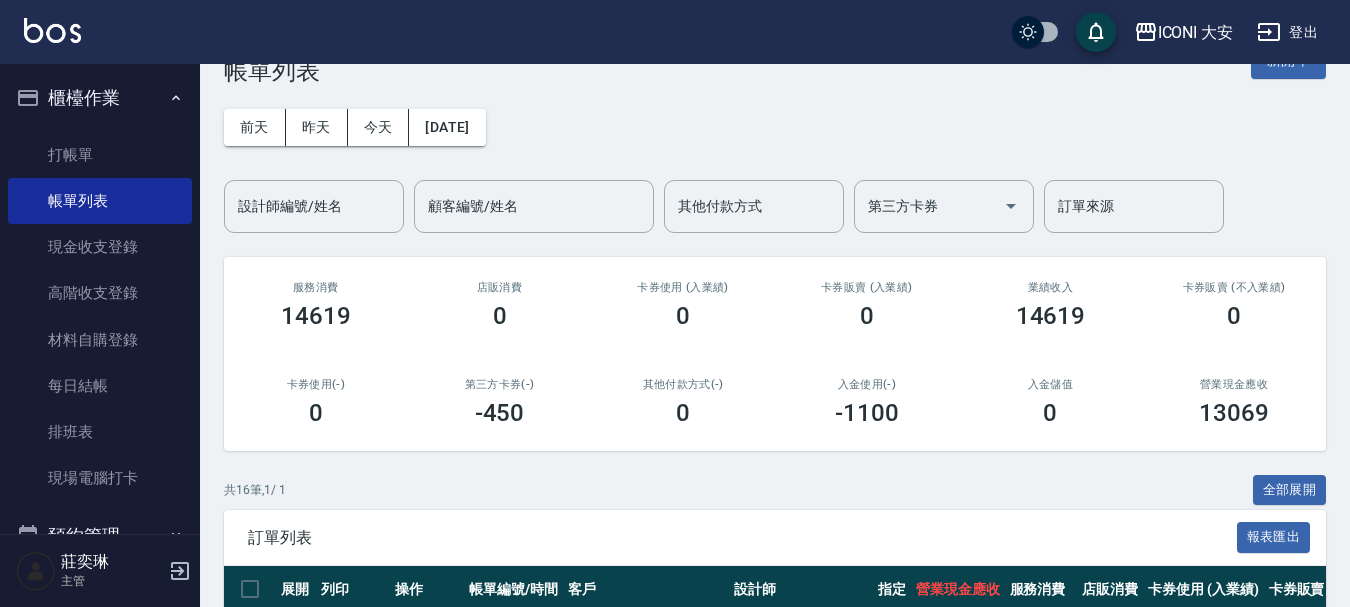 scroll, scrollTop: 100, scrollLeft: 0, axis: vertical 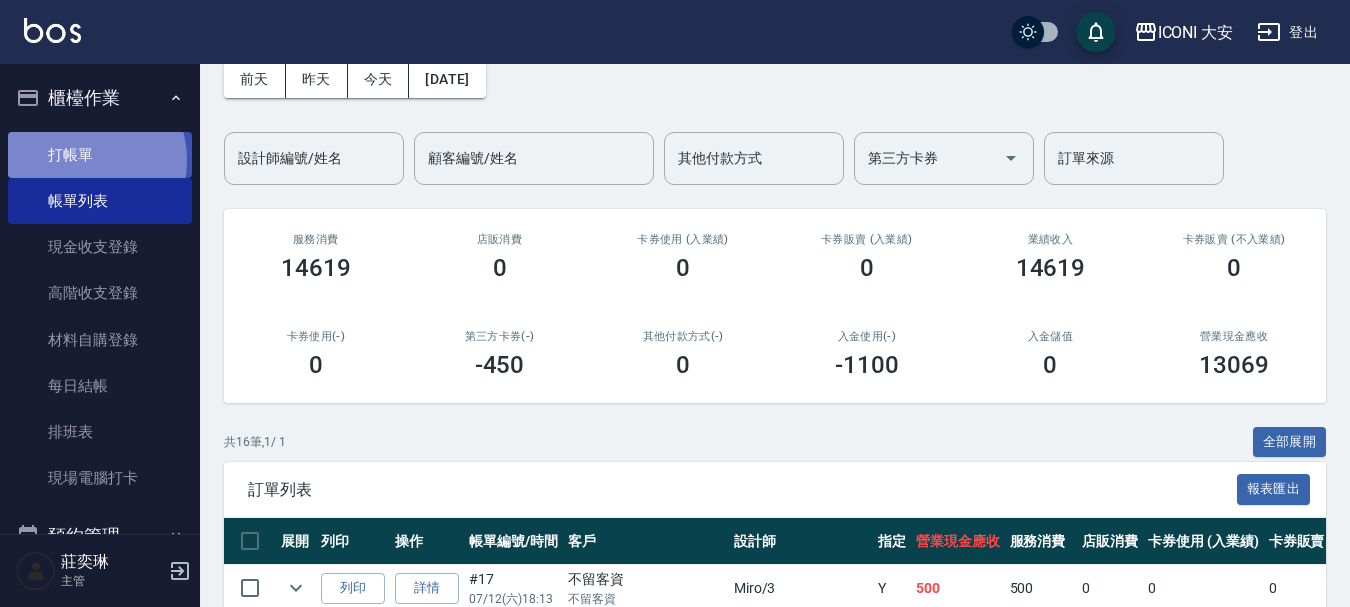 click on "打帳單" at bounding box center [100, 155] 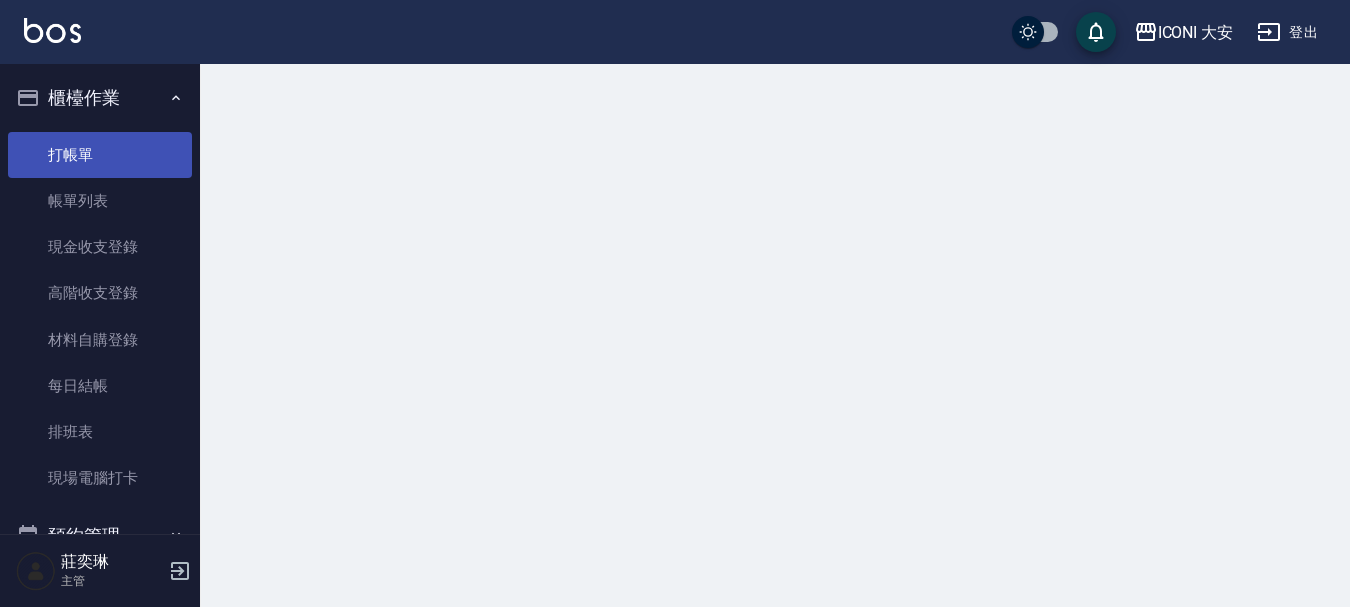 scroll, scrollTop: 0, scrollLeft: 0, axis: both 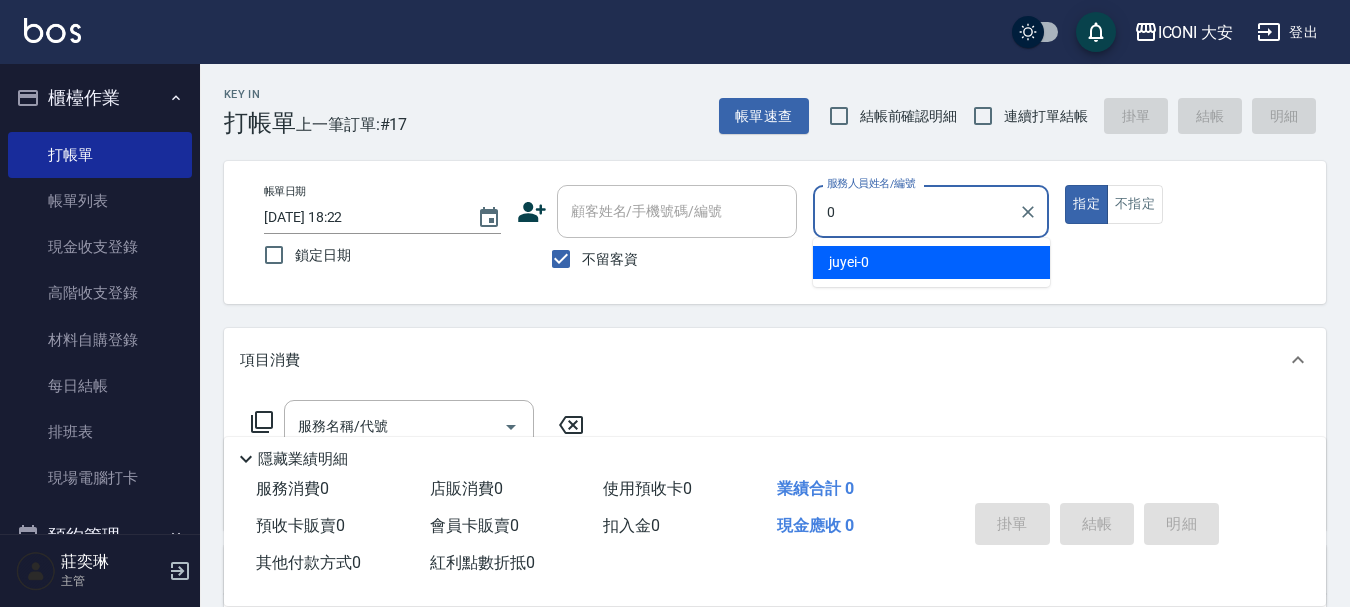 type on "juyei-0" 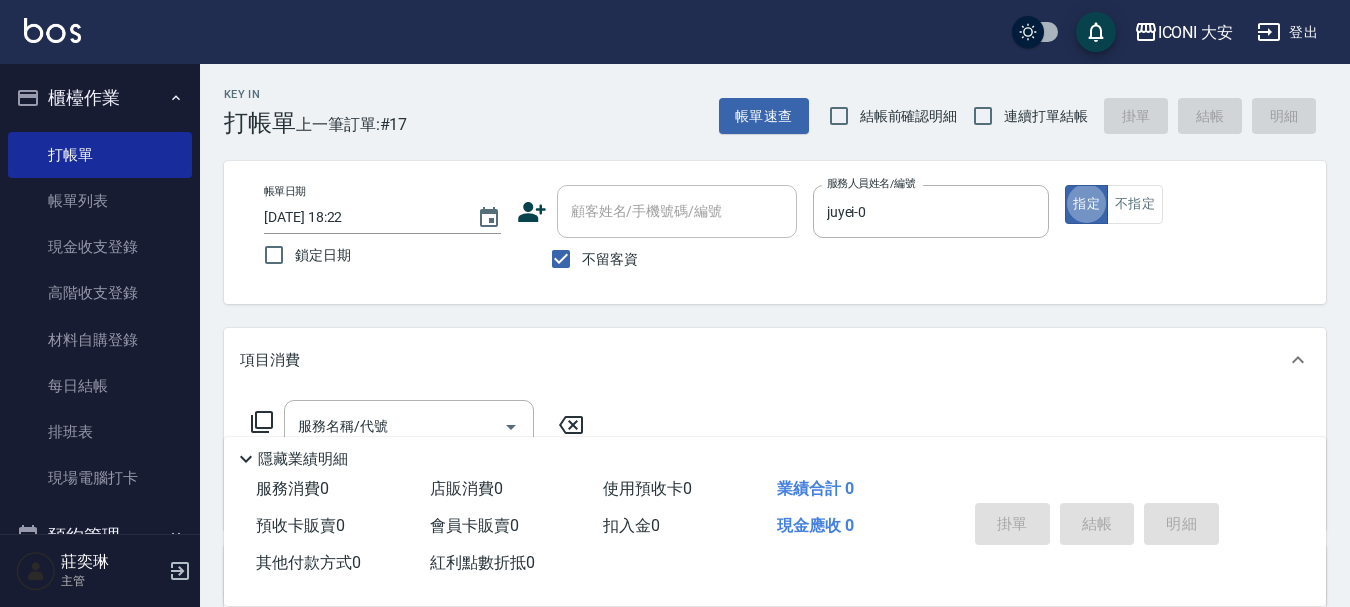type on "true" 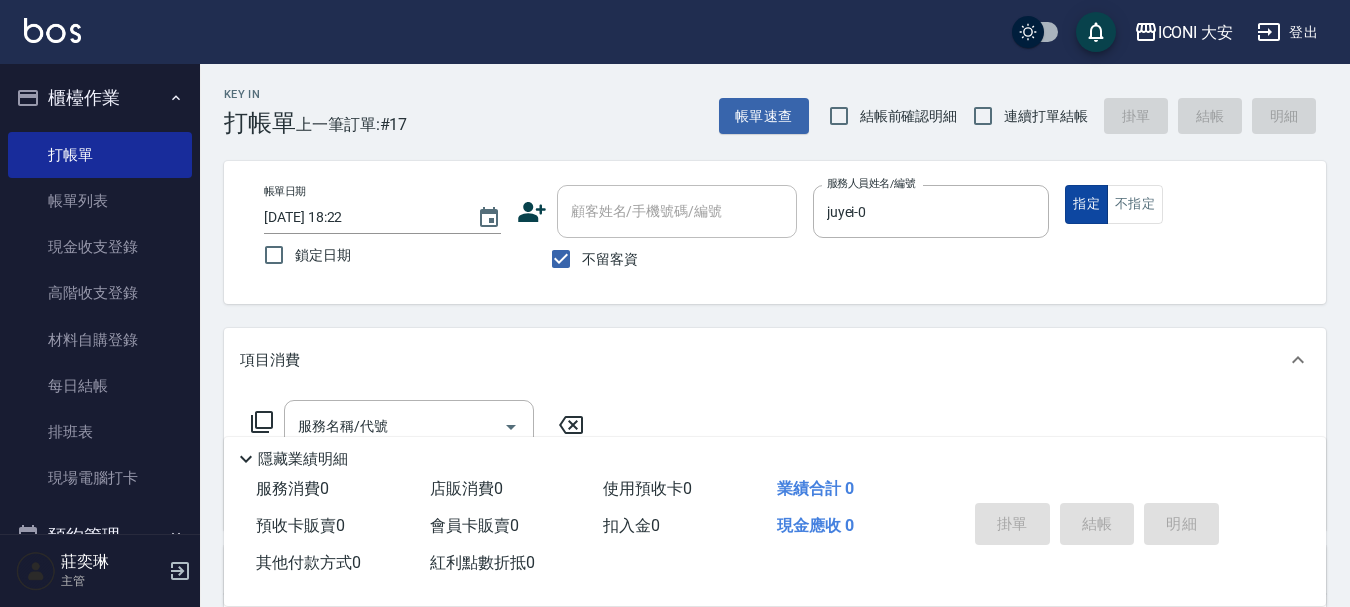 click on "指定" at bounding box center [1086, 204] 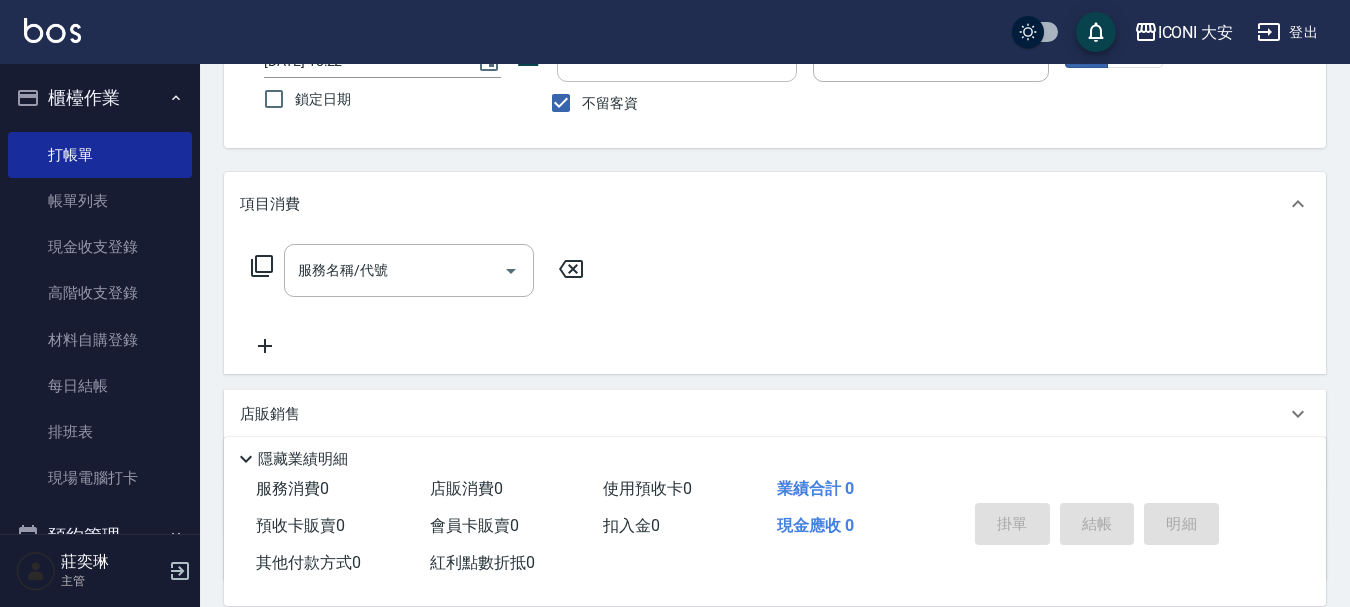 scroll, scrollTop: 300, scrollLeft: 0, axis: vertical 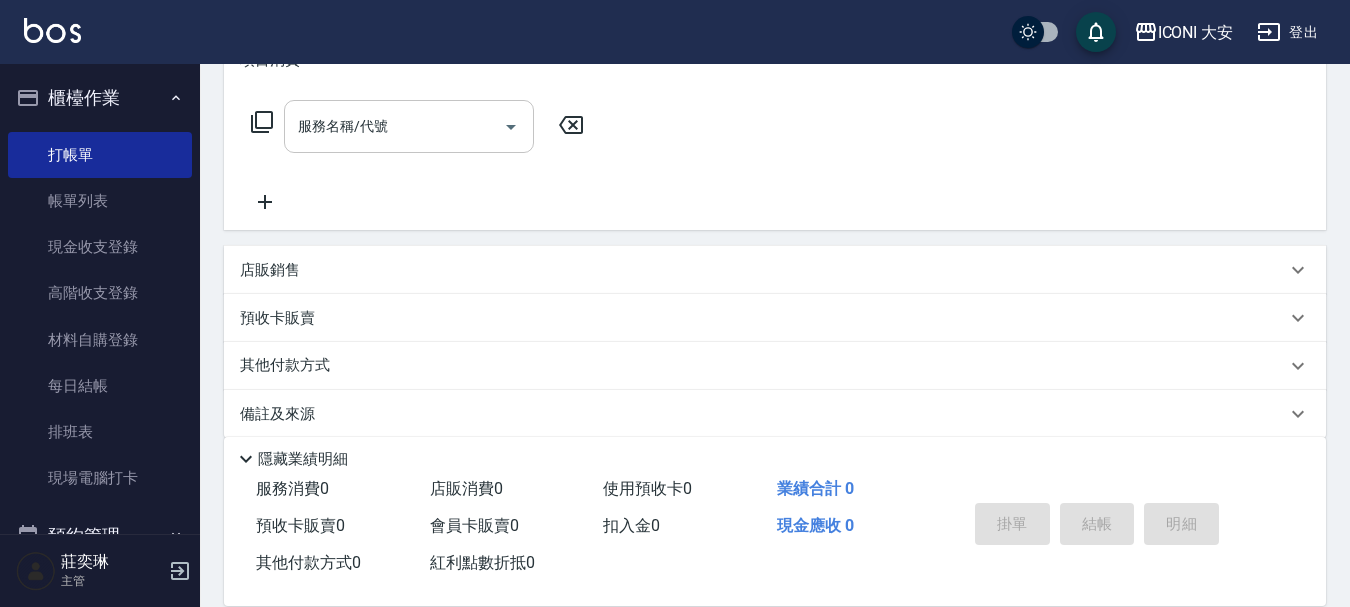 click on "服務名稱/代號" at bounding box center (394, 126) 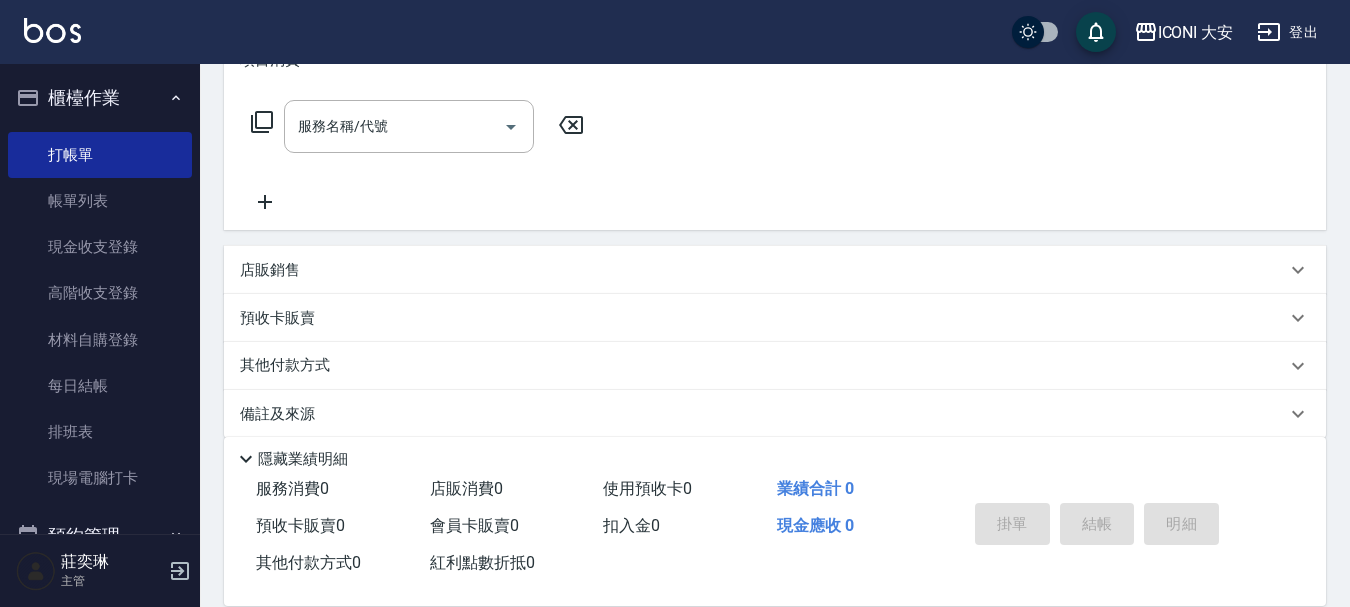 click 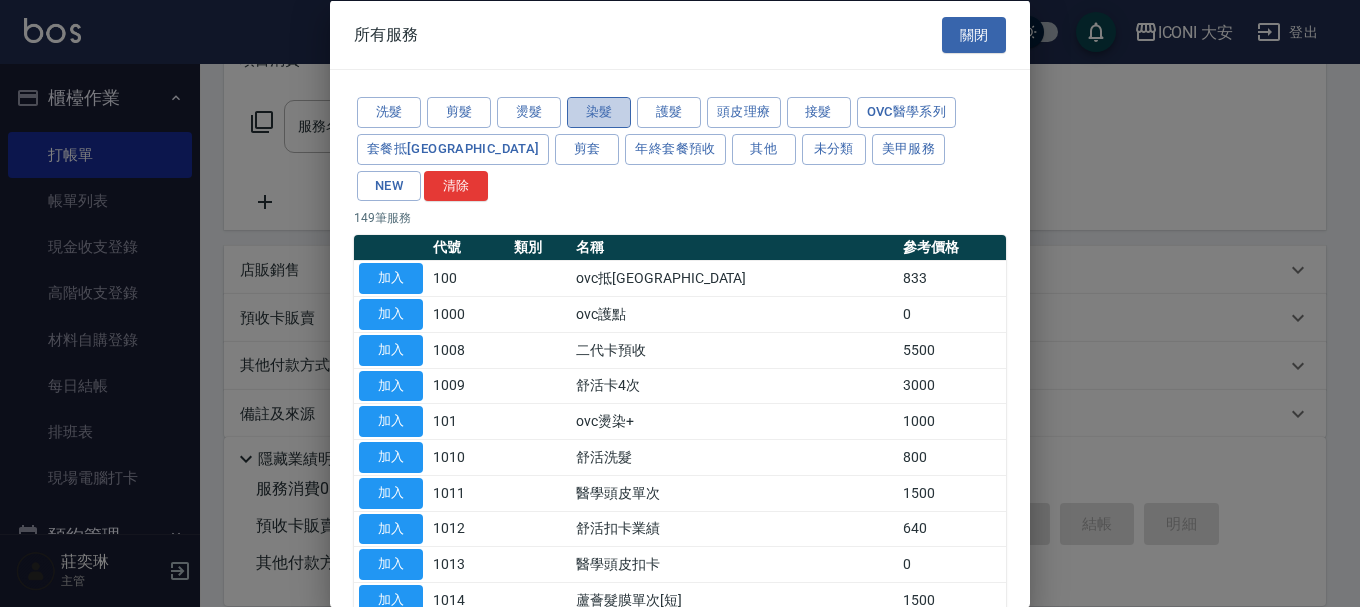 click on "染髮" at bounding box center (599, 112) 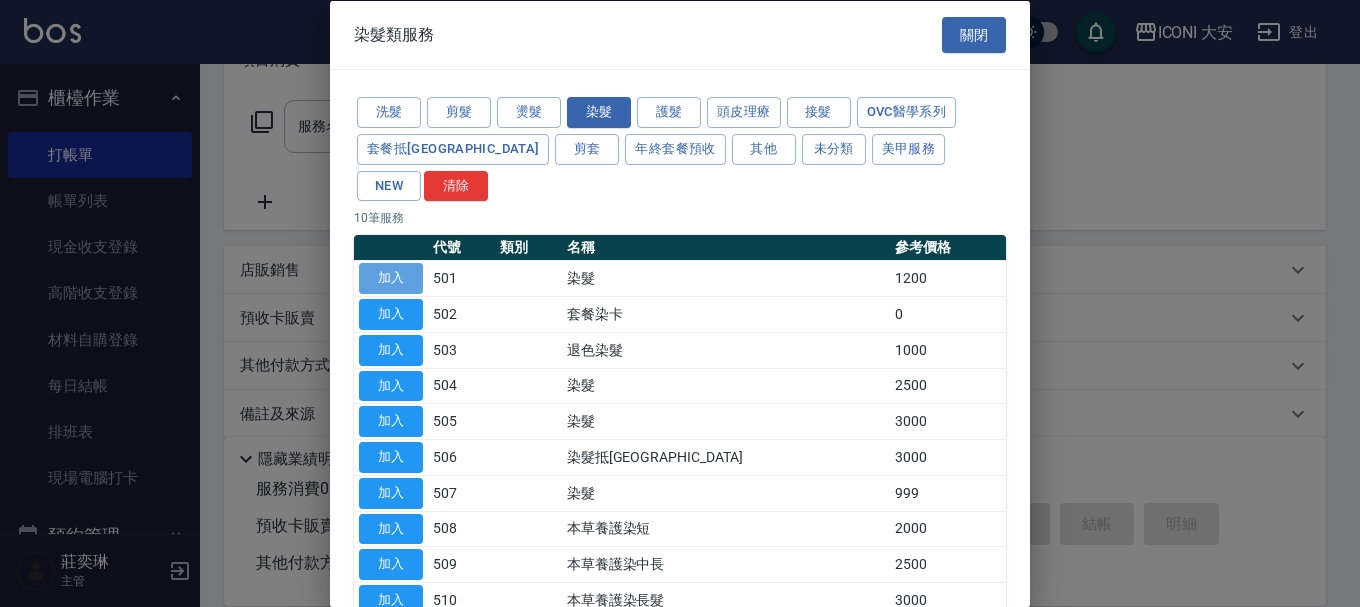click on "加入" at bounding box center [391, 278] 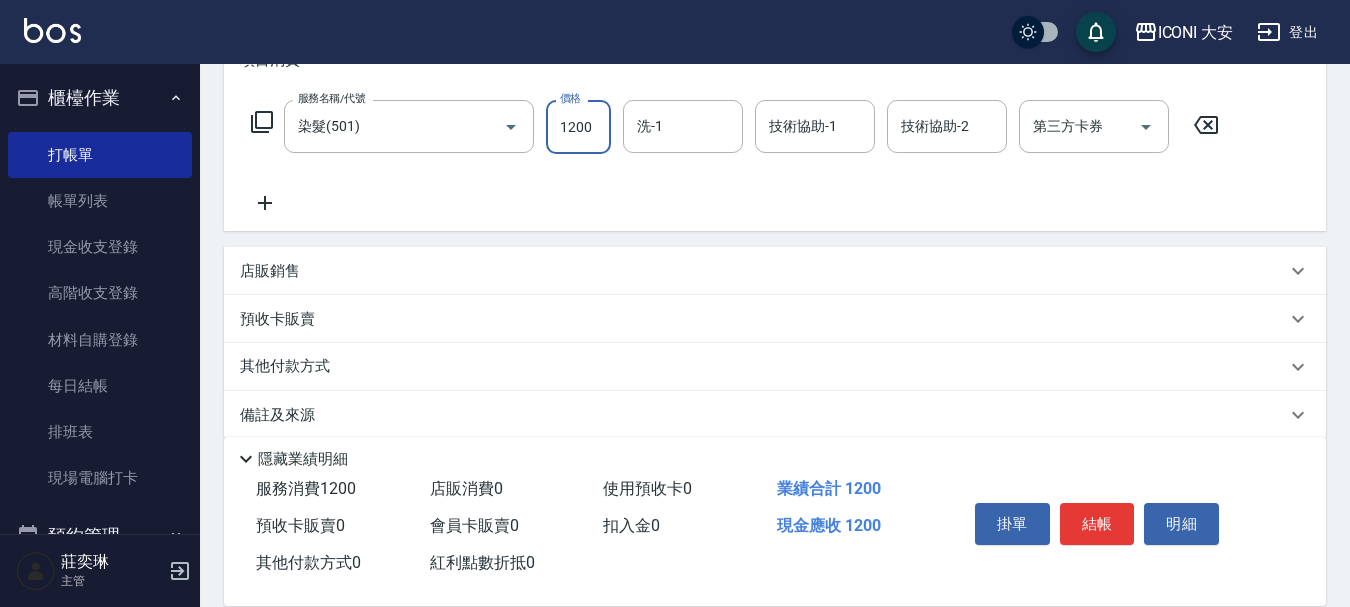 click on "1200" at bounding box center [578, 127] 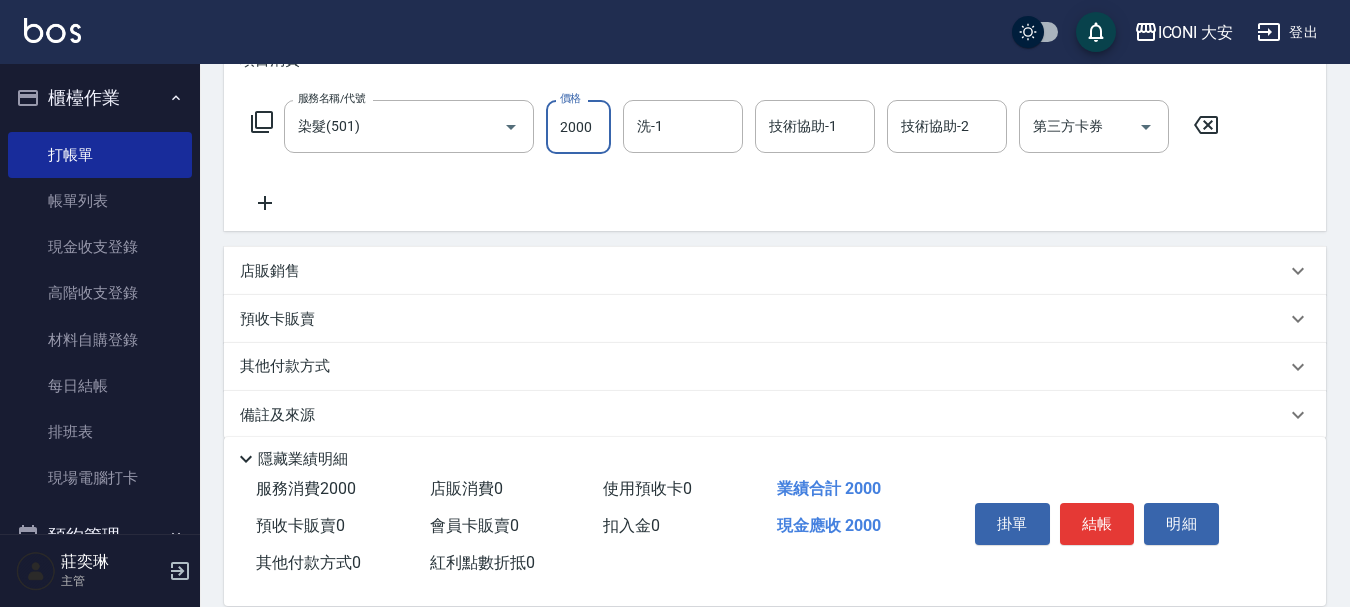 type on "2000" 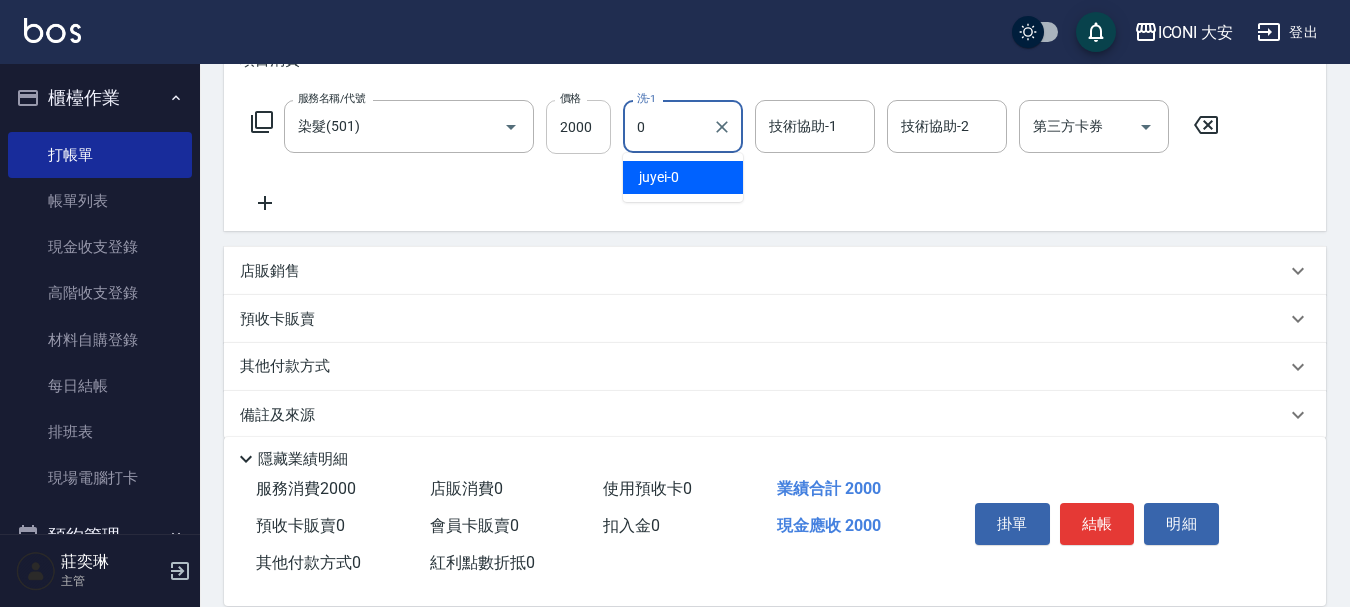 type on "juyei-0" 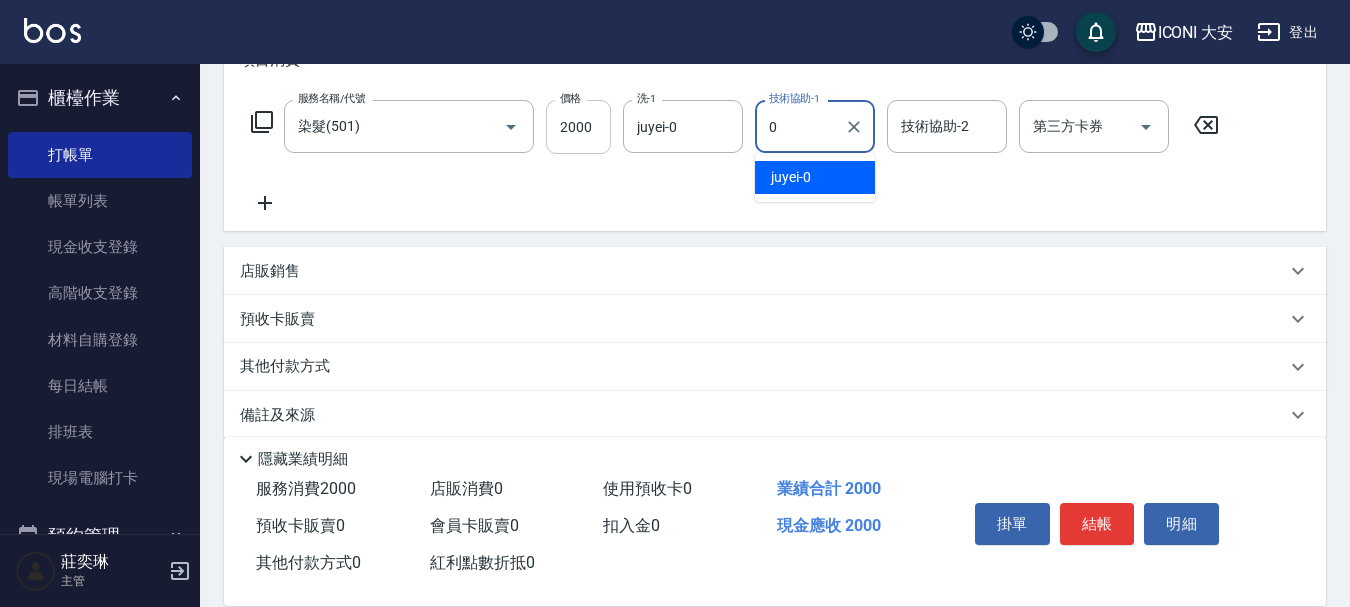 type on "juyei-0" 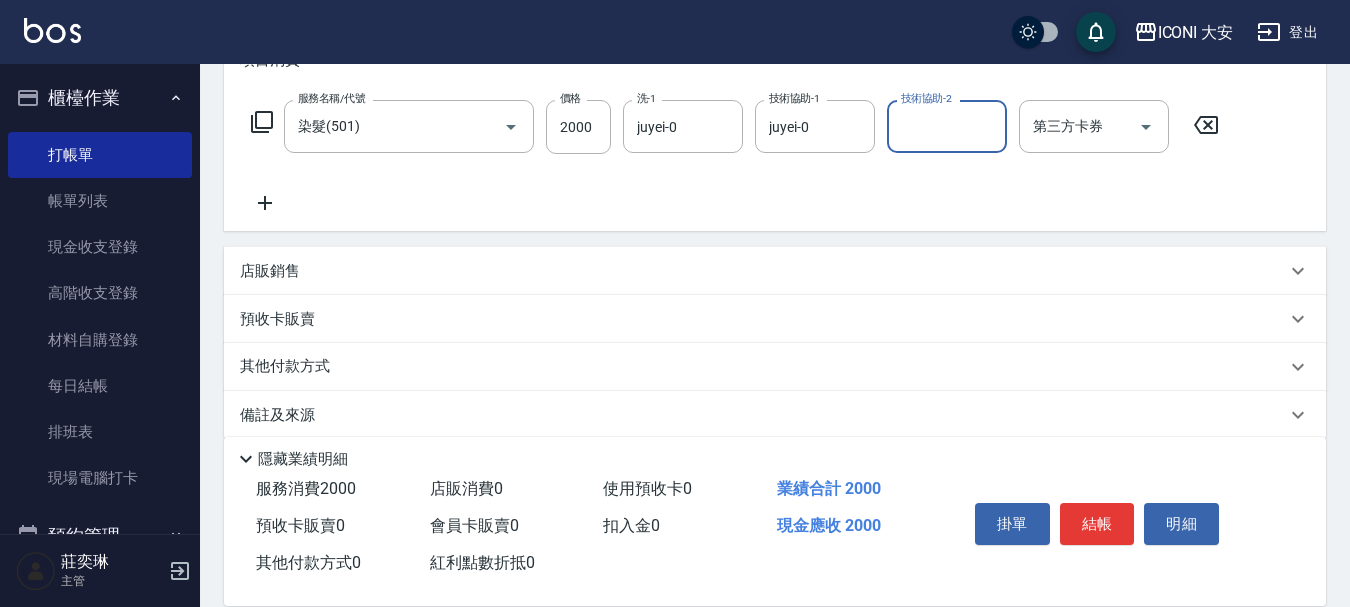 click 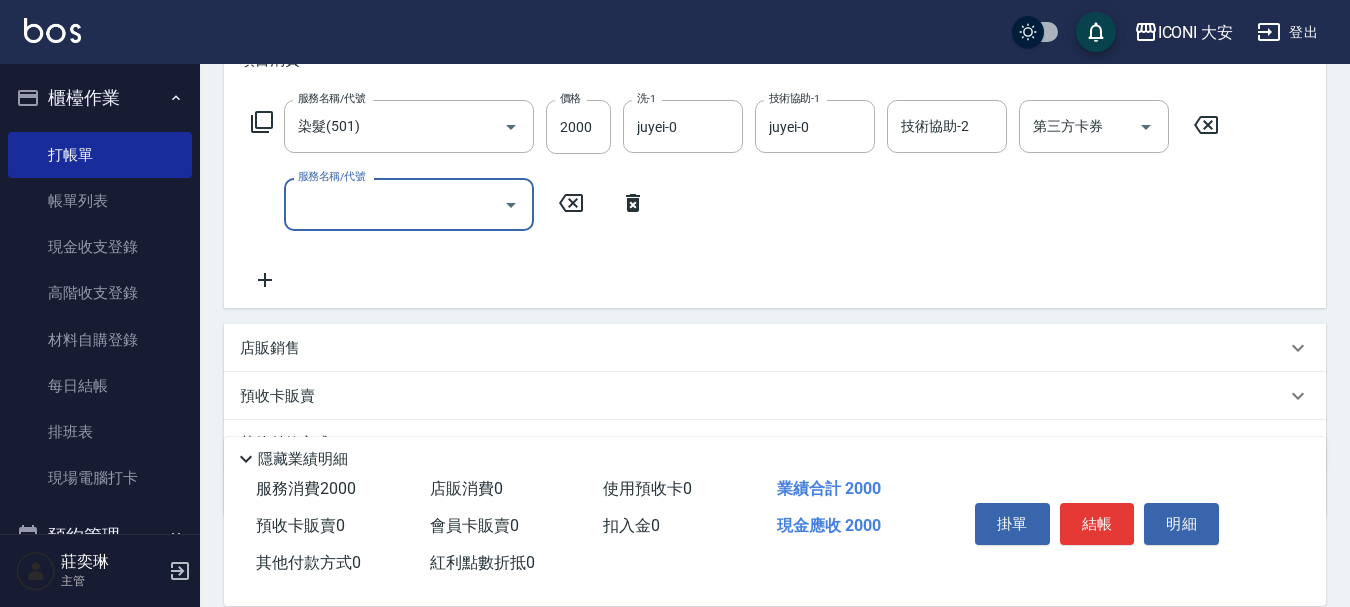 click 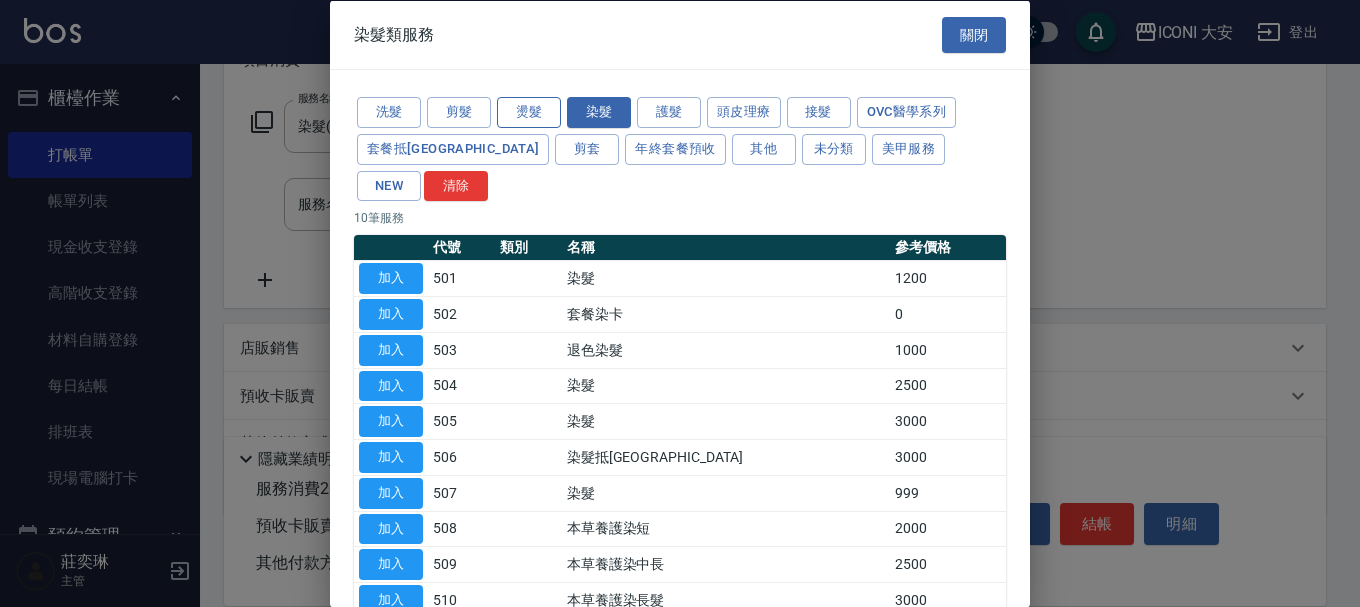 click on "燙髮" at bounding box center [529, 112] 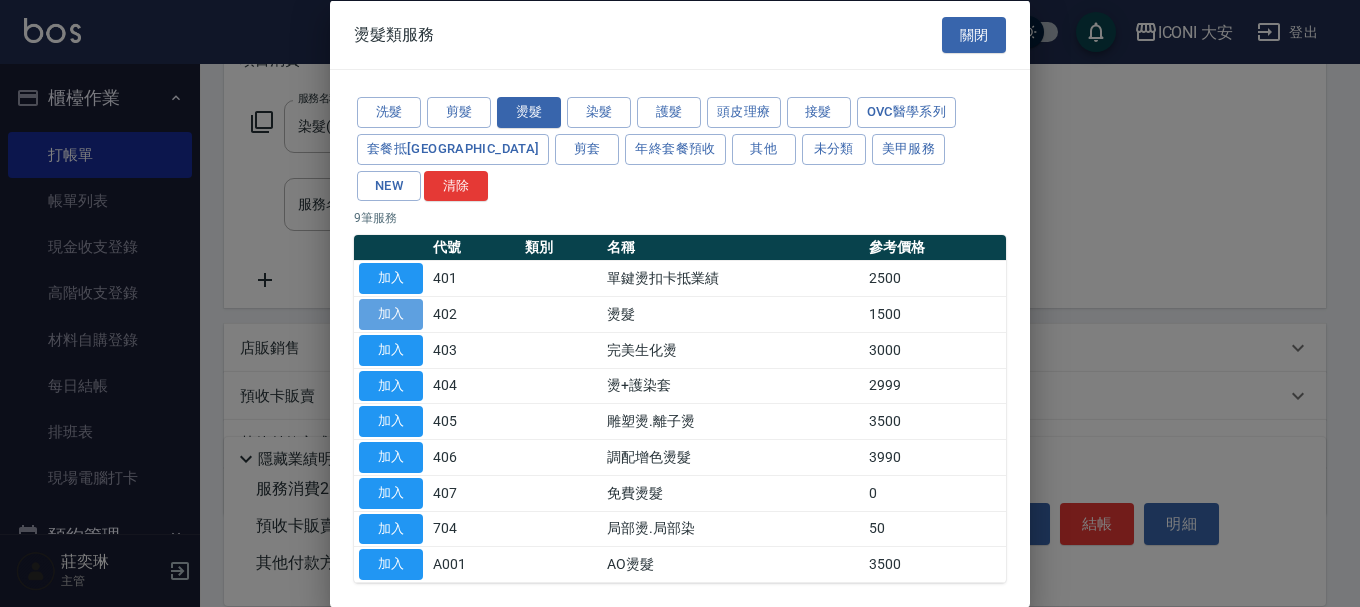 click on "加入" at bounding box center (391, 314) 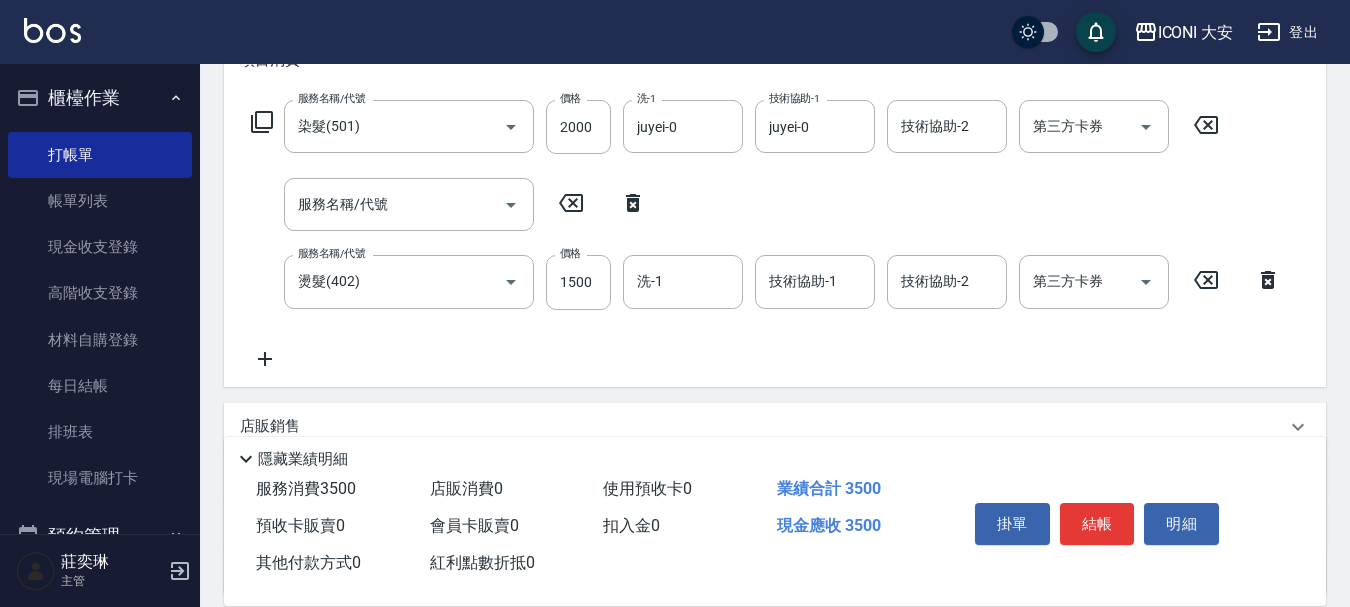 click 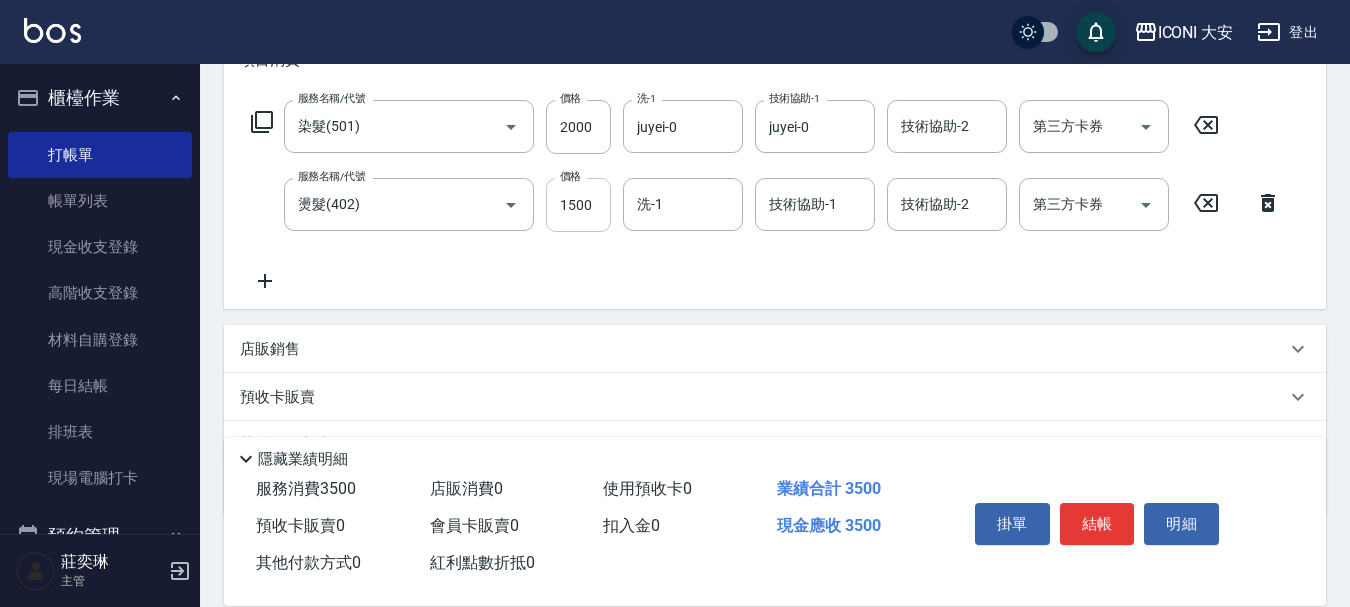 click on "1500" at bounding box center (578, 205) 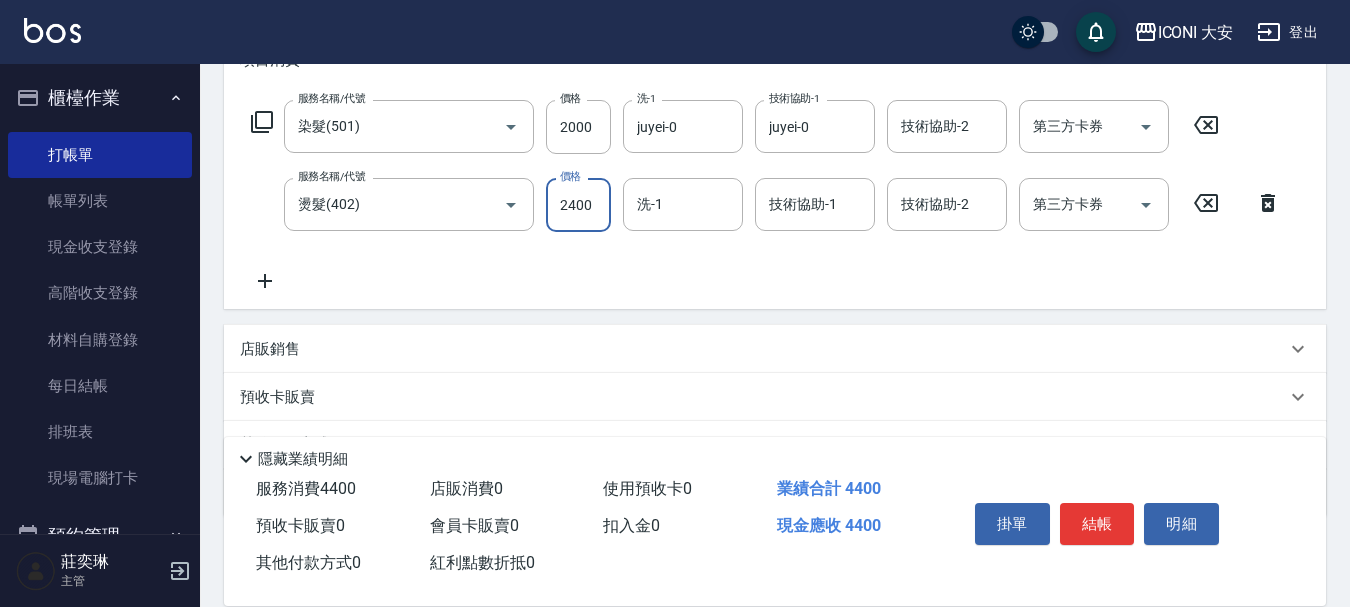 type on "2400" 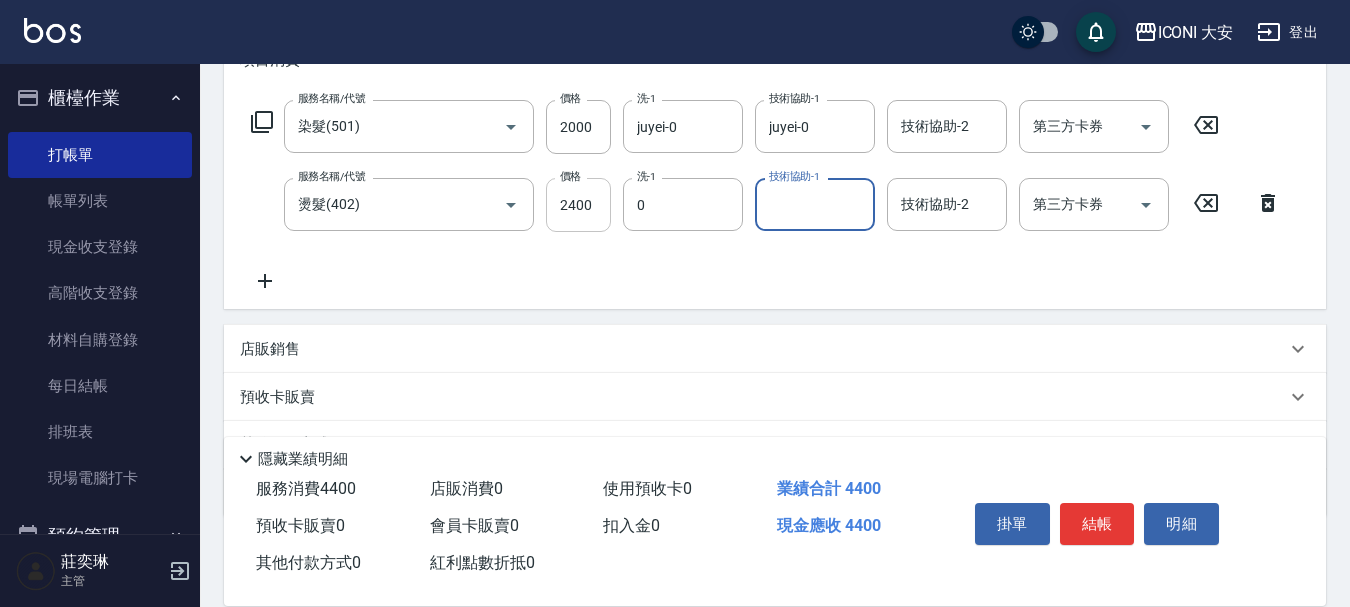 type on "juyei-0" 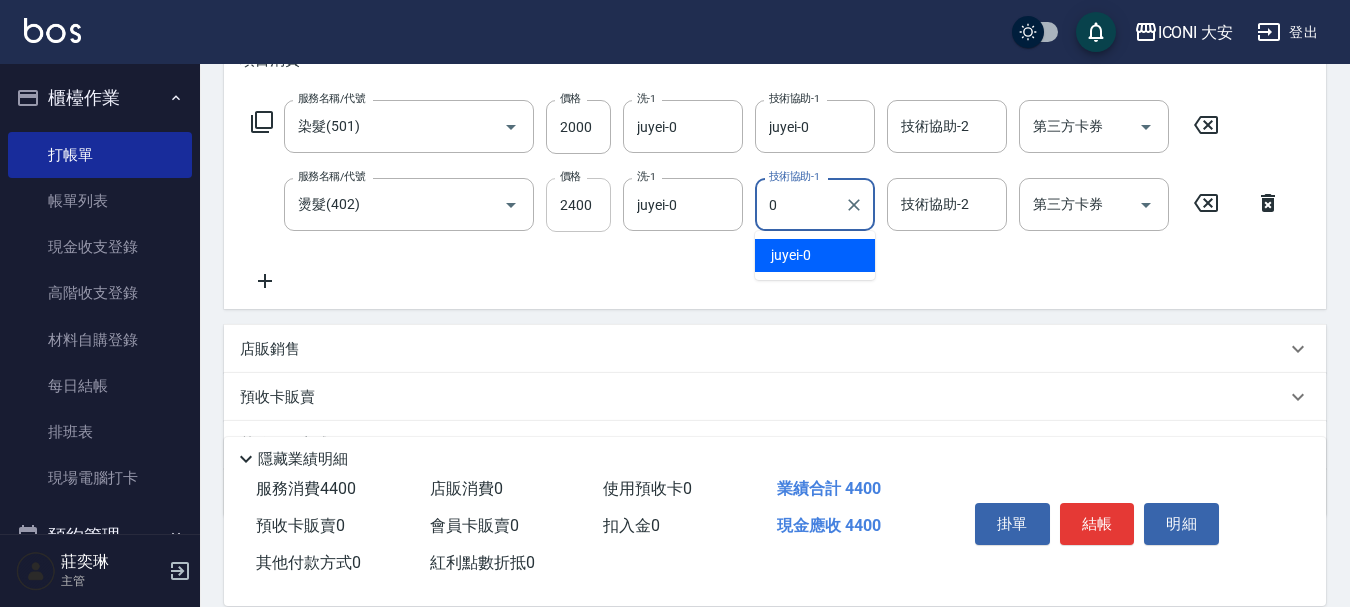 type on "juyei-0" 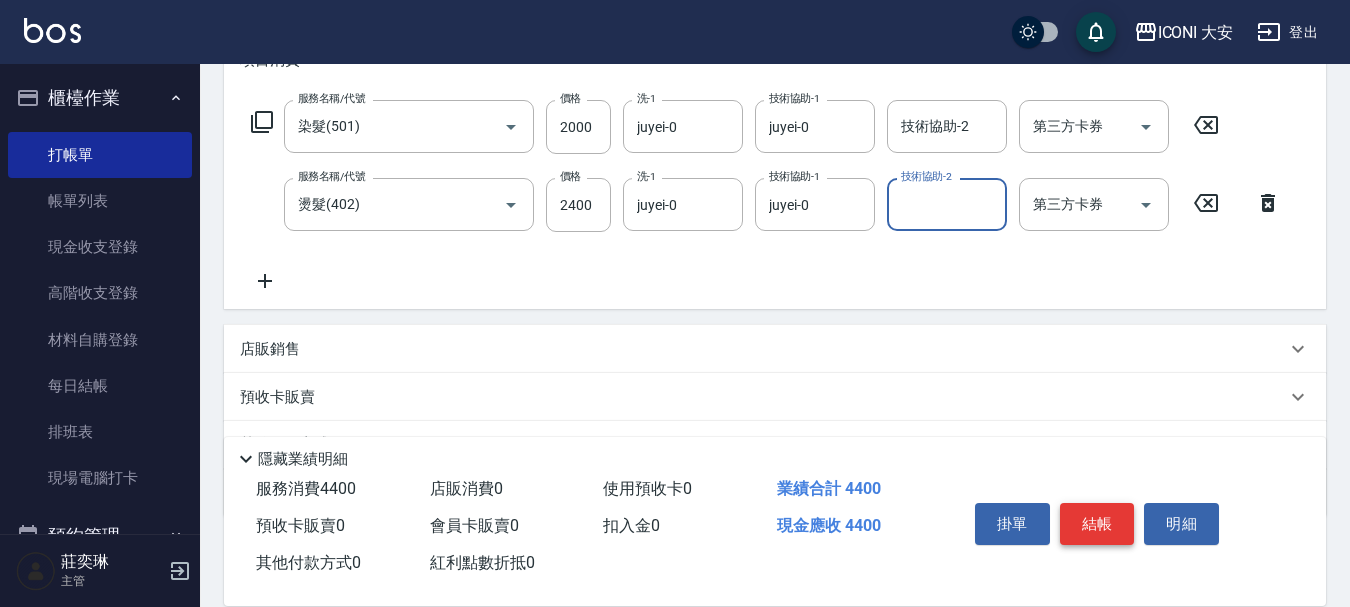 click on "結帳" at bounding box center (1097, 524) 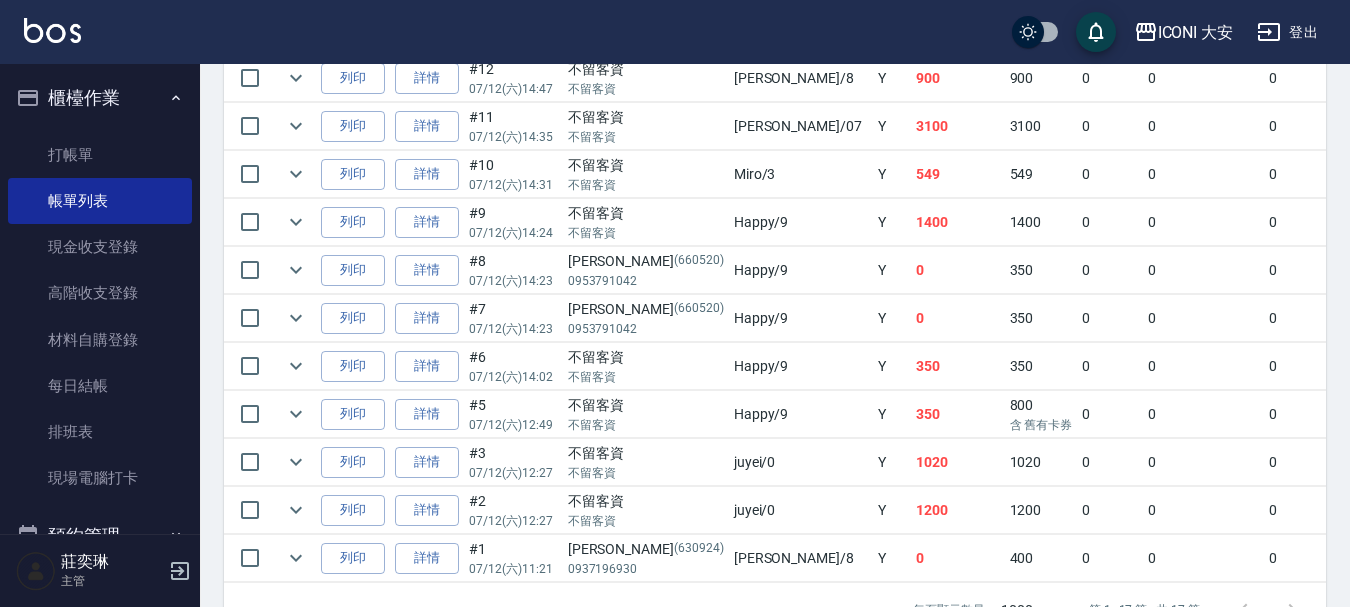 scroll, scrollTop: 900, scrollLeft: 0, axis: vertical 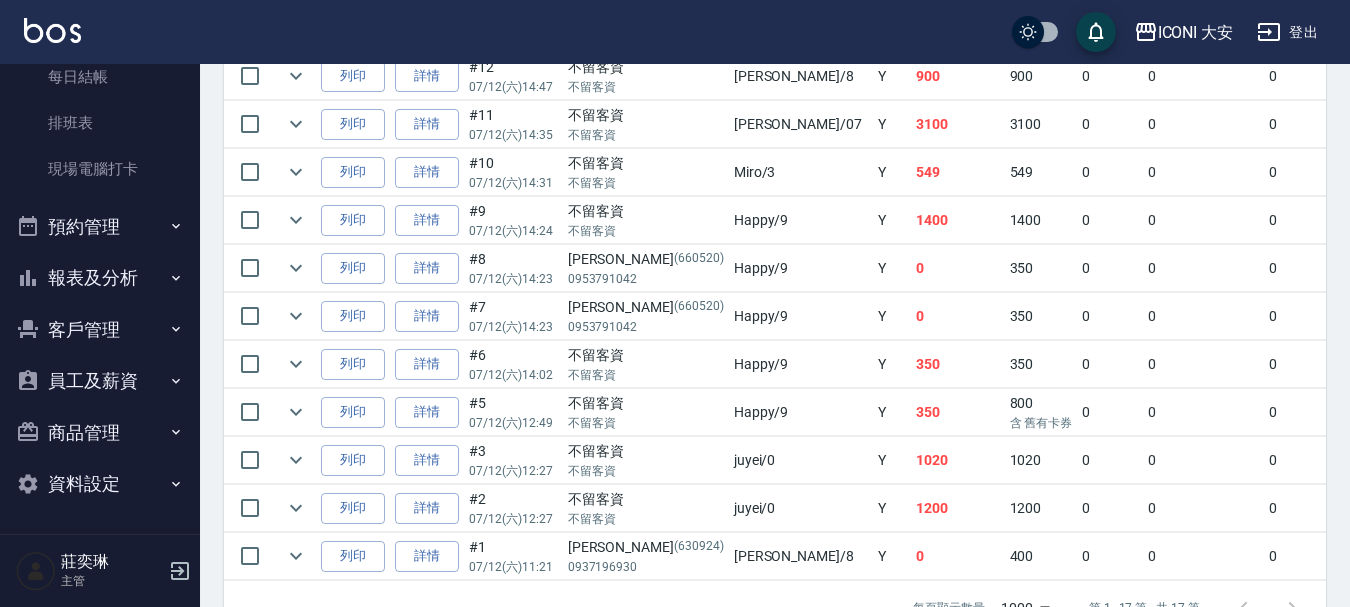 click on "報表及分析" at bounding box center [100, 278] 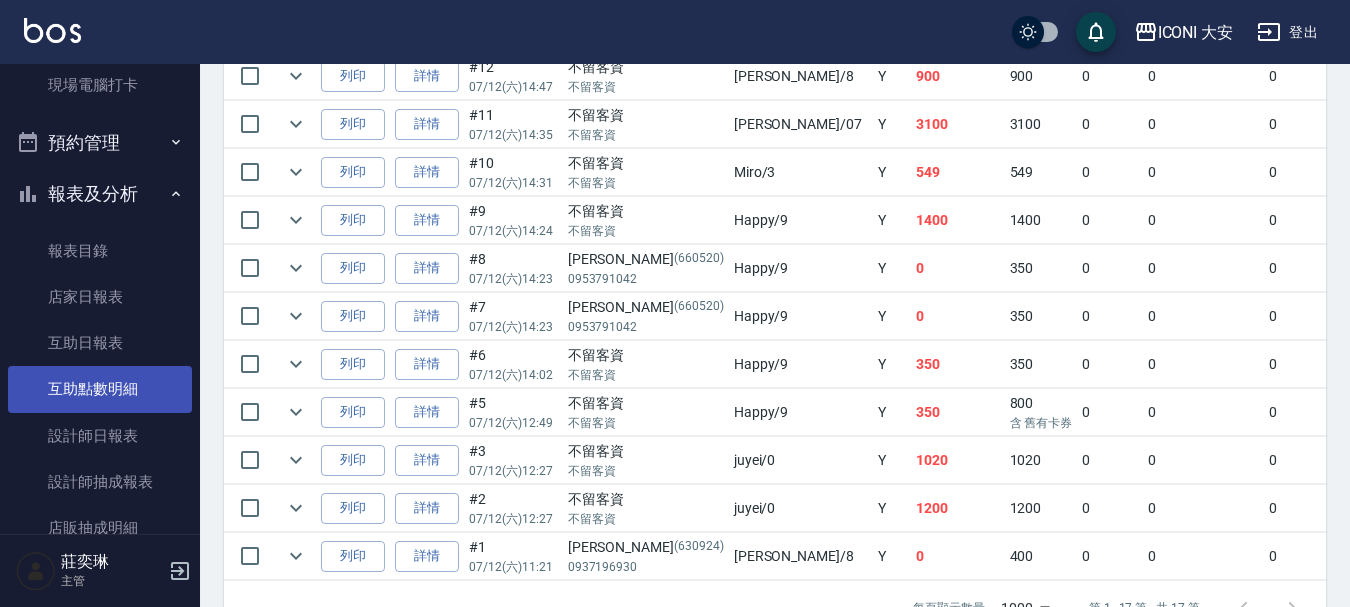 scroll, scrollTop: 509, scrollLeft: 0, axis: vertical 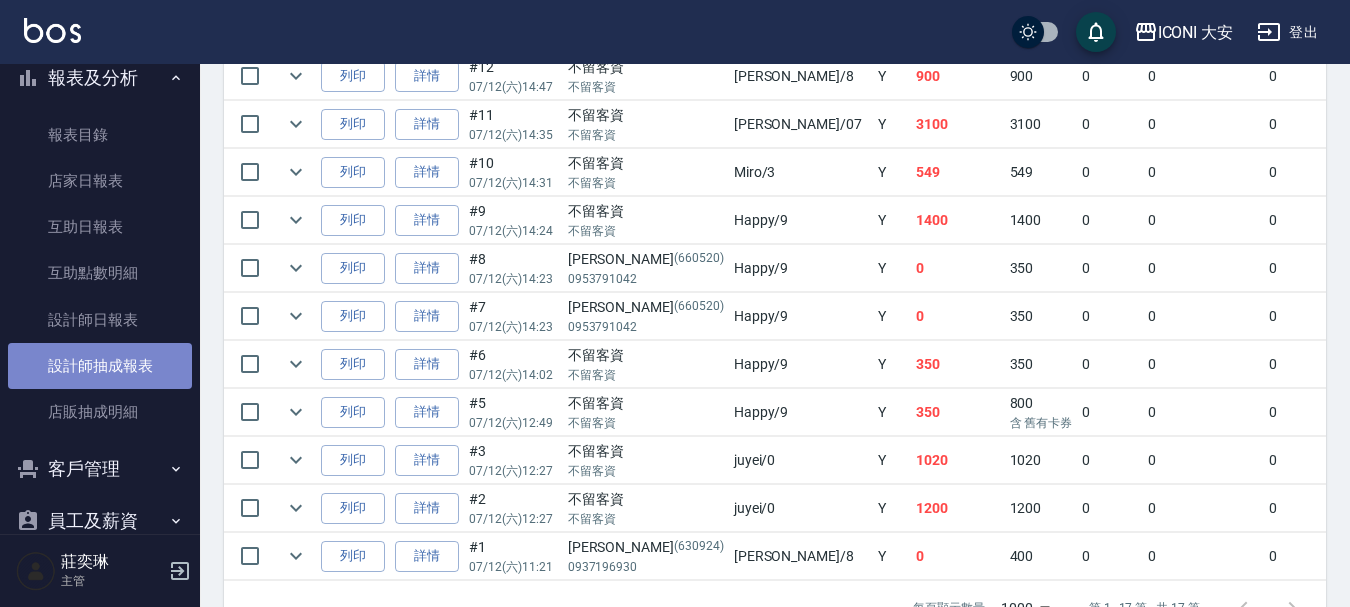 click on "設計師抽成報表" at bounding box center (100, 366) 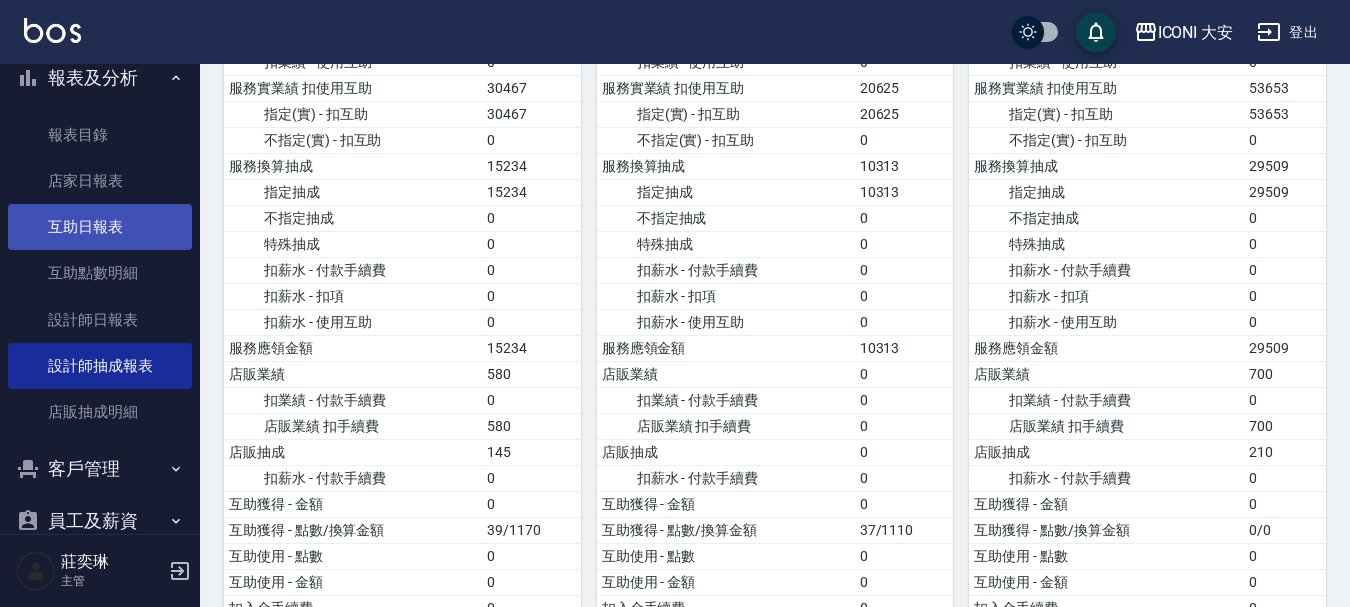 scroll, scrollTop: 200, scrollLeft: 0, axis: vertical 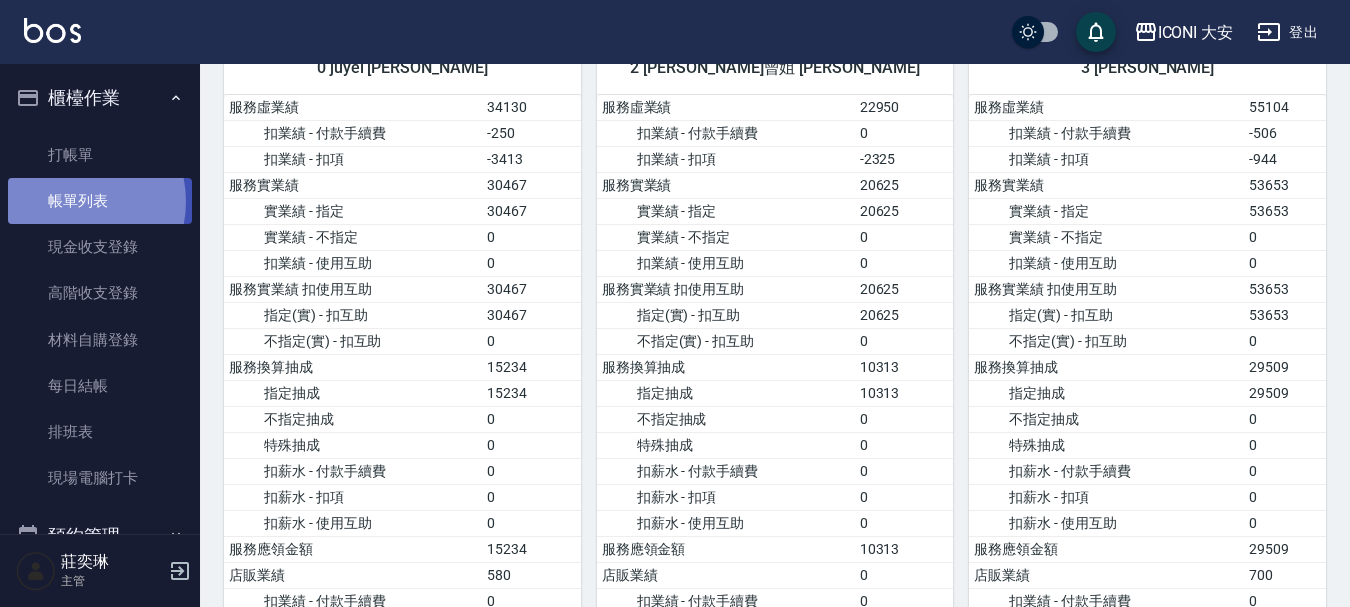 click on "帳單列表" at bounding box center (100, 201) 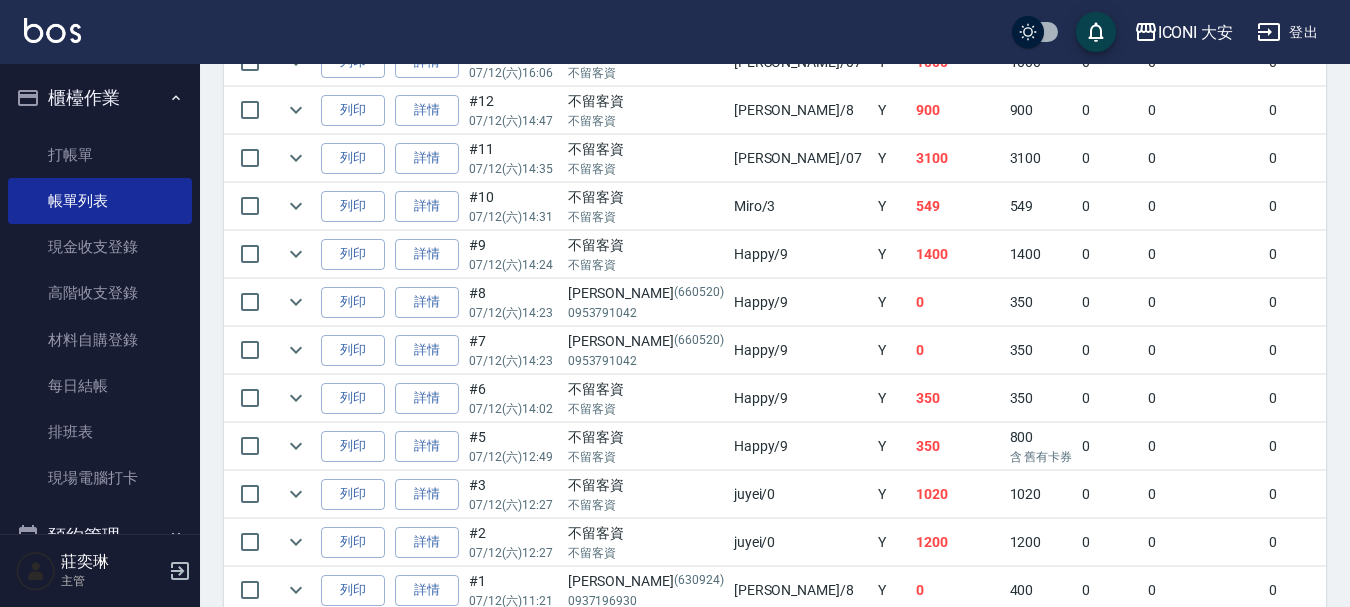 scroll, scrollTop: 900, scrollLeft: 0, axis: vertical 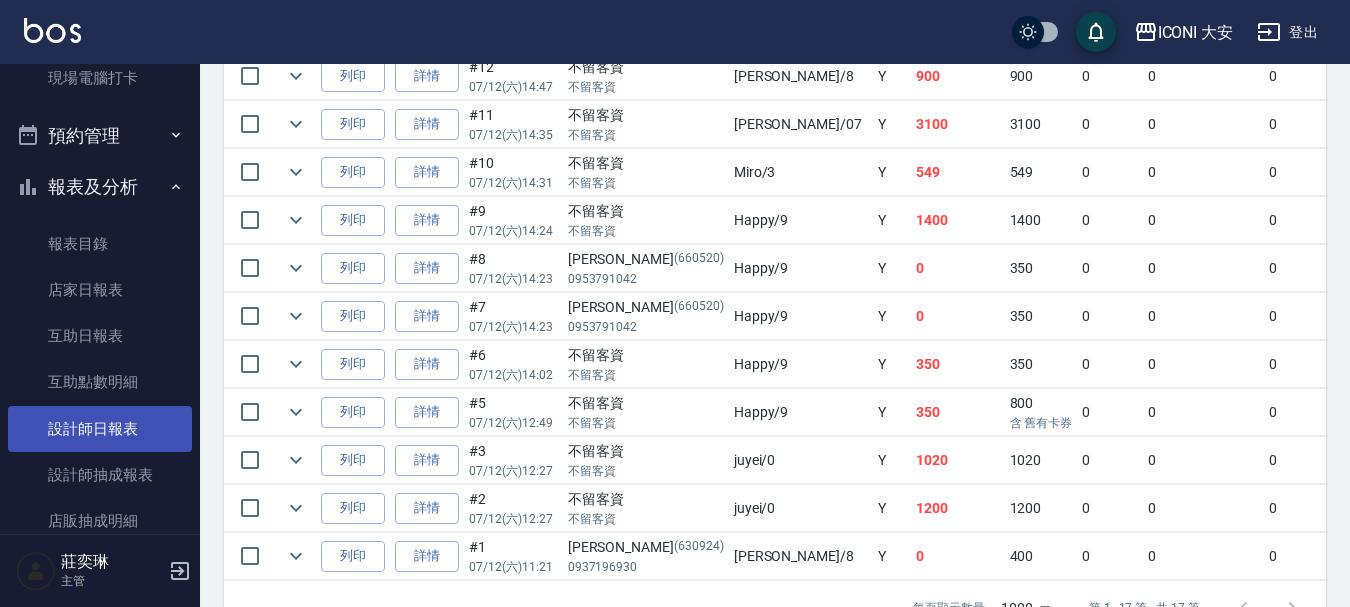 click on "設計師日報表" at bounding box center [100, 429] 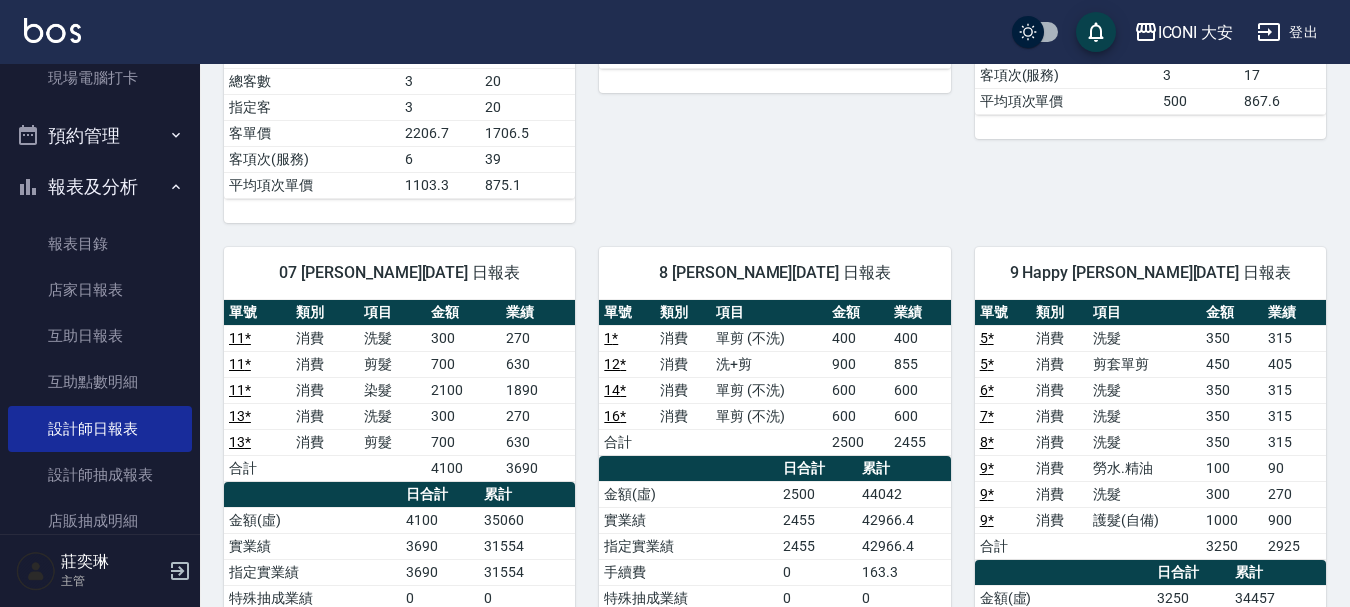 scroll, scrollTop: 691, scrollLeft: 0, axis: vertical 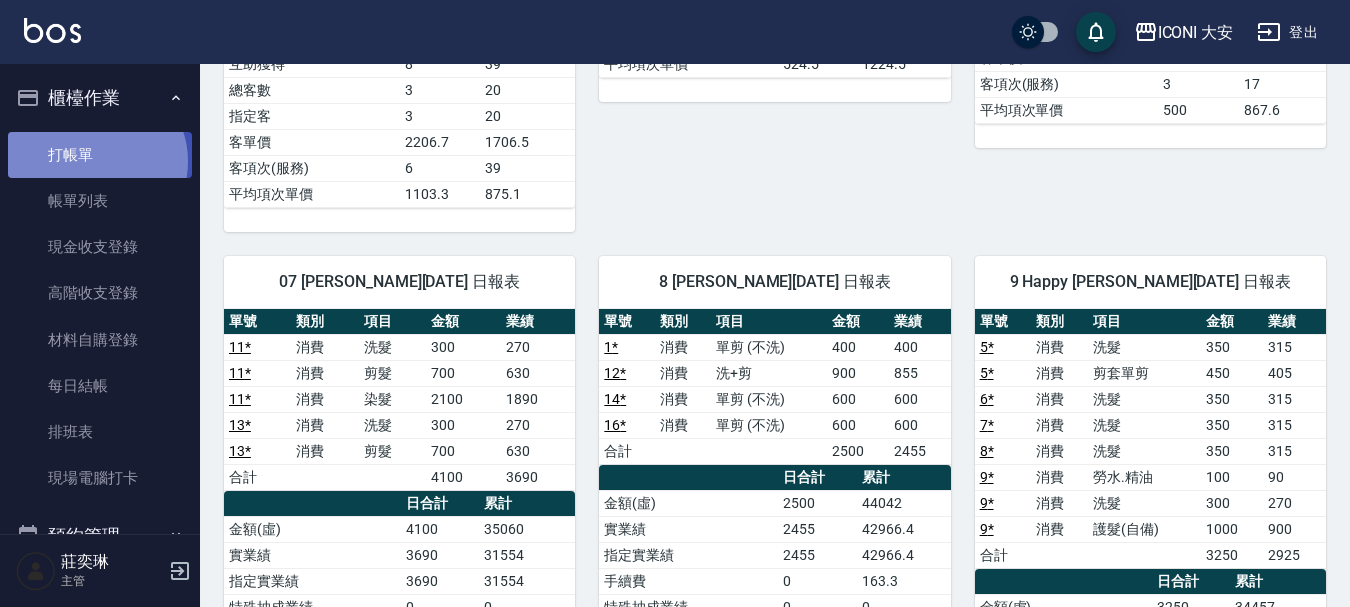 click on "打帳單" at bounding box center (100, 155) 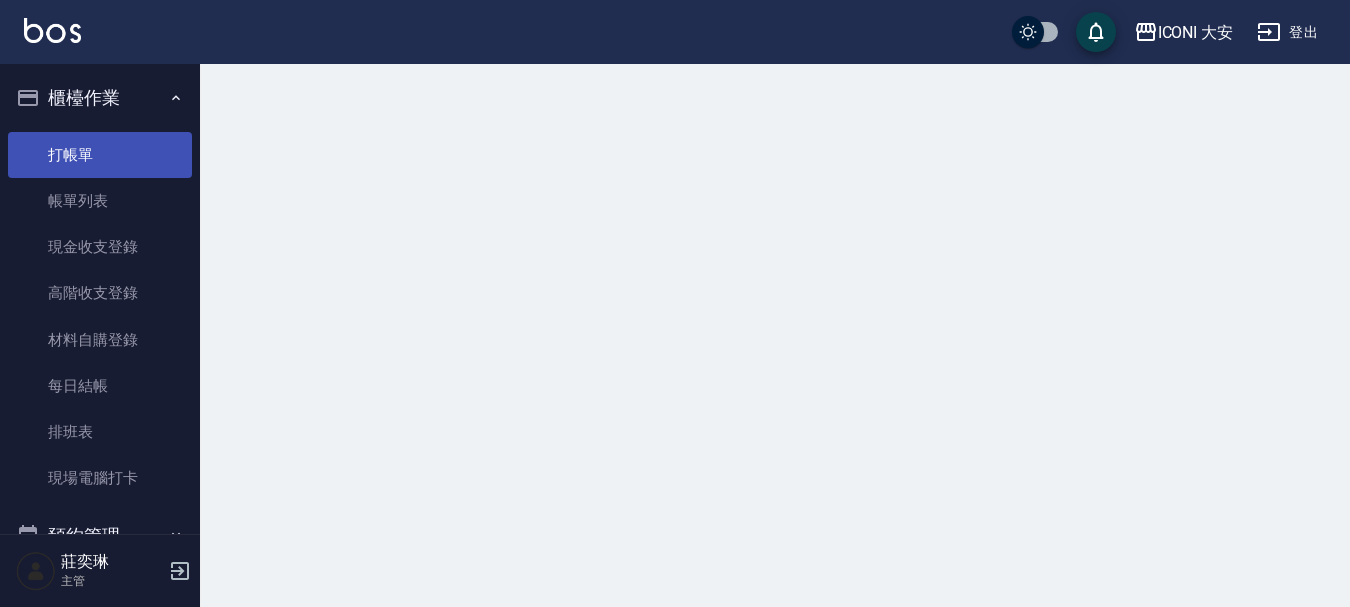 scroll, scrollTop: 0, scrollLeft: 0, axis: both 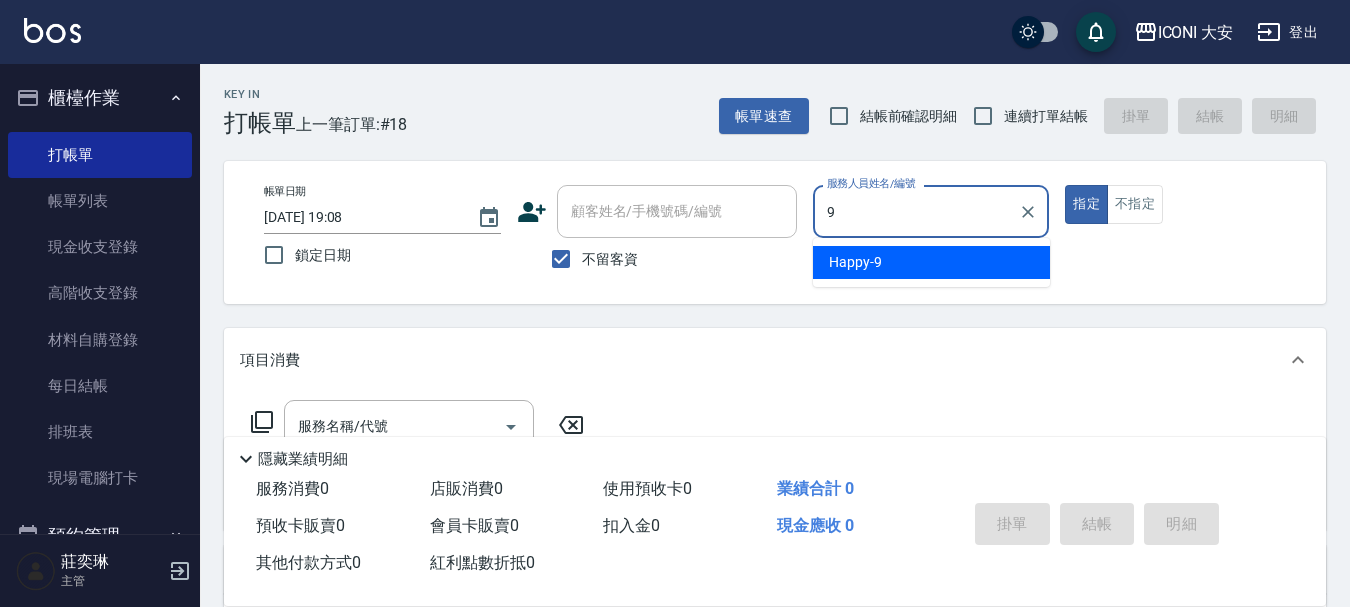 type on "Happy-9" 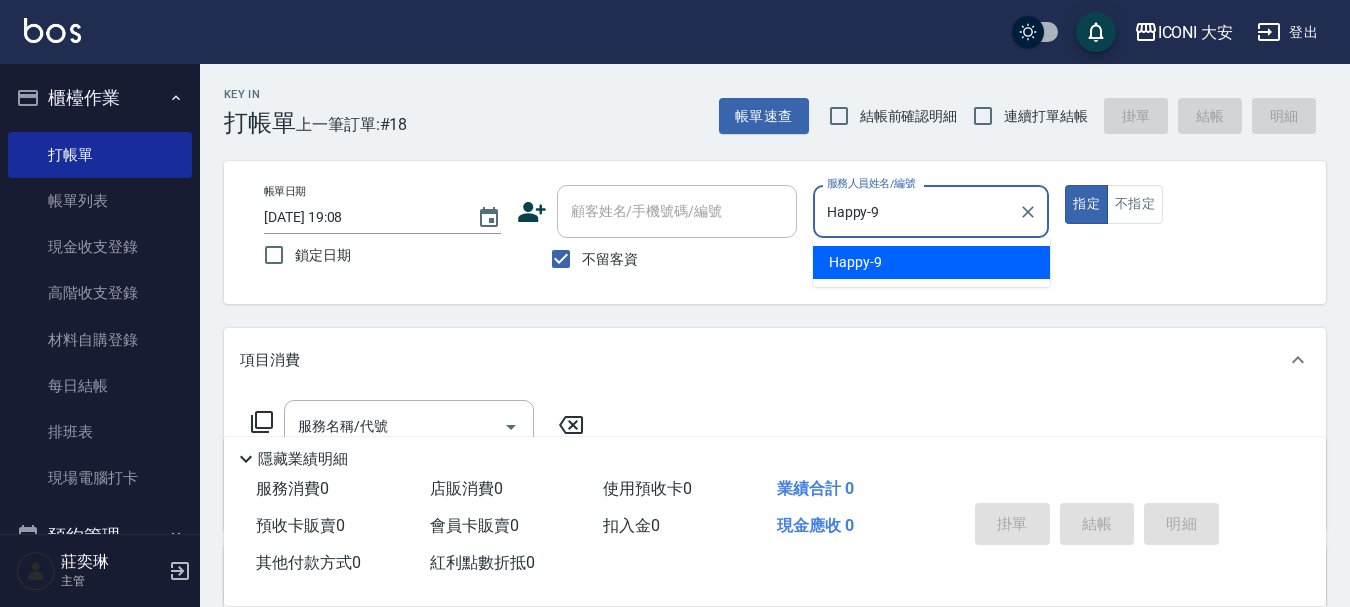 type on "true" 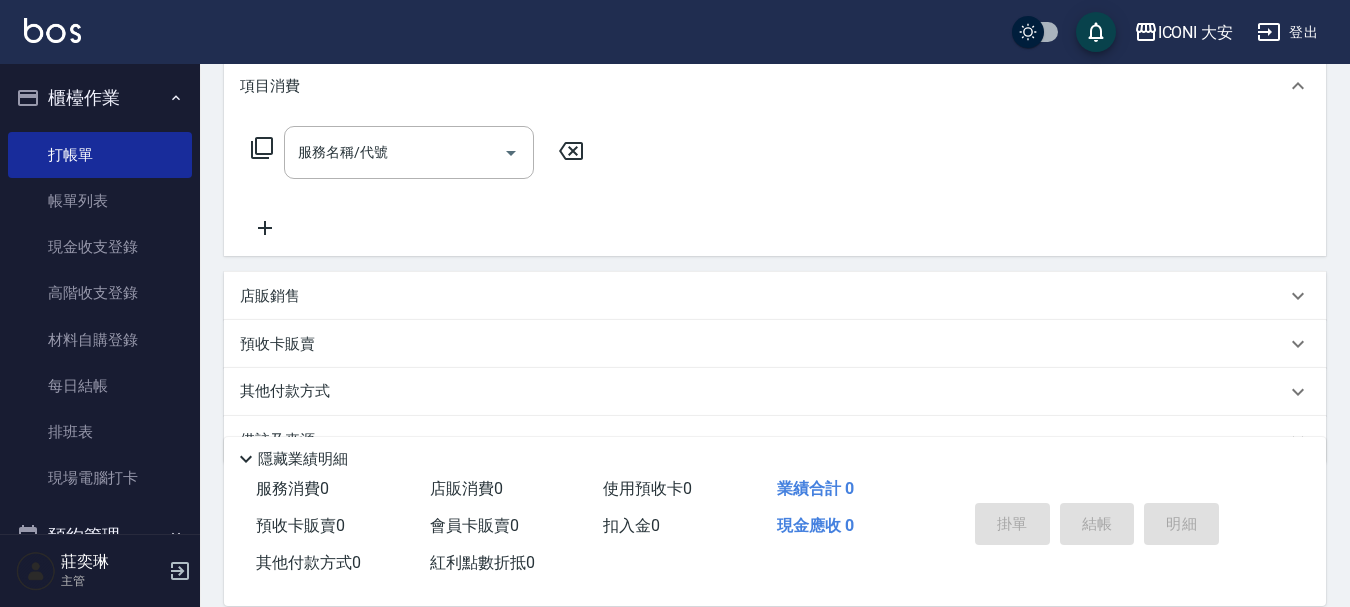 scroll, scrollTop: 300, scrollLeft: 0, axis: vertical 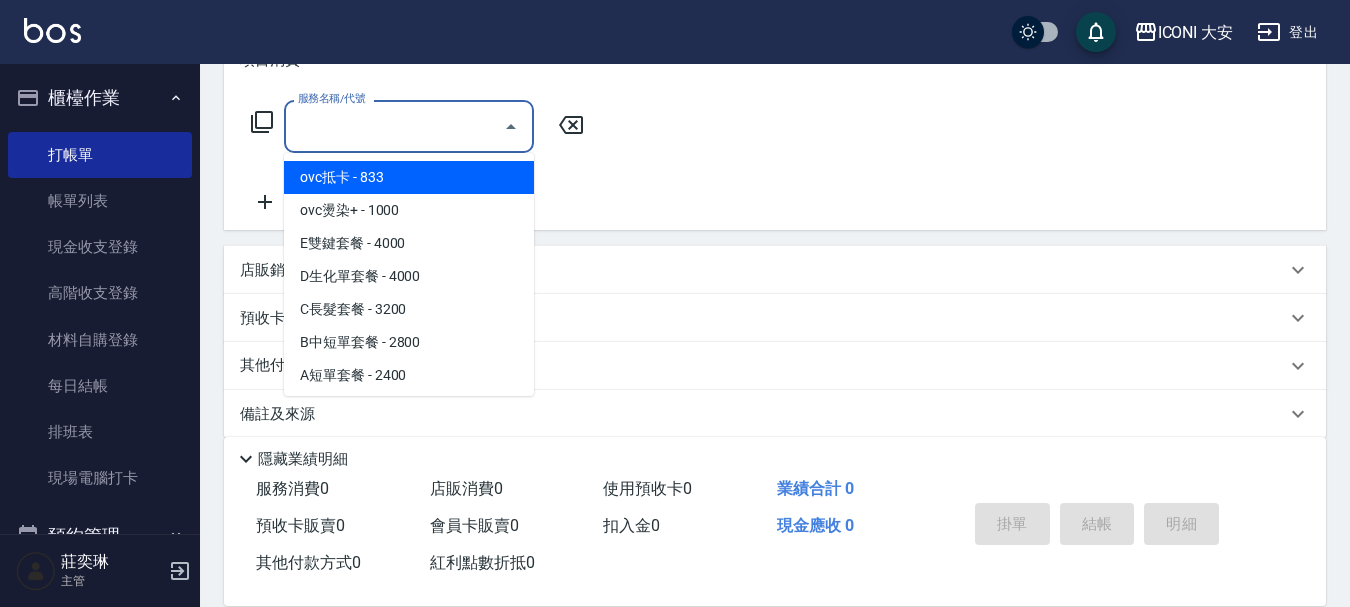 click on "服務名稱/代號" at bounding box center [394, 126] 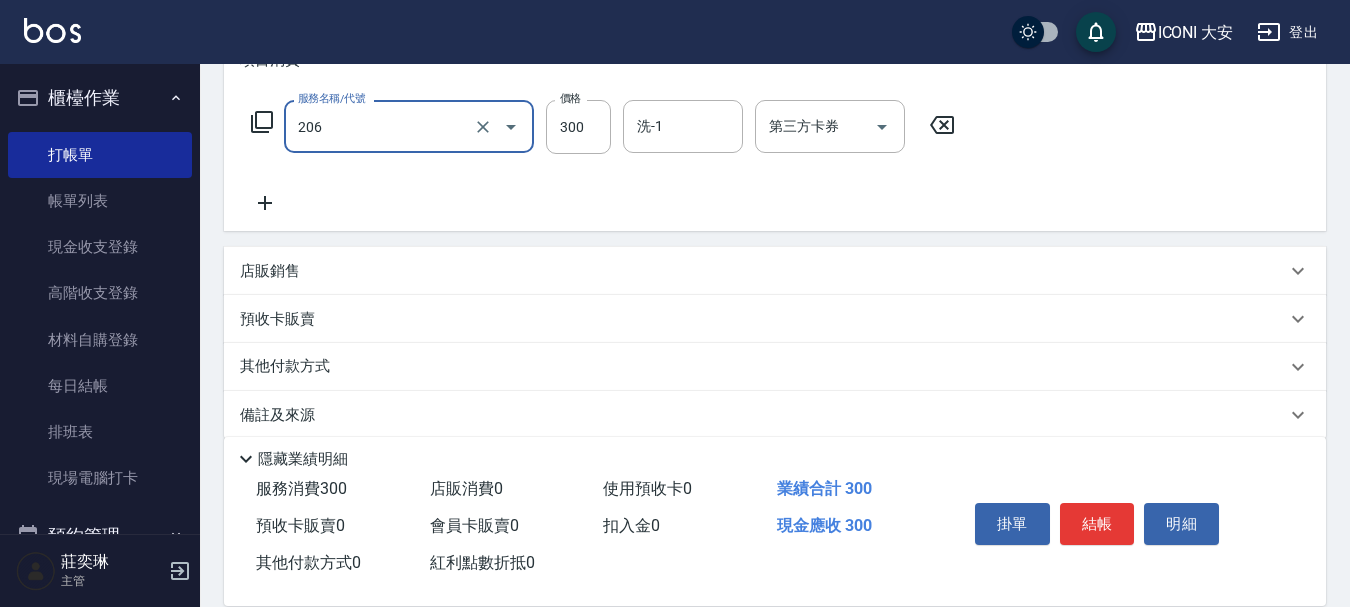 type on "洗髮(206)" 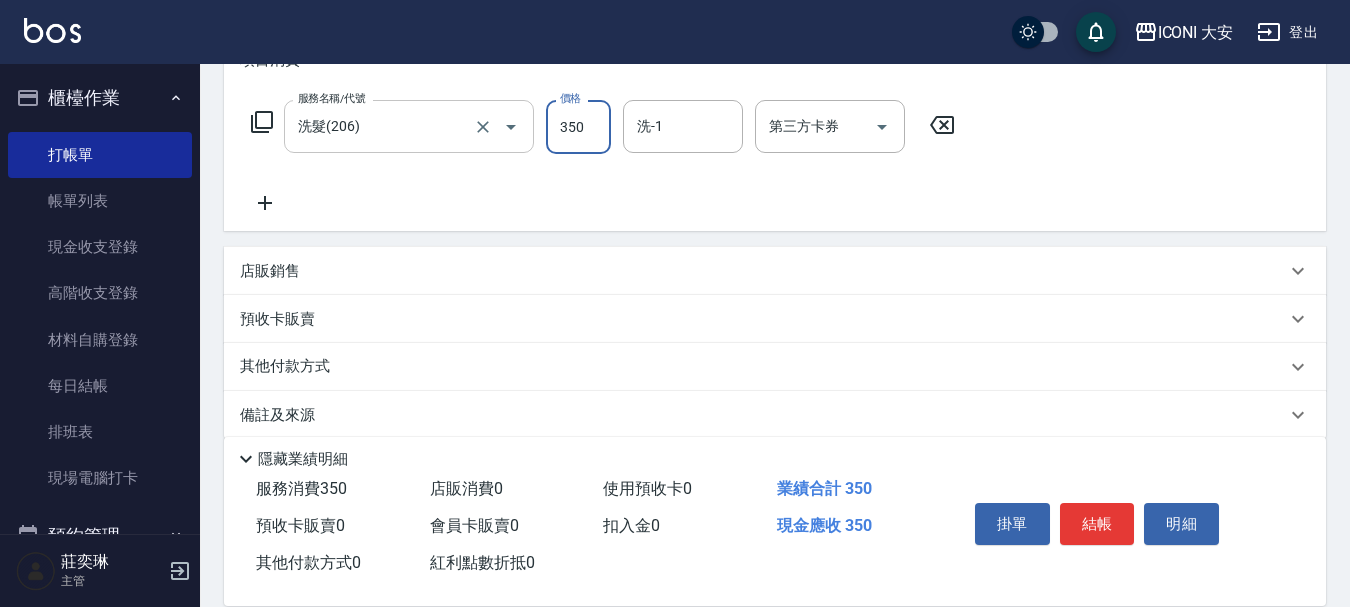 type on "350" 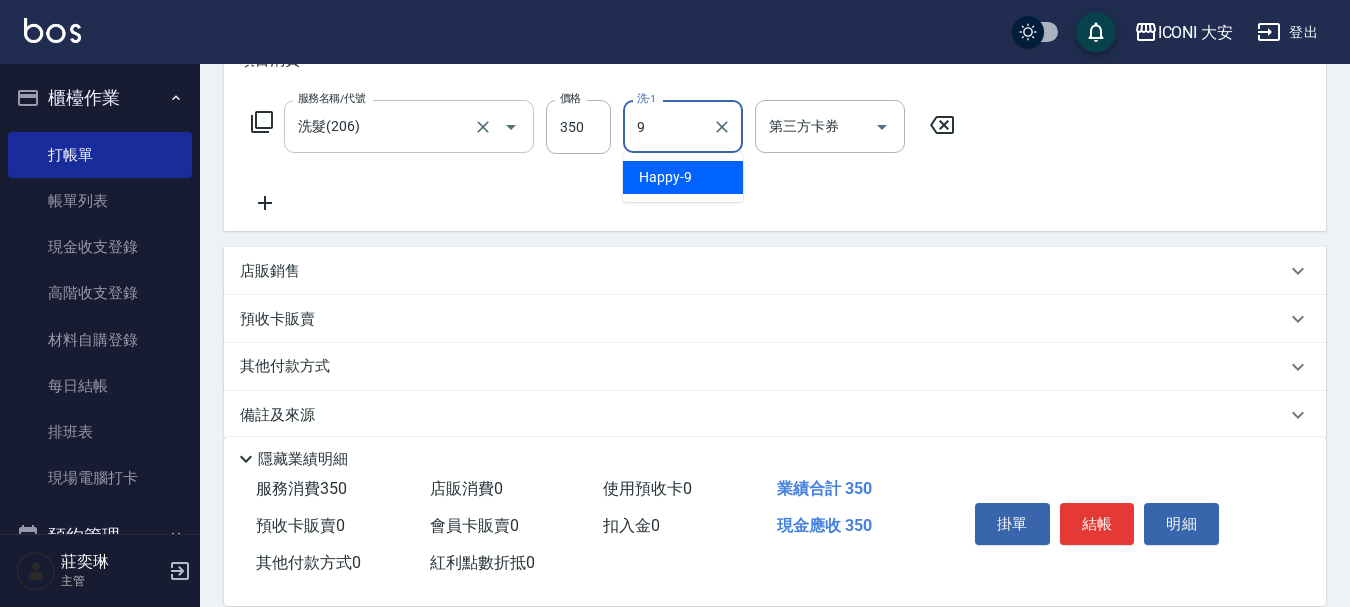 type on "Happy-9" 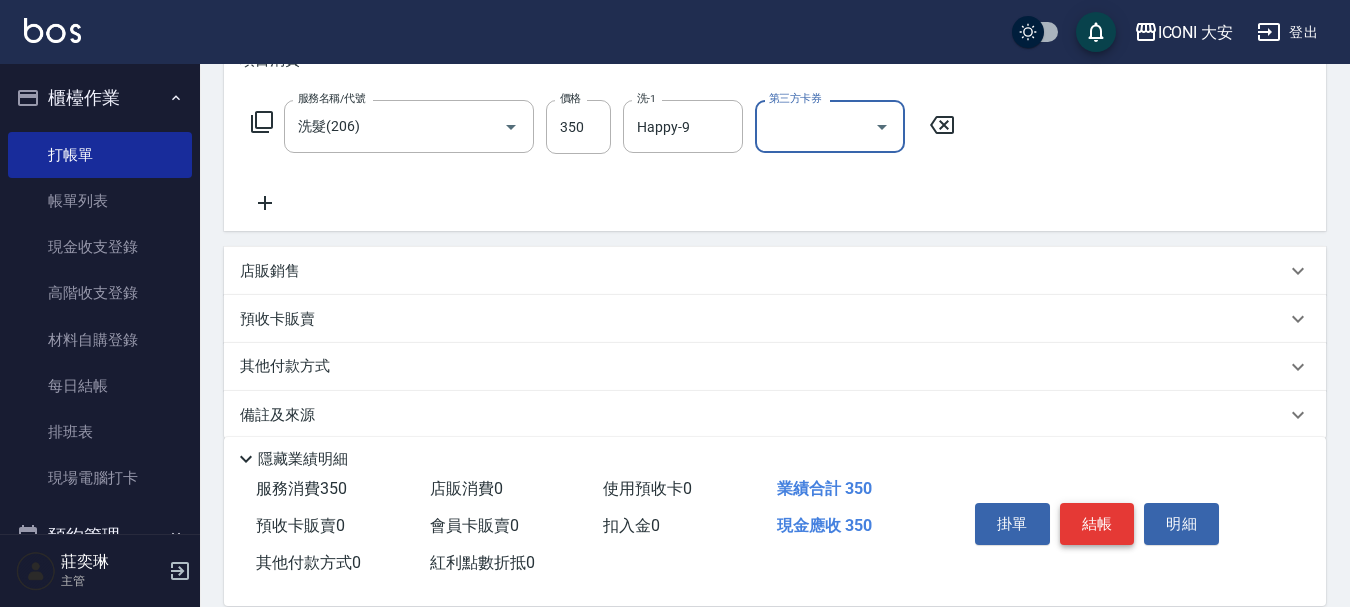 click on "結帳" at bounding box center (1097, 524) 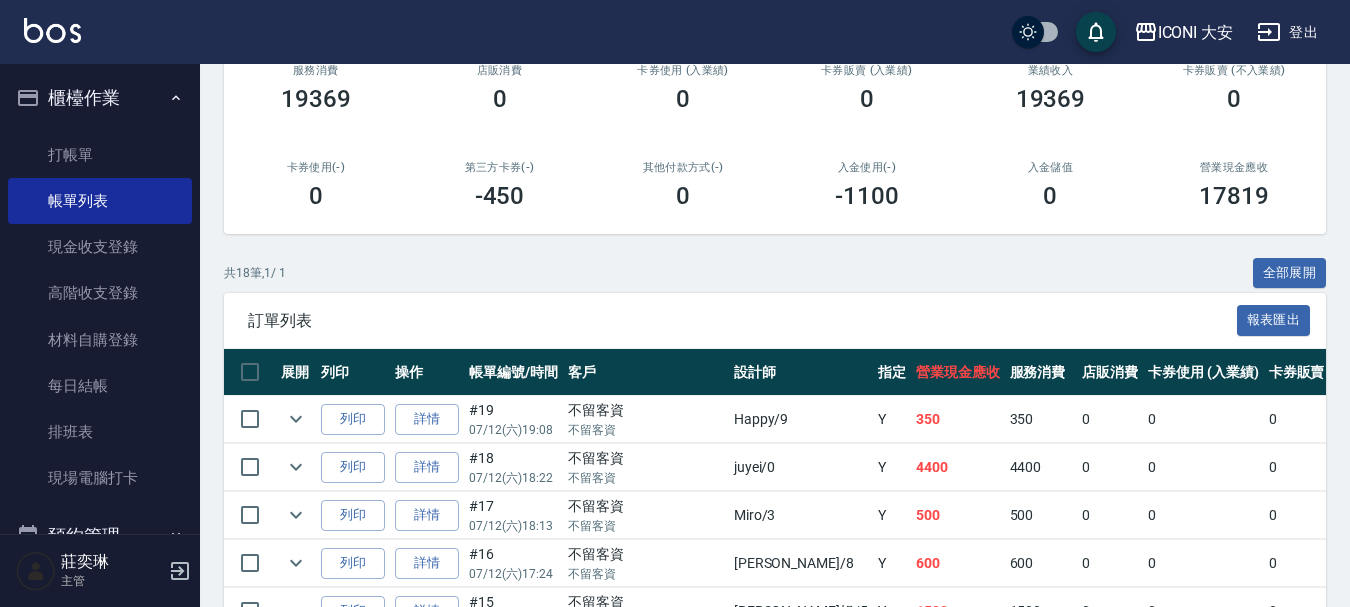 scroll, scrollTop: 300, scrollLeft: 0, axis: vertical 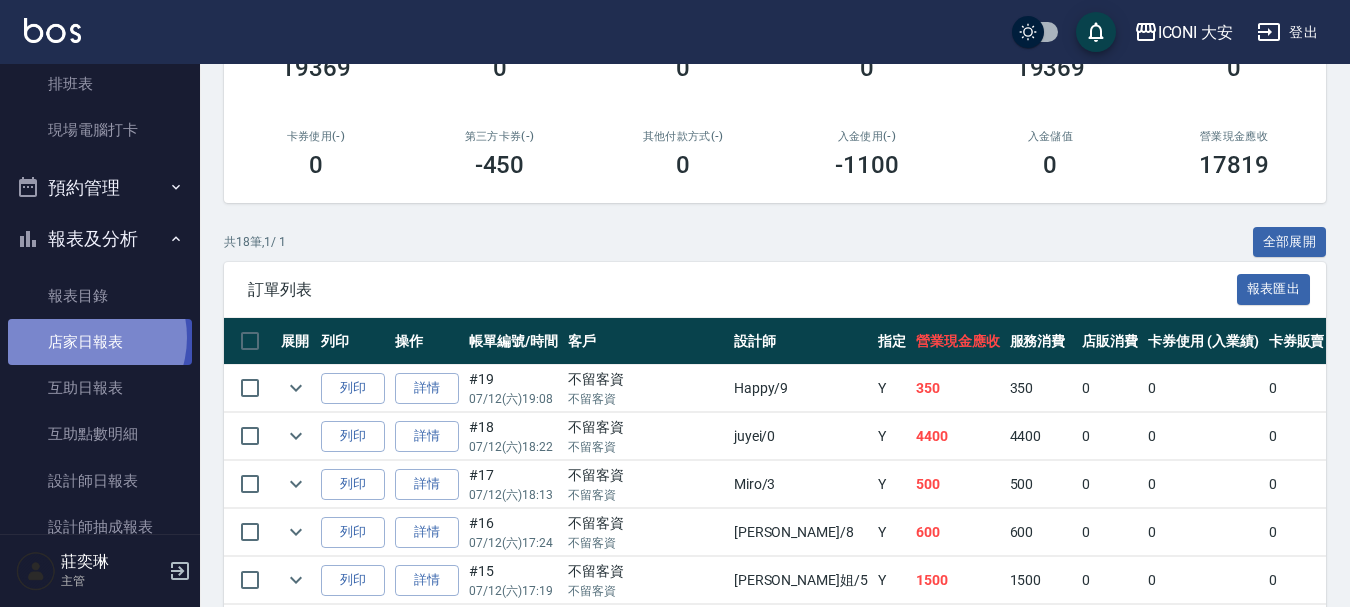 click on "店家日報表" at bounding box center [100, 342] 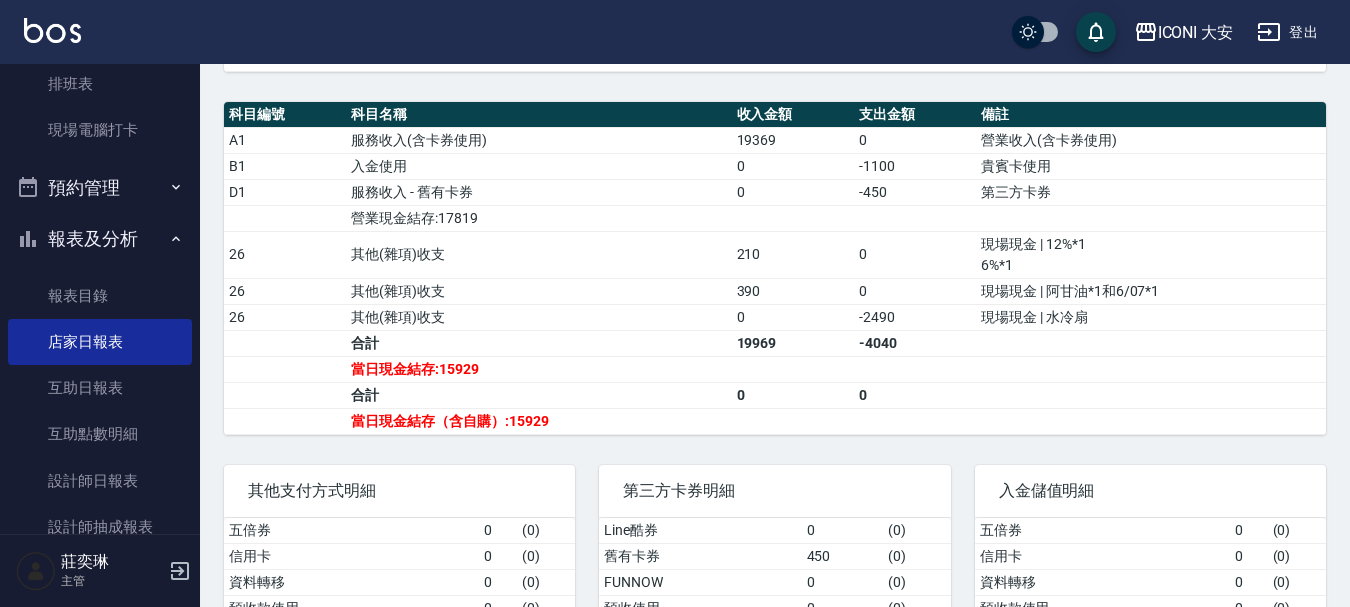 scroll, scrollTop: 700, scrollLeft: 0, axis: vertical 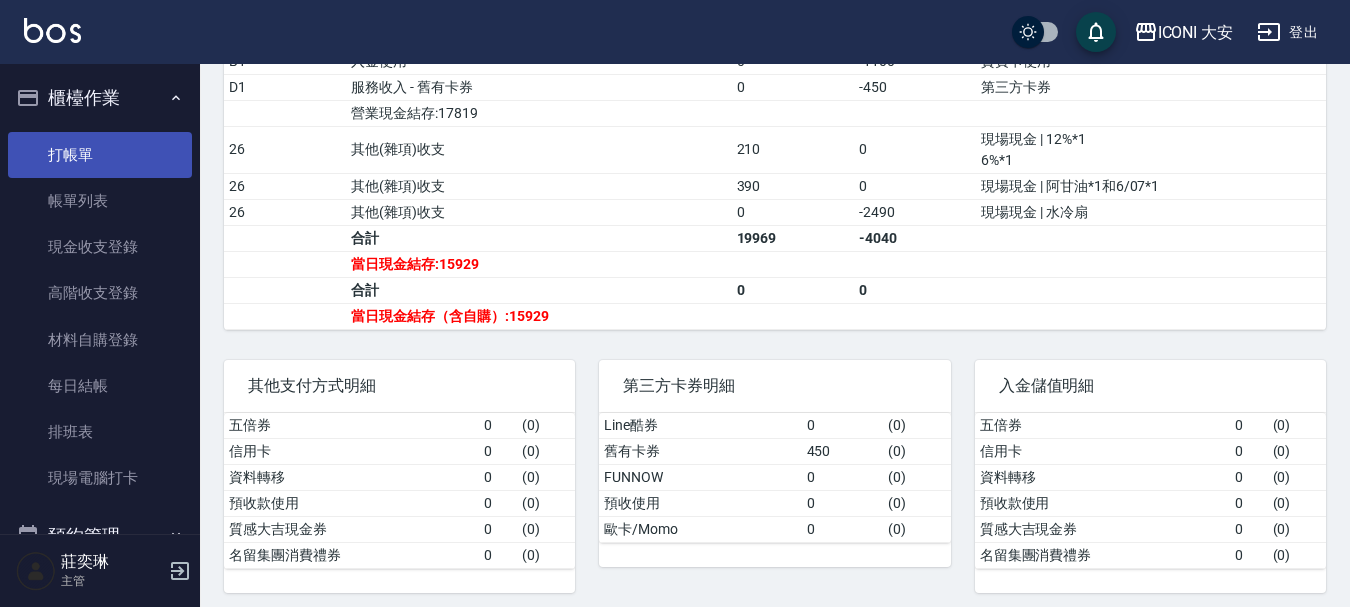 click on "打帳單" at bounding box center [100, 155] 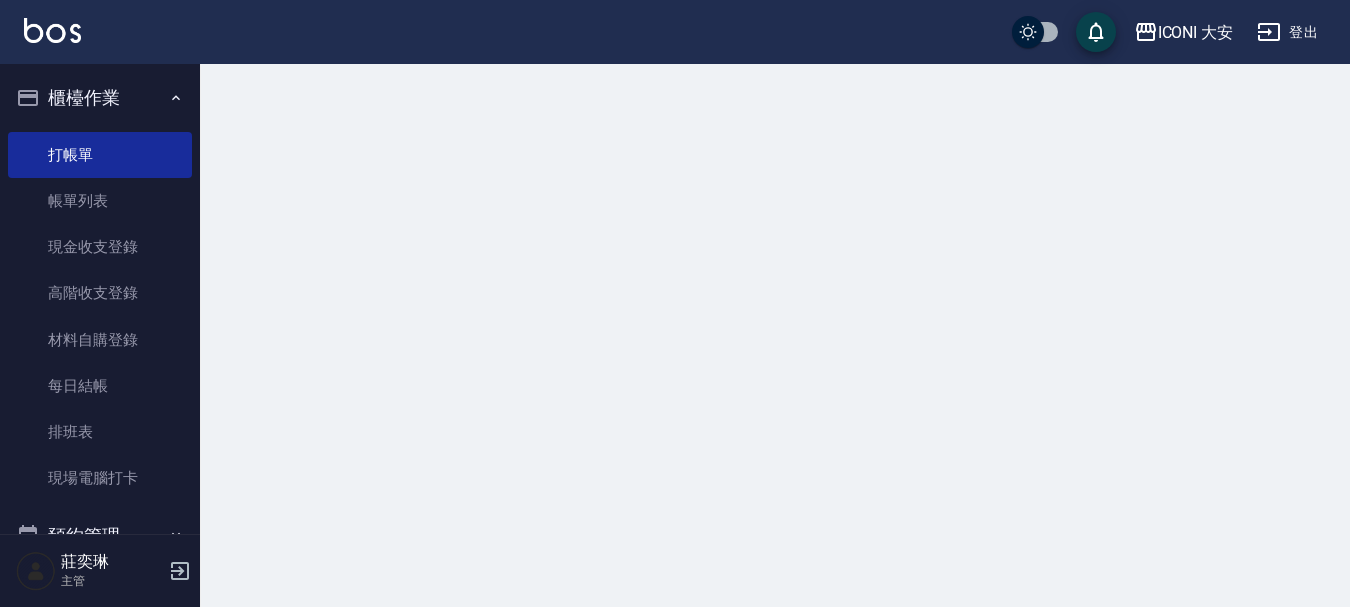 scroll, scrollTop: 0, scrollLeft: 0, axis: both 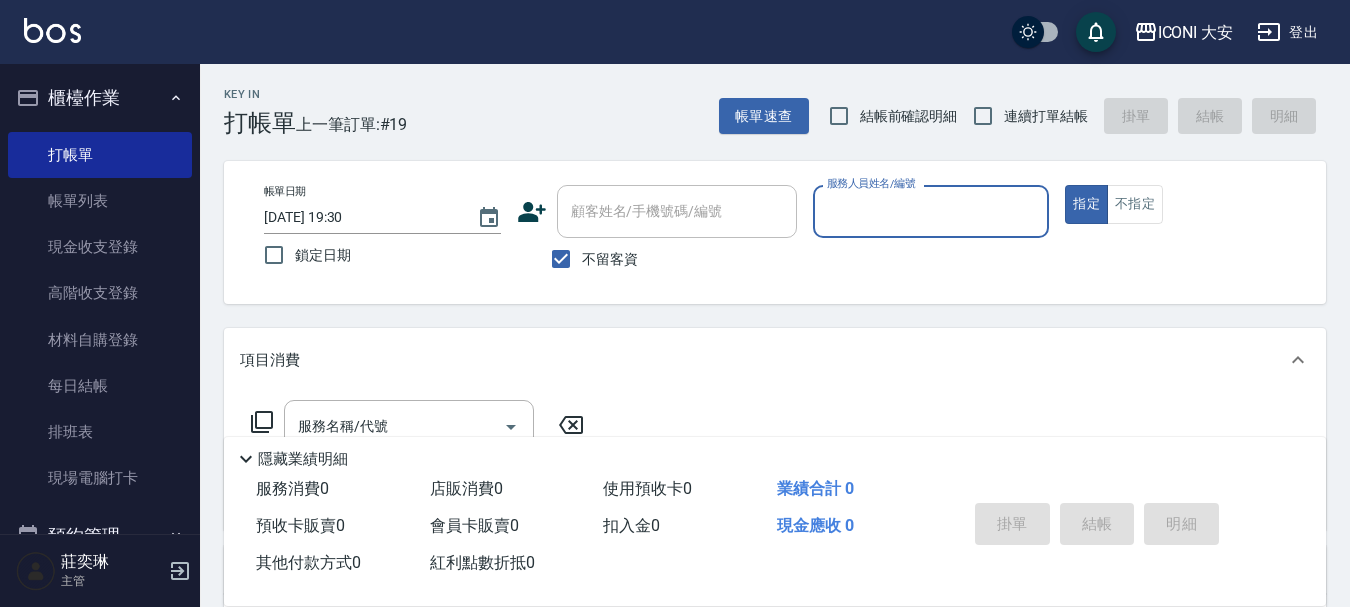 click on "服務人員姓名/編號" at bounding box center (931, 211) 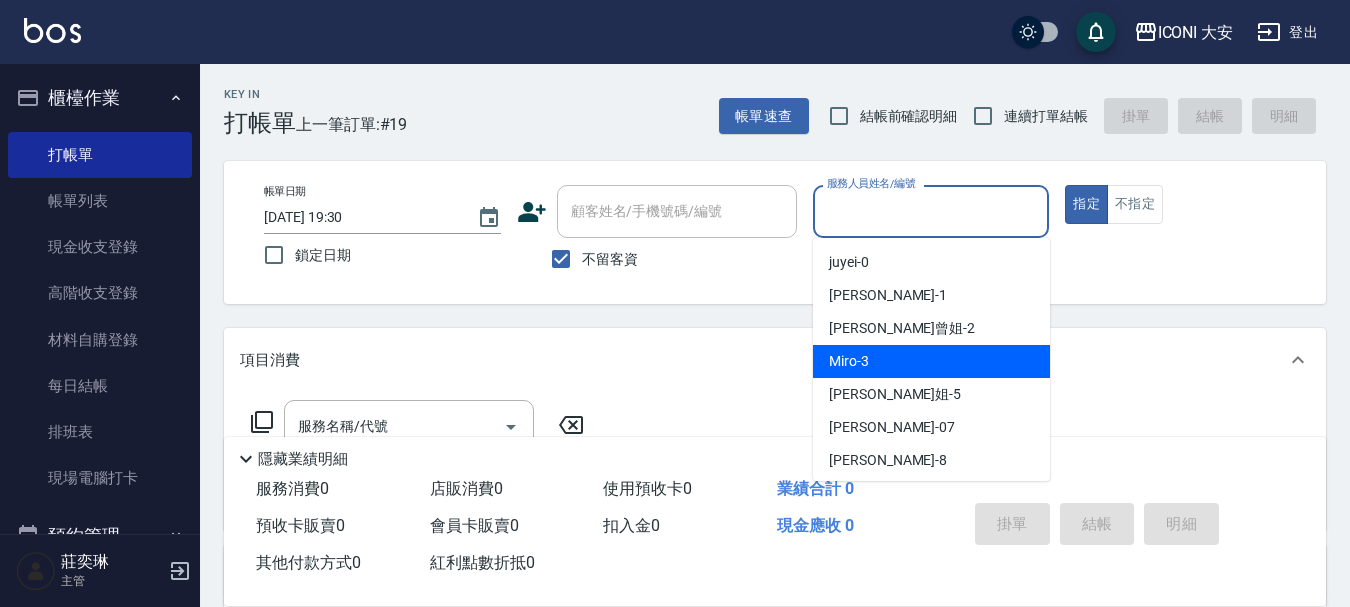click on "Miro -3" at bounding box center [931, 361] 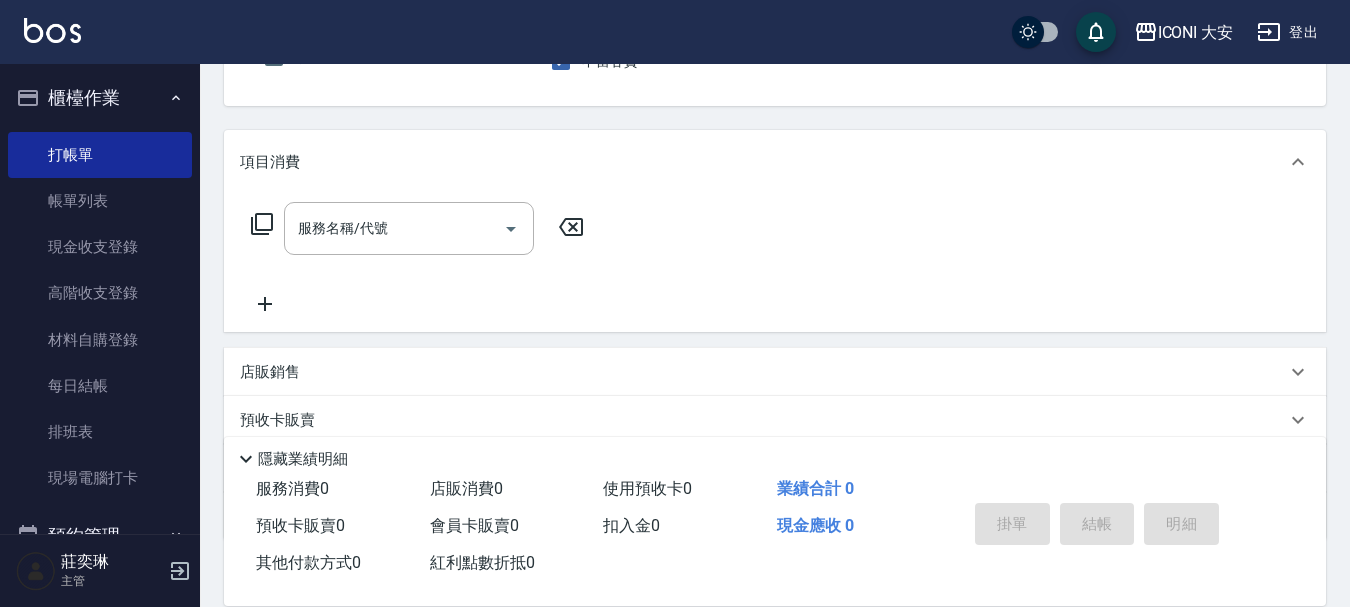 scroll, scrollTop: 200, scrollLeft: 0, axis: vertical 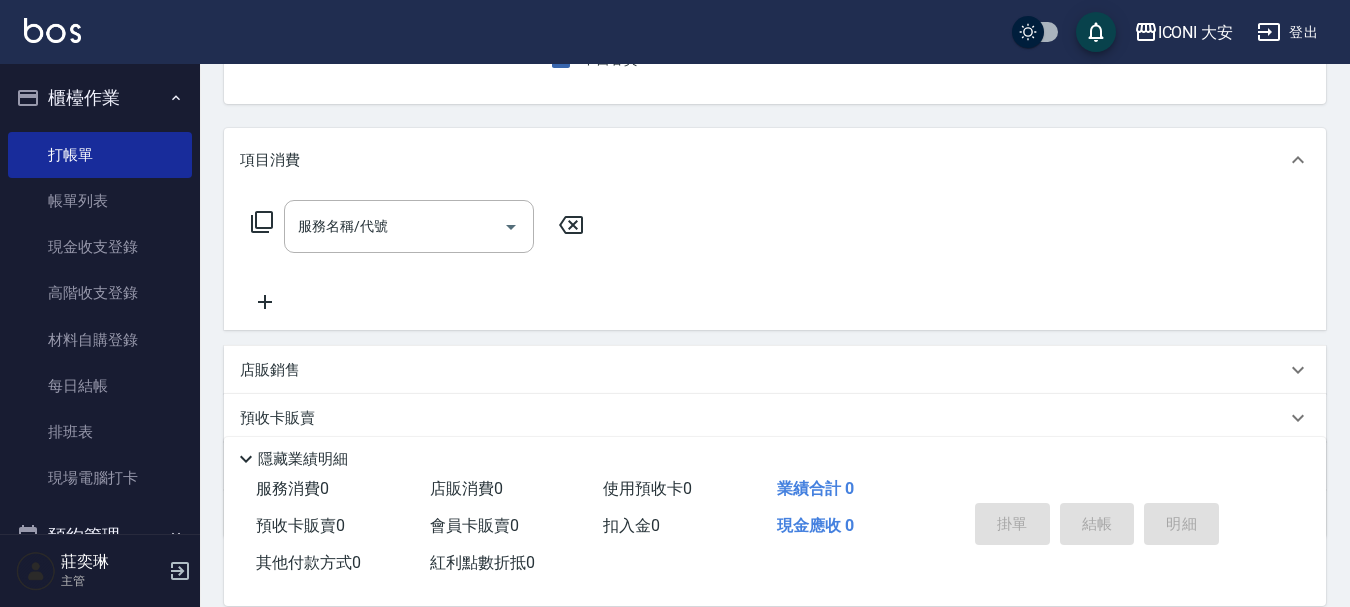 click 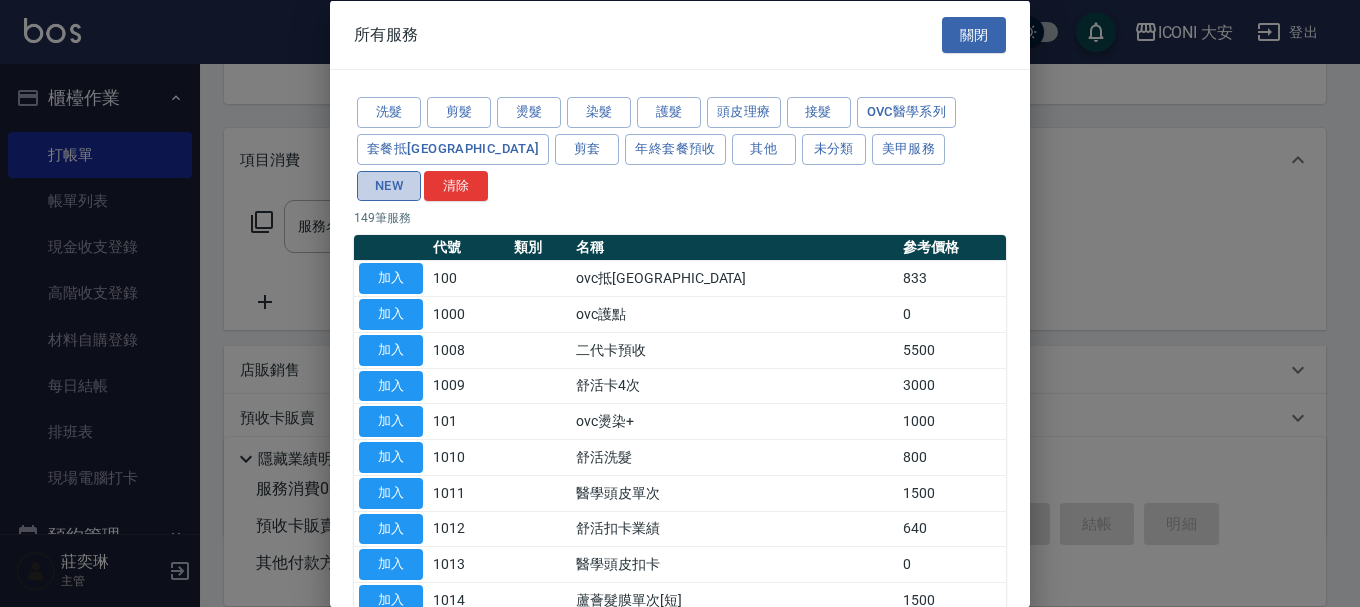 click on "NEW" at bounding box center [389, 185] 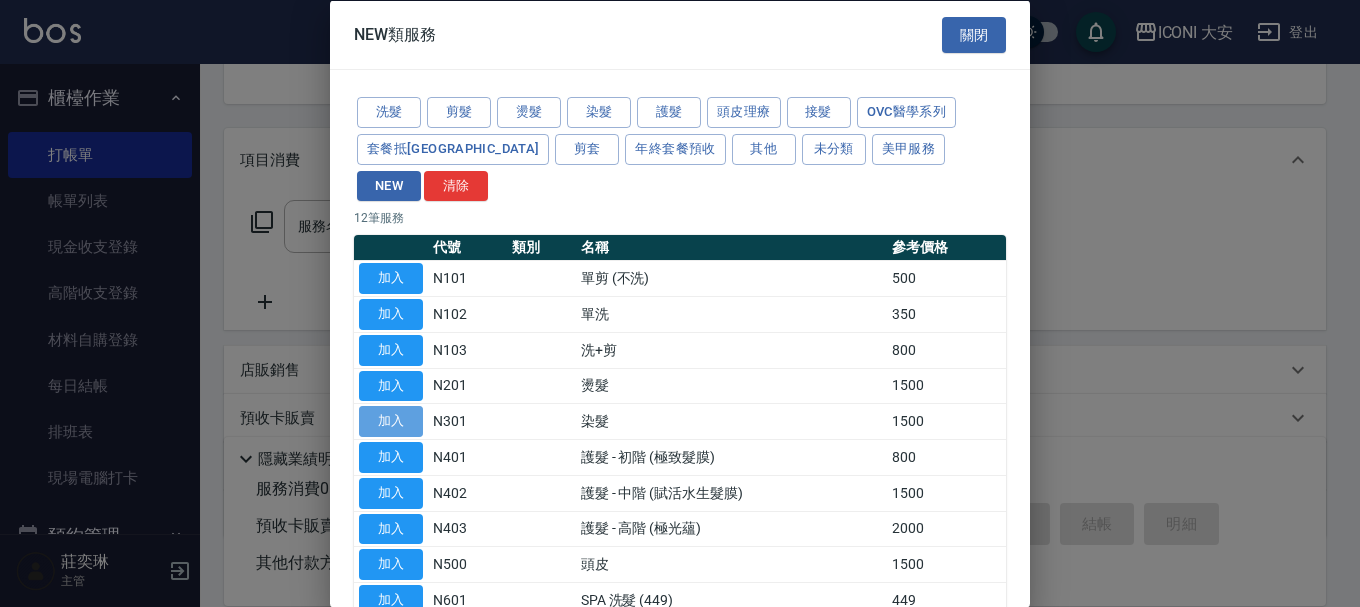 click on "加入" at bounding box center [391, 421] 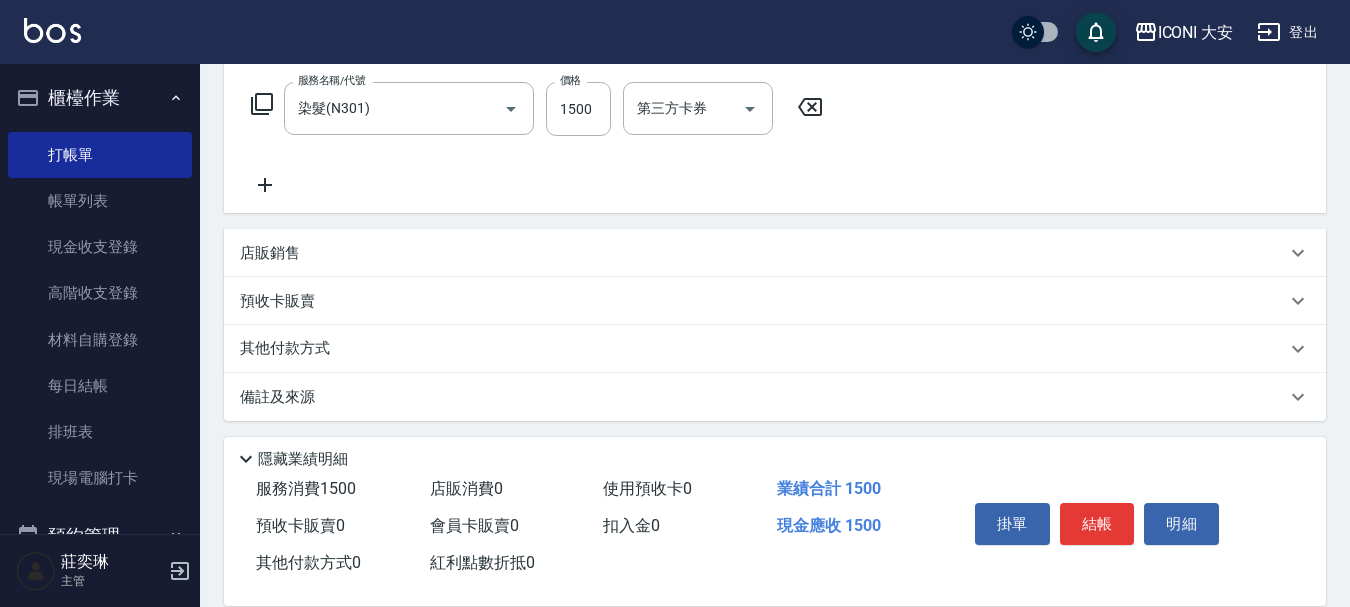 scroll, scrollTop: 324, scrollLeft: 0, axis: vertical 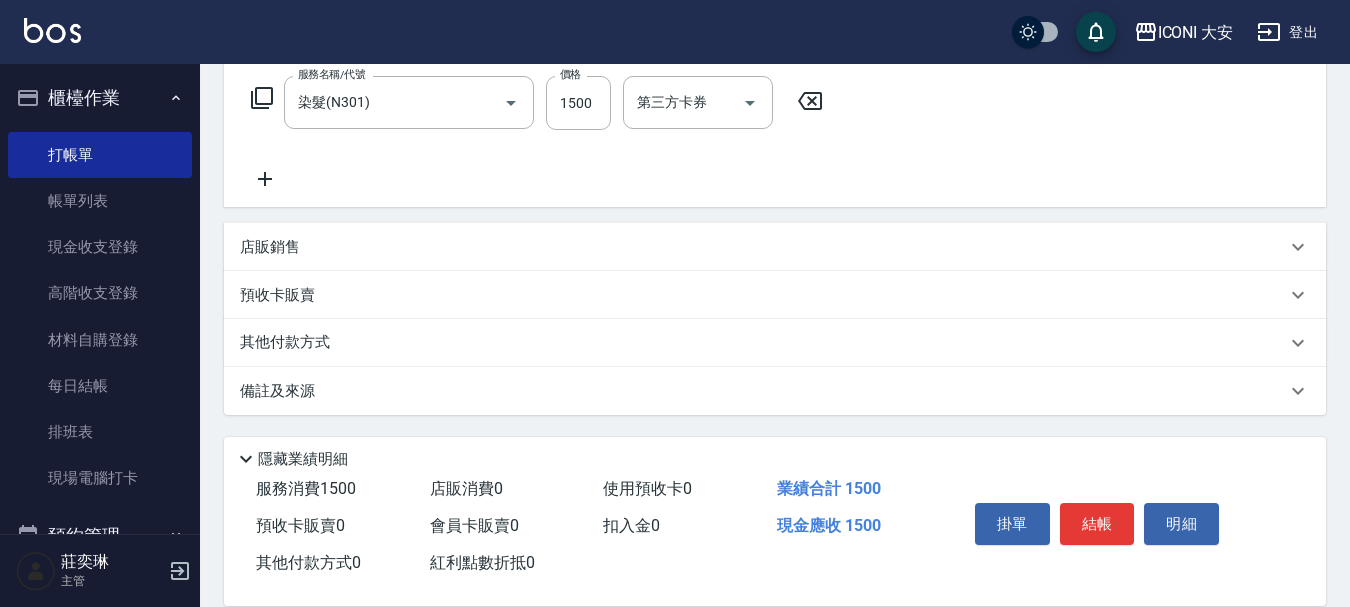 click on "其他付款方式" at bounding box center [290, 343] 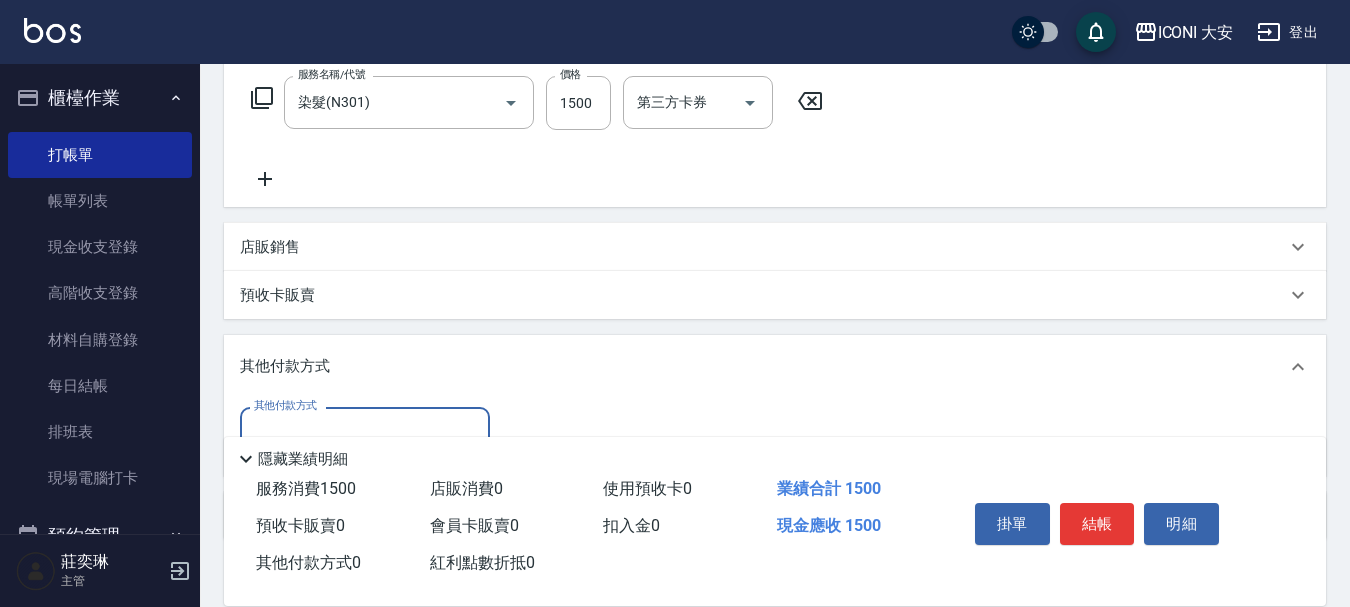 scroll, scrollTop: 383, scrollLeft: 0, axis: vertical 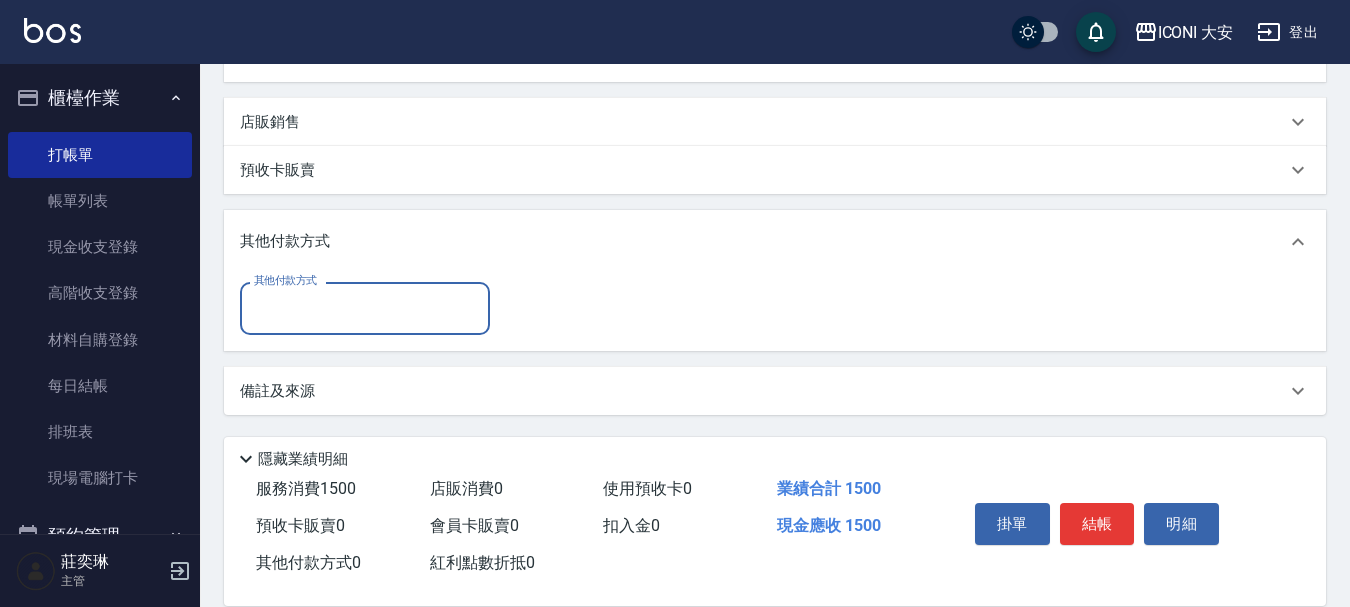 click on "其他付款方式" at bounding box center [365, 308] 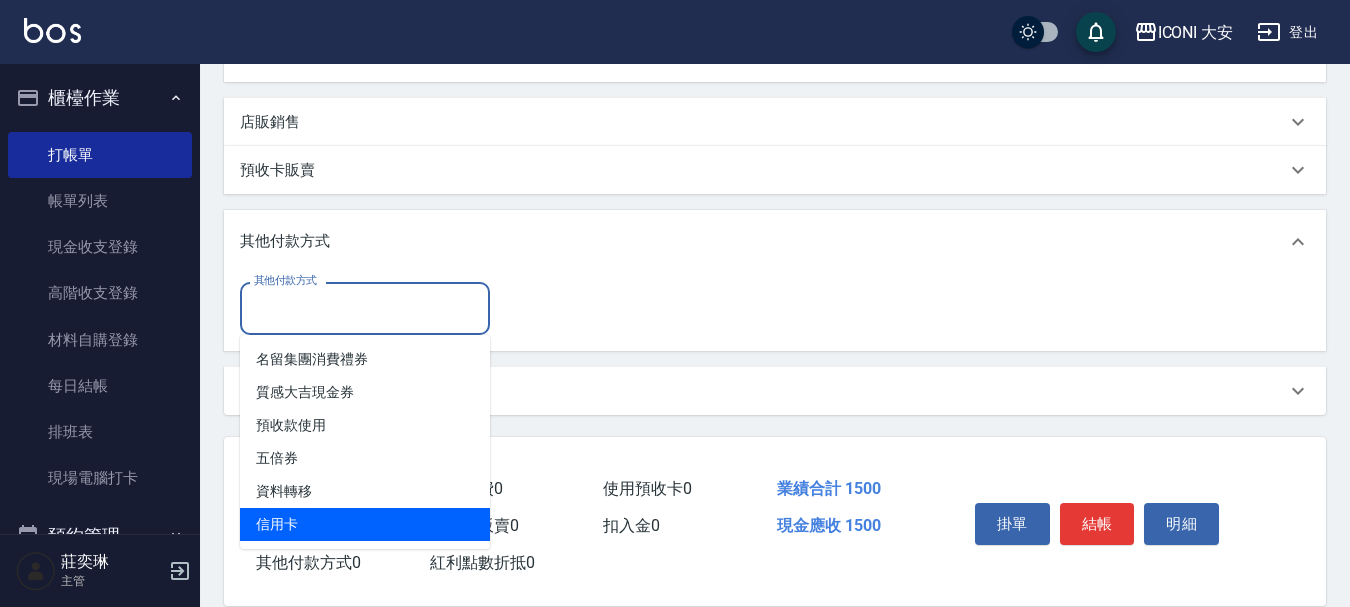 click on "信用卡" at bounding box center (365, 524) 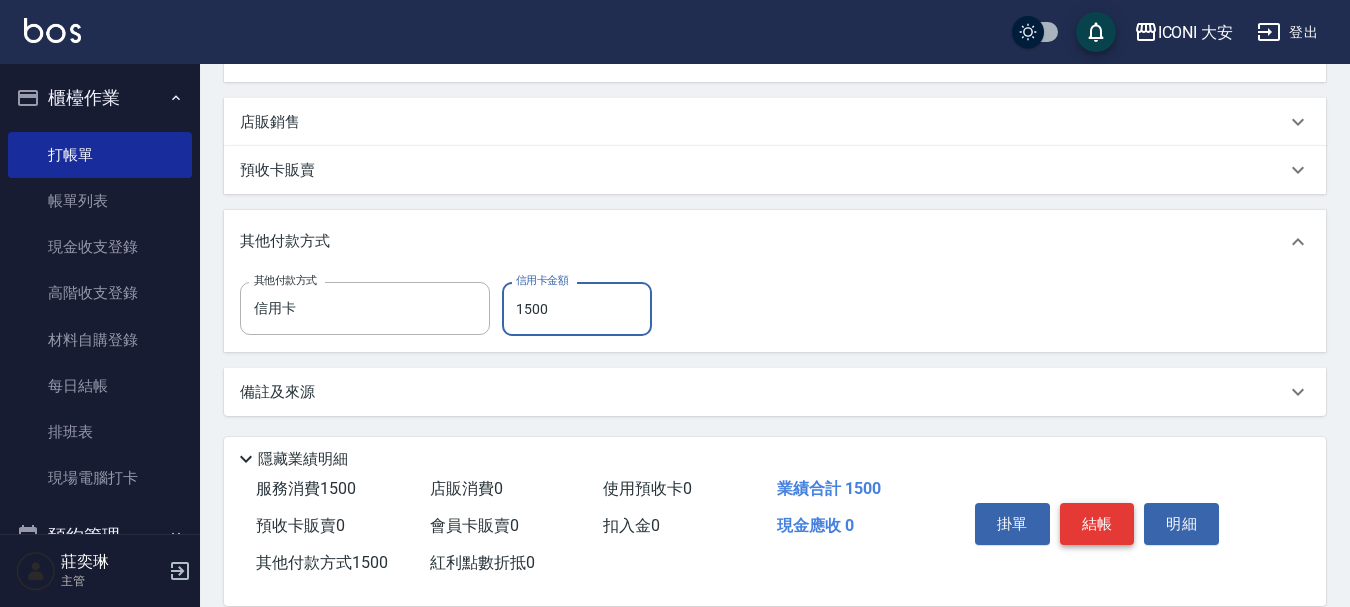 type on "1500" 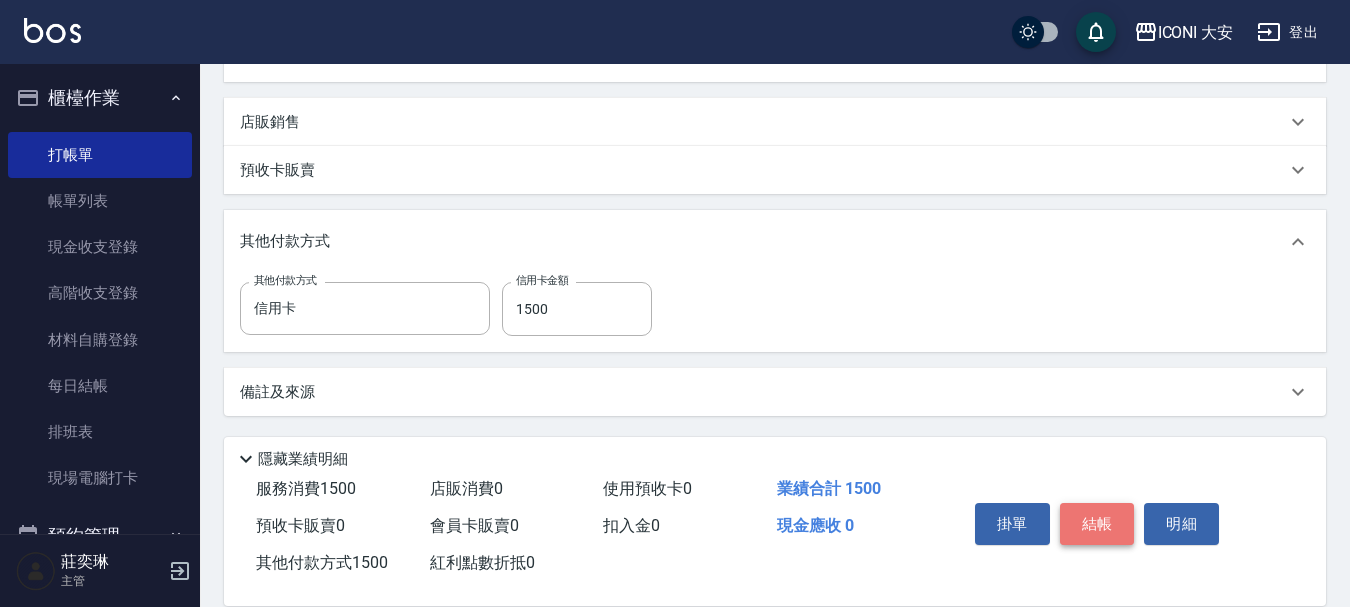 click on "結帳" at bounding box center [1097, 524] 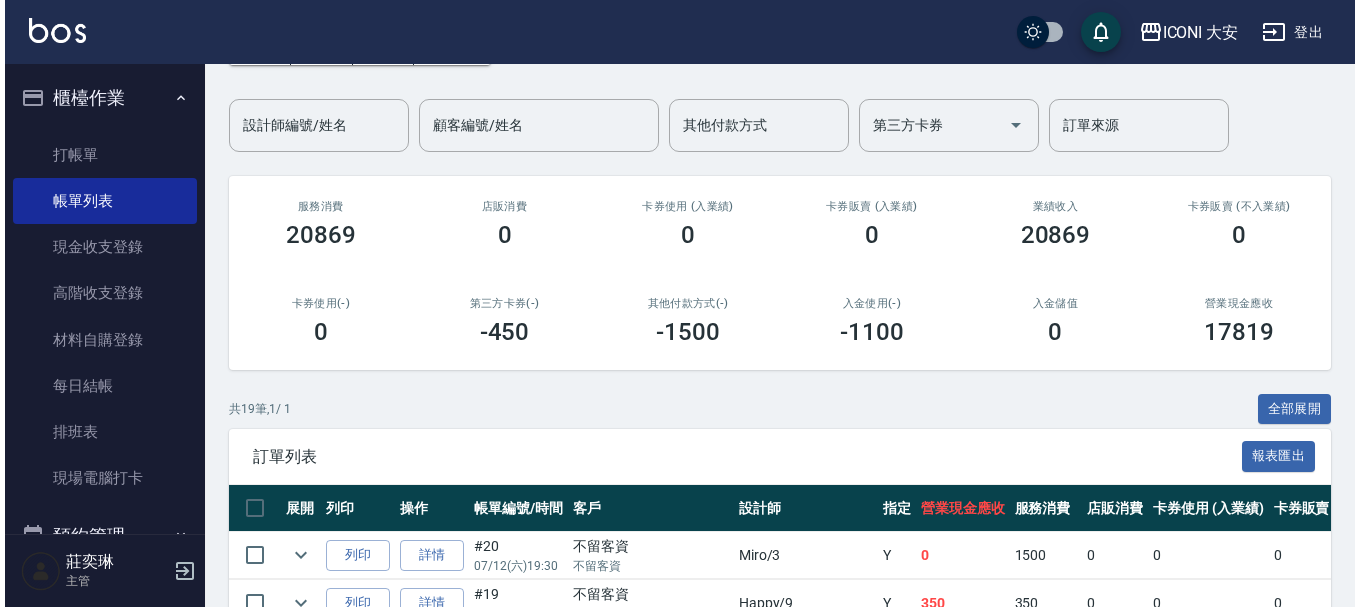 scroll, scrollTop: 0, scrollLeft: 0, axis: both 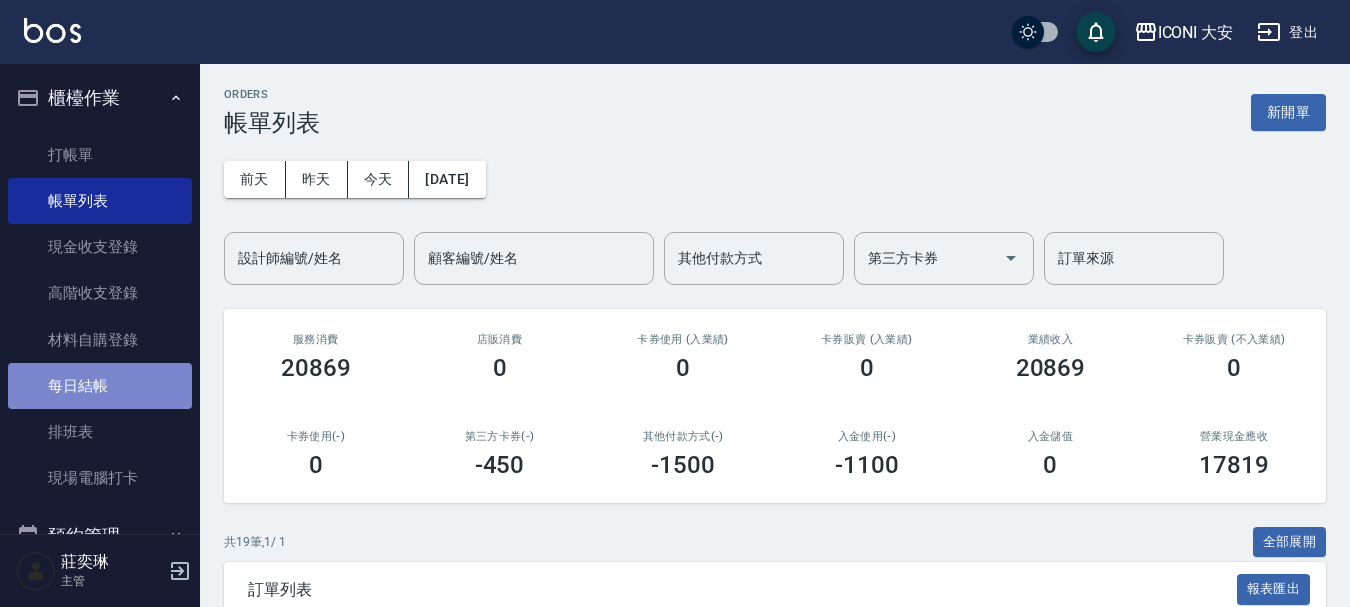 click on "每日結帳" at bounding box center [100, 386] 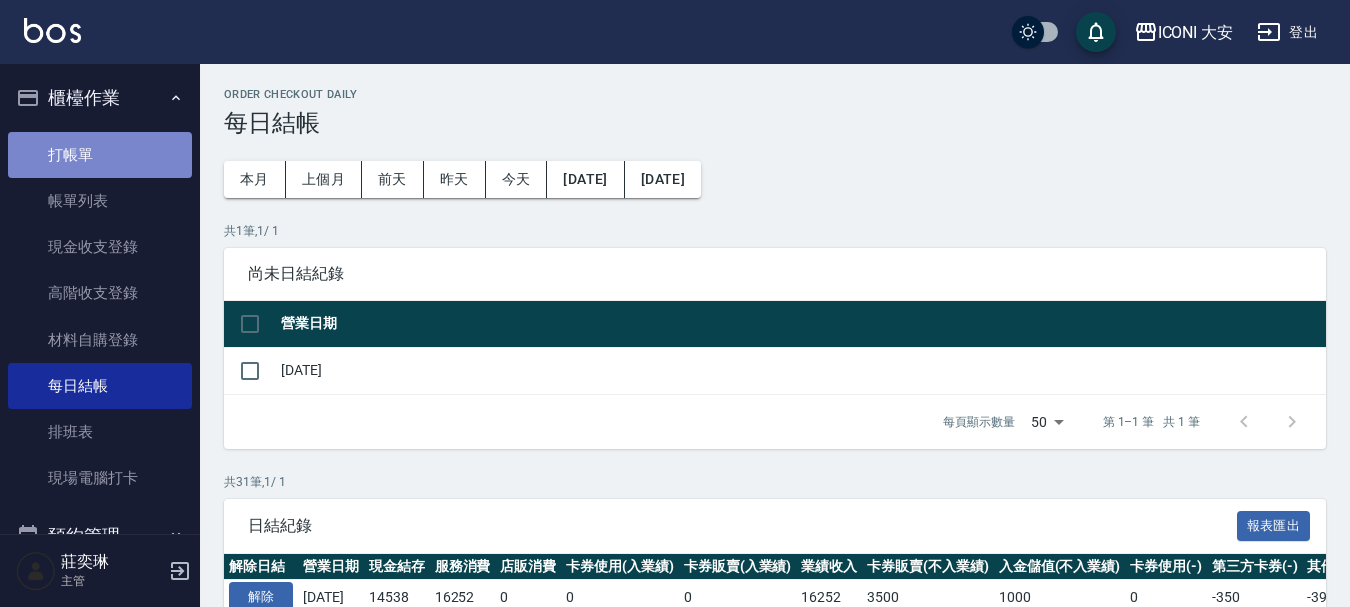 click on "打帳單" at bounding box center (100, 155) 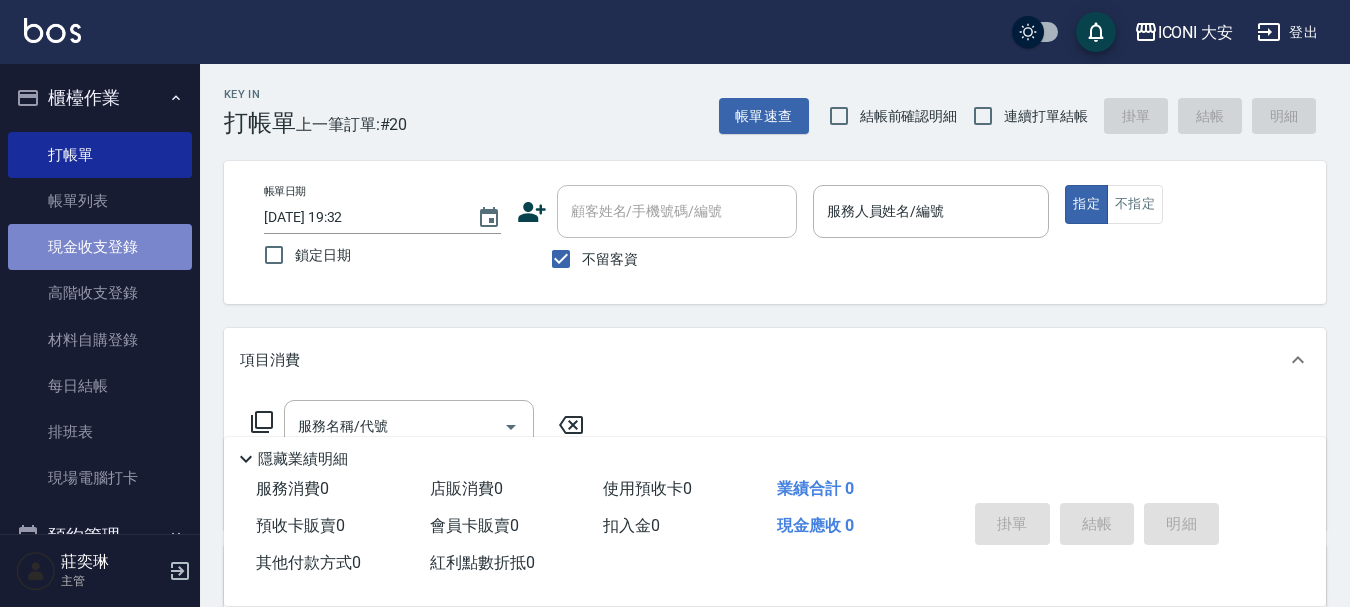 click on "現金收支登錄" at bounding box center [100, 247] 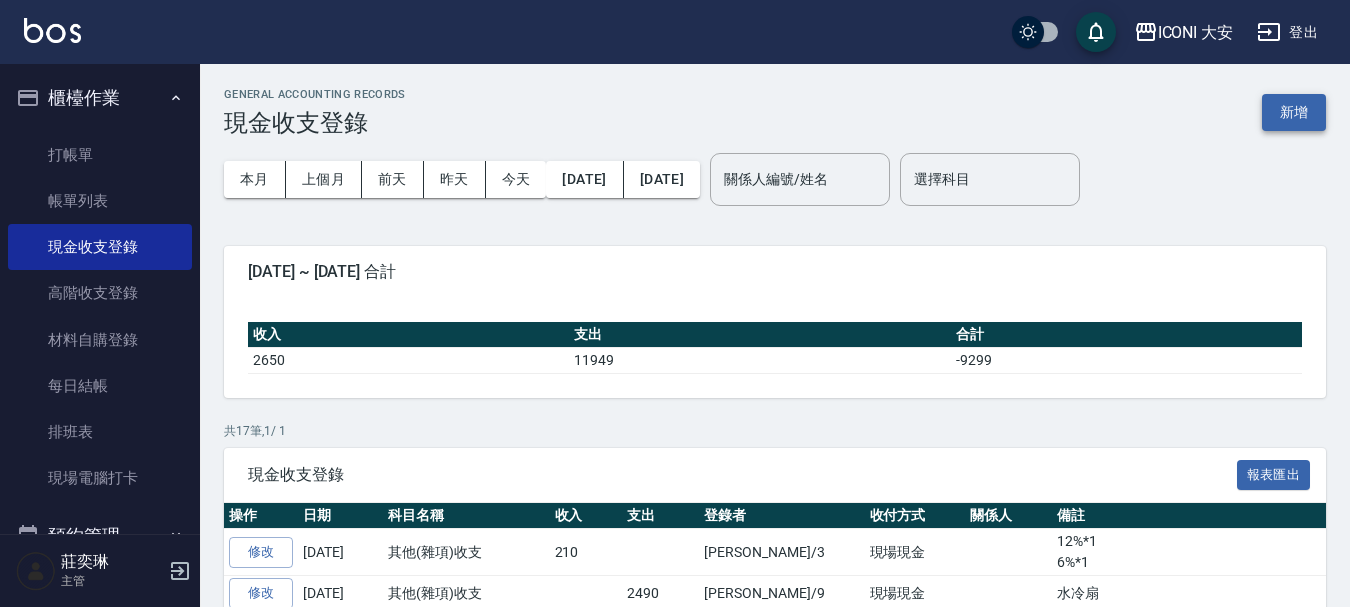 click on "新增" at bounding box center (1294, 112) 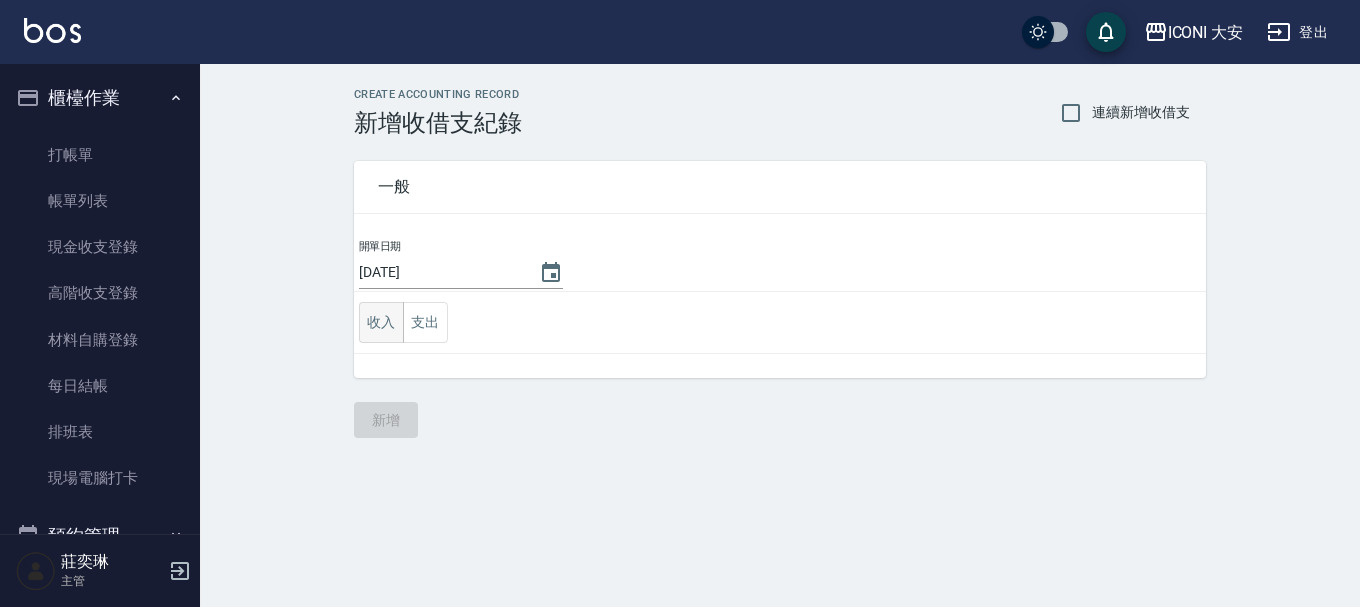 click on "收入" at bounding box center [381, 322] 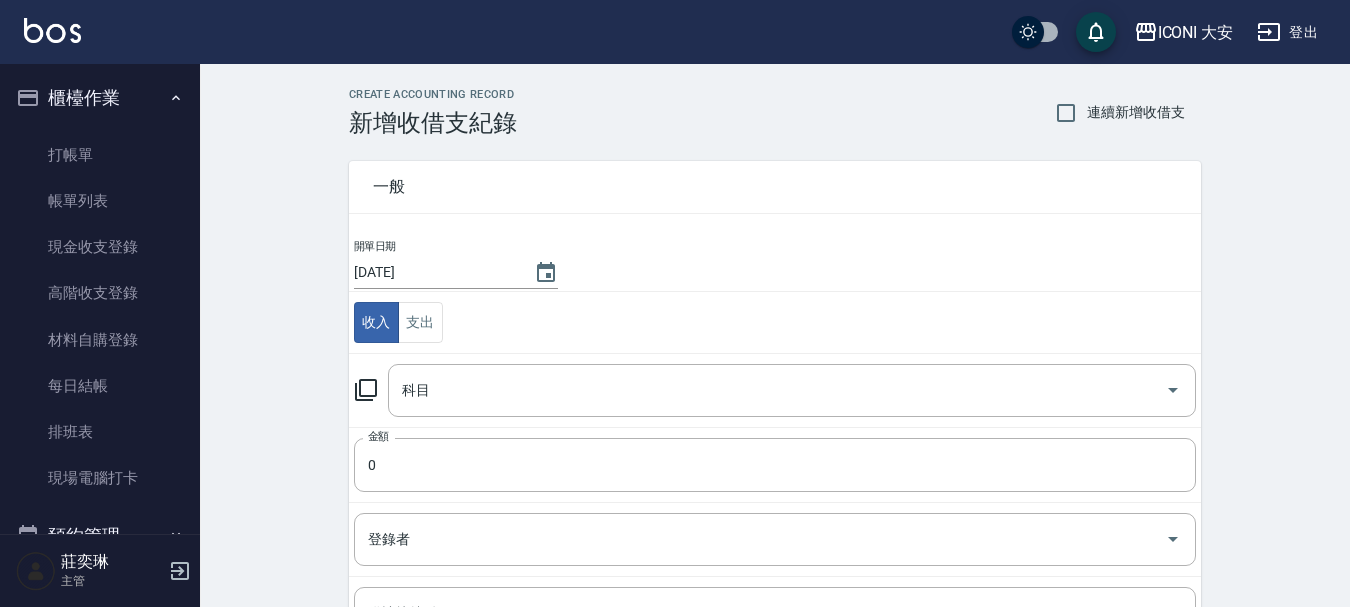 click on "科目 科目" at bounding box center (775, 390) 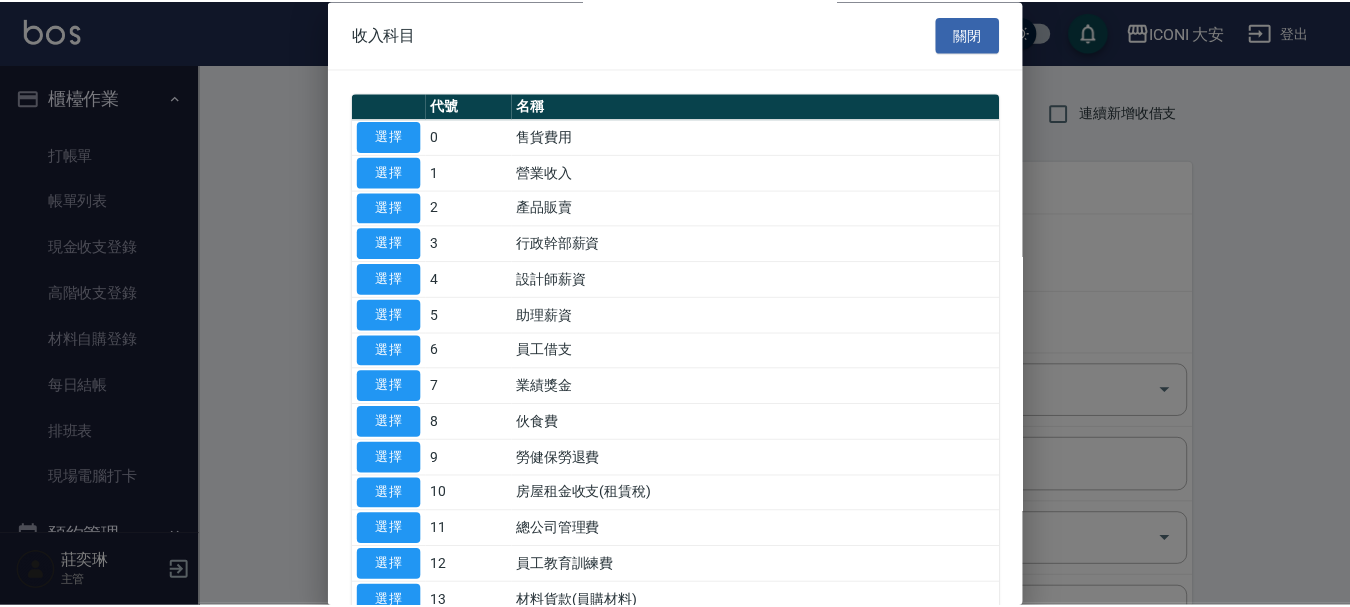 scroll, scrollTop: 400, scrollLeft: 0, axis: vertical 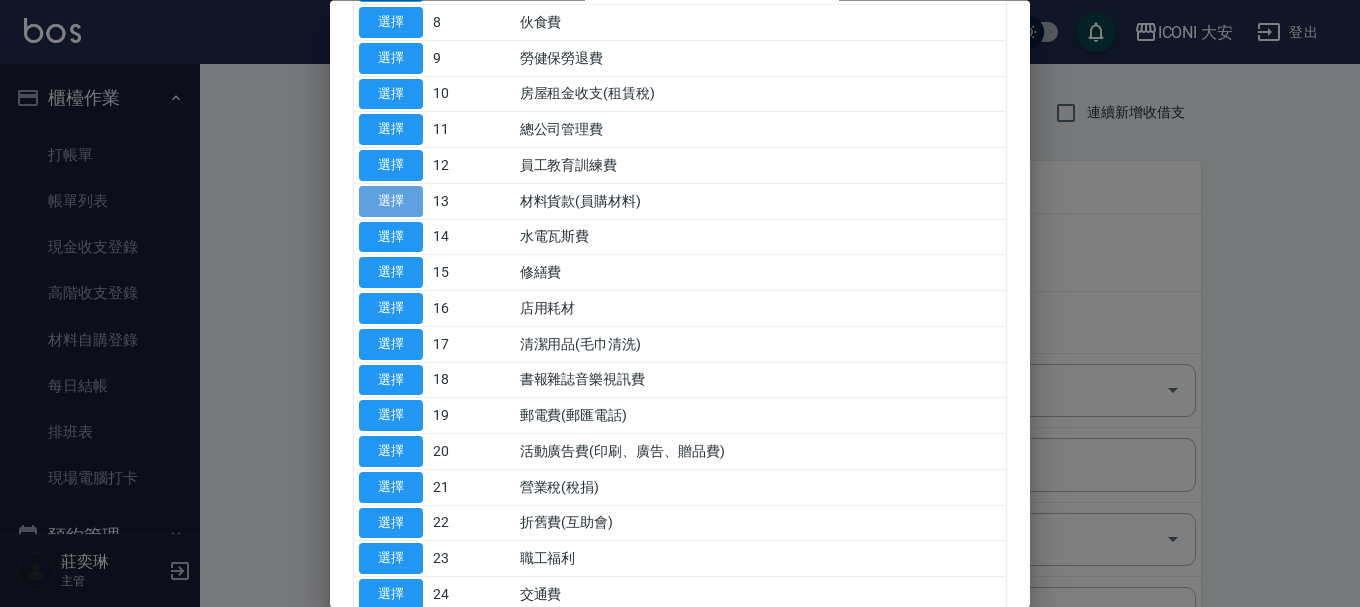 click on "選擇" at bounding box center (391, 201) 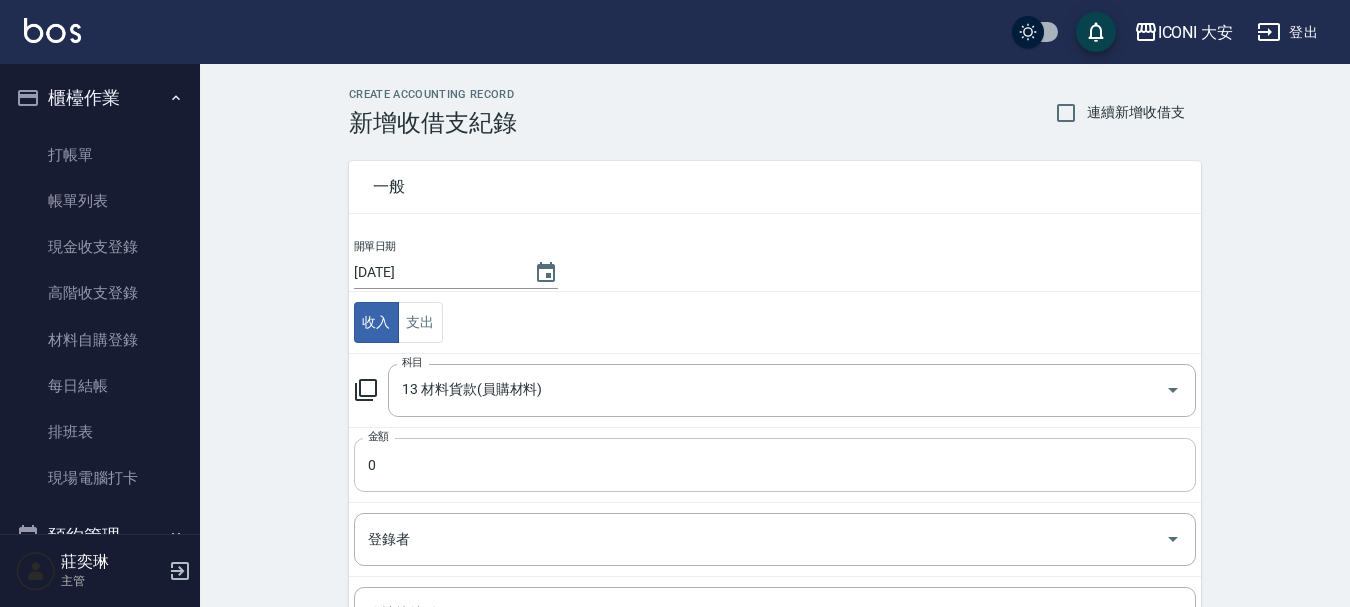 click on "0" at bounding box center (775, 465) 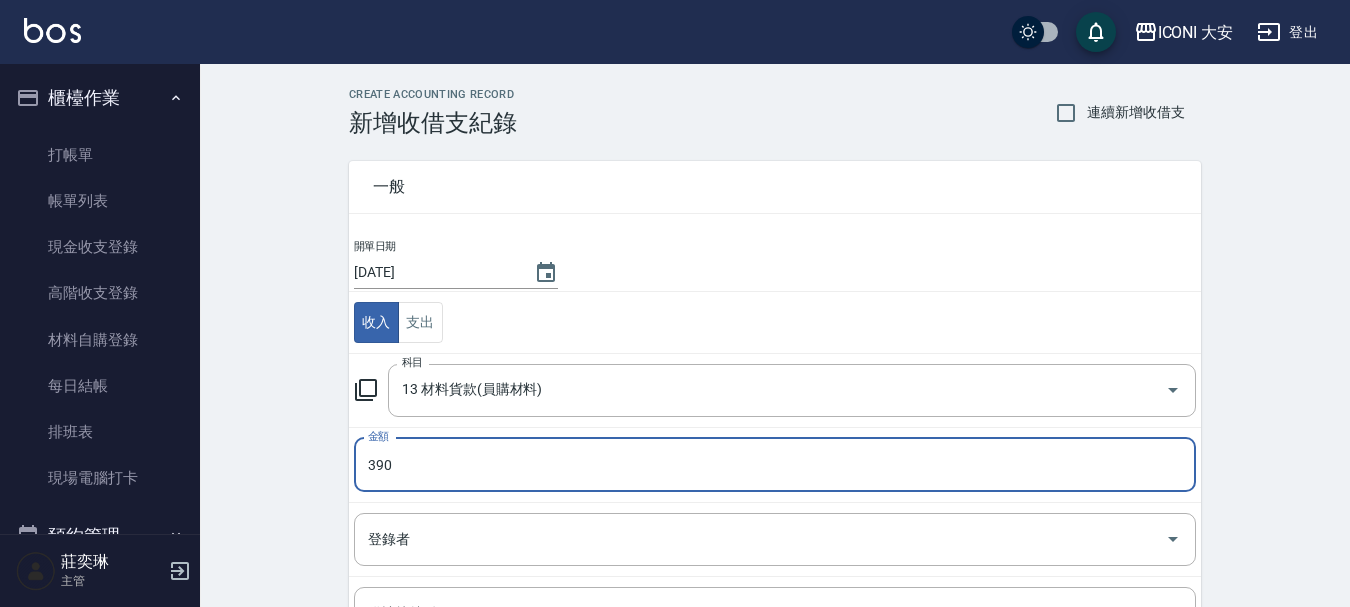 type on "390" 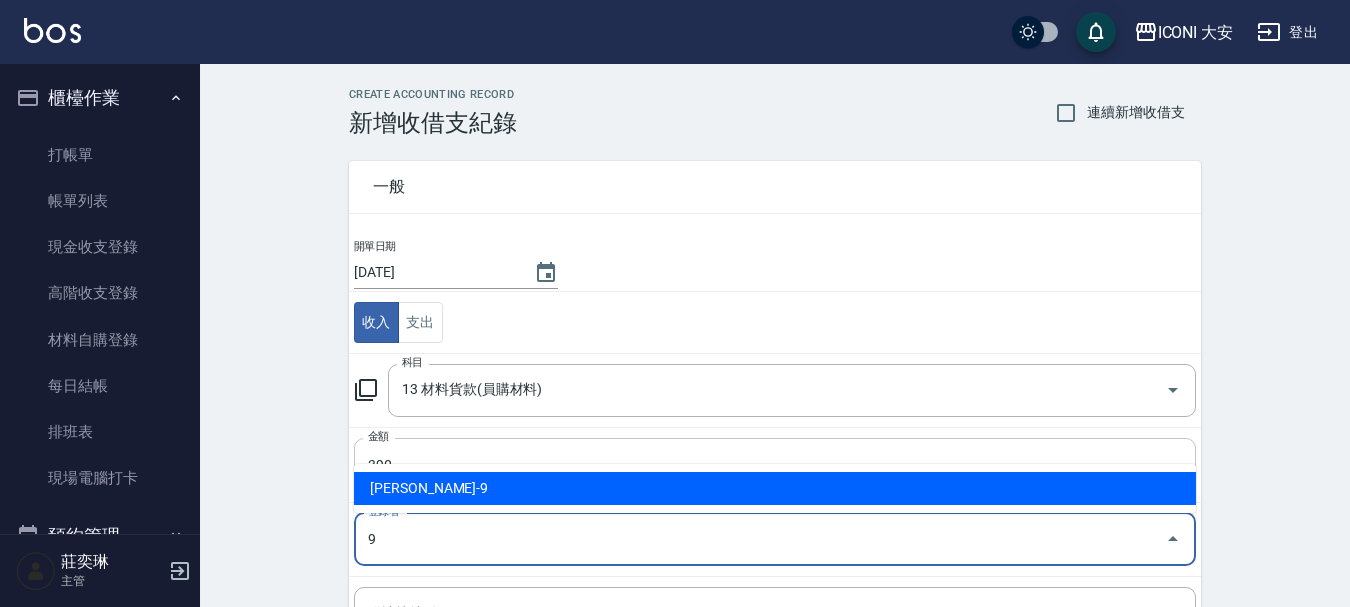 type on "[PERSON_NAME]-9" 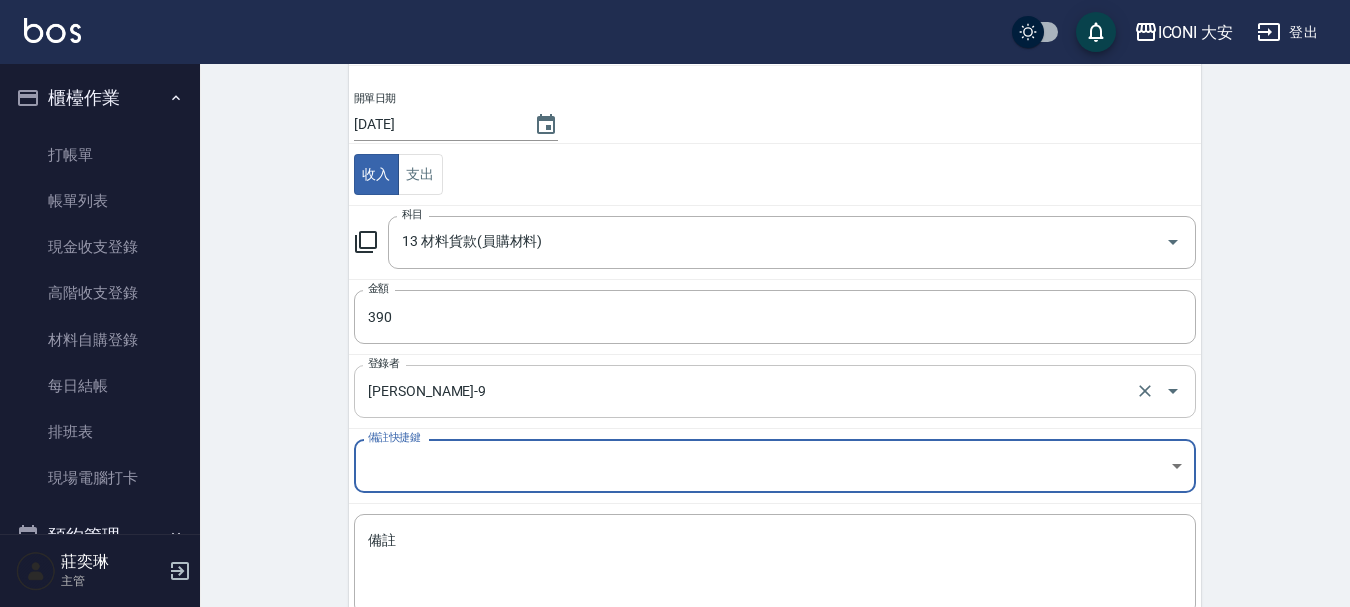 scroll, scrollTop: 276, scrollLeft: 0, axis: vertical 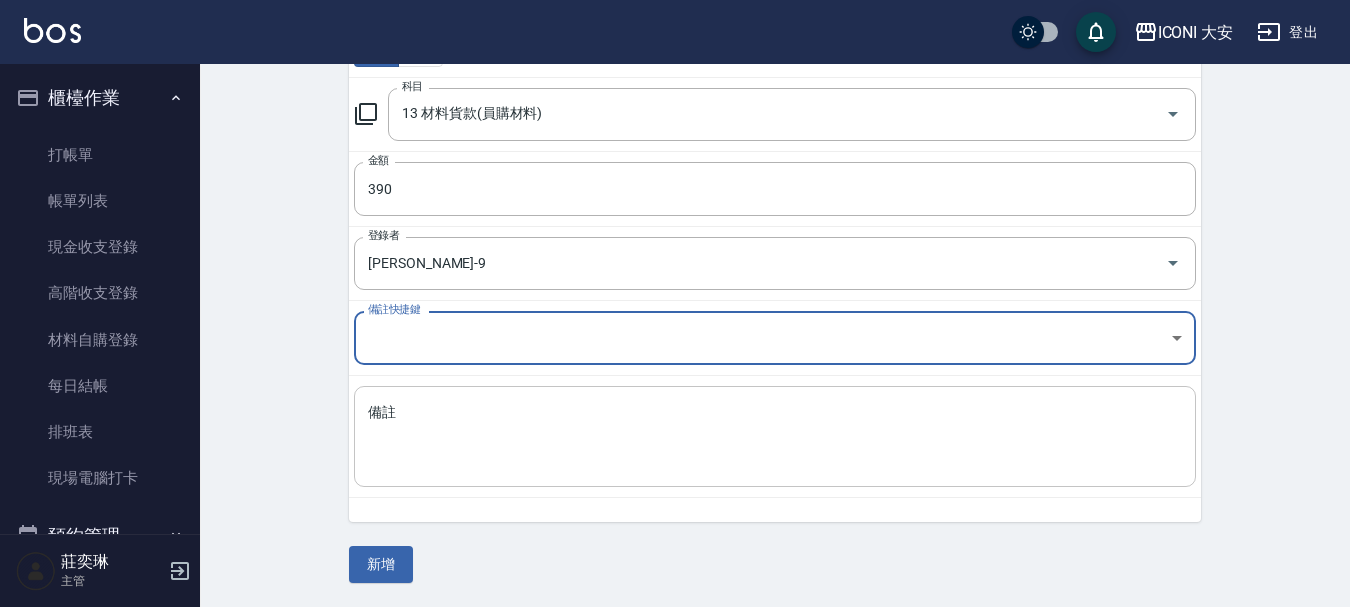 click on "備註" at bounding box center [775, 437] 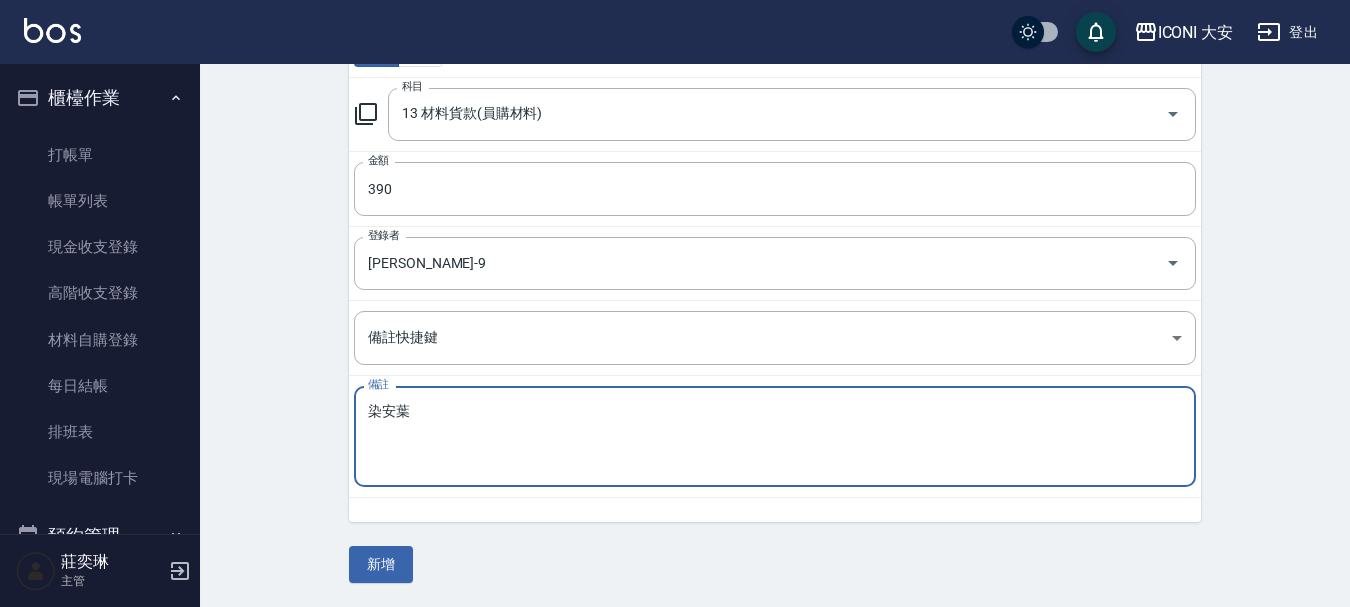 click on "染安葉" at bounding box center (775, 437) 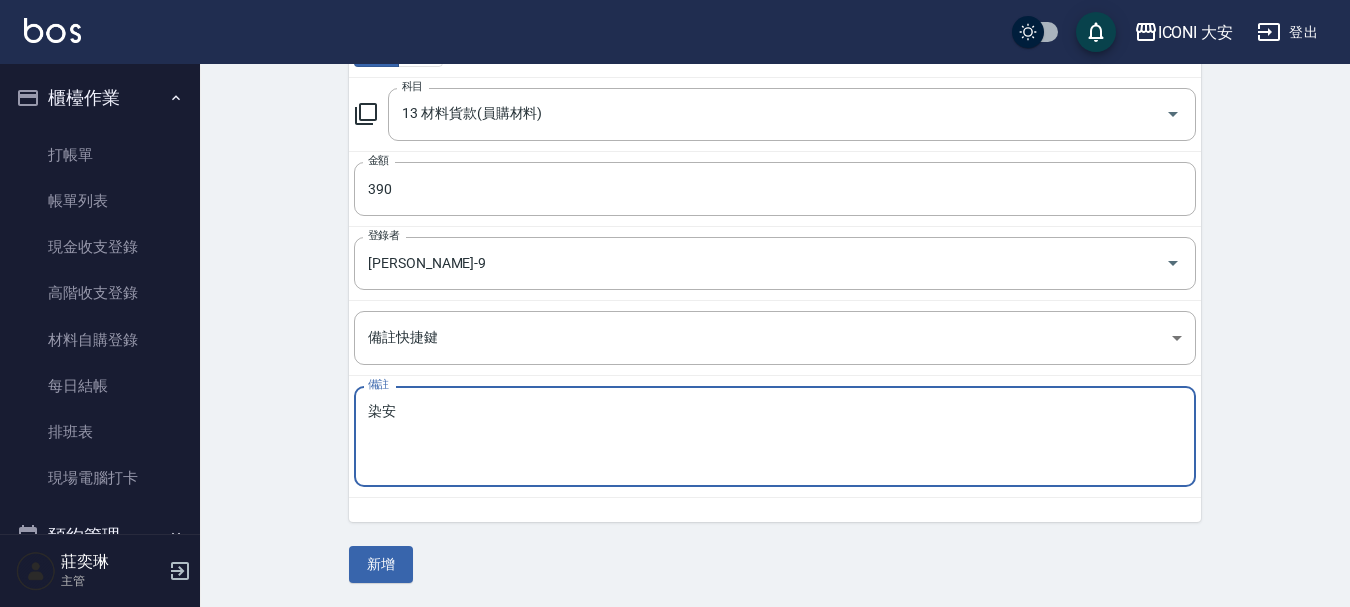 type on "染" 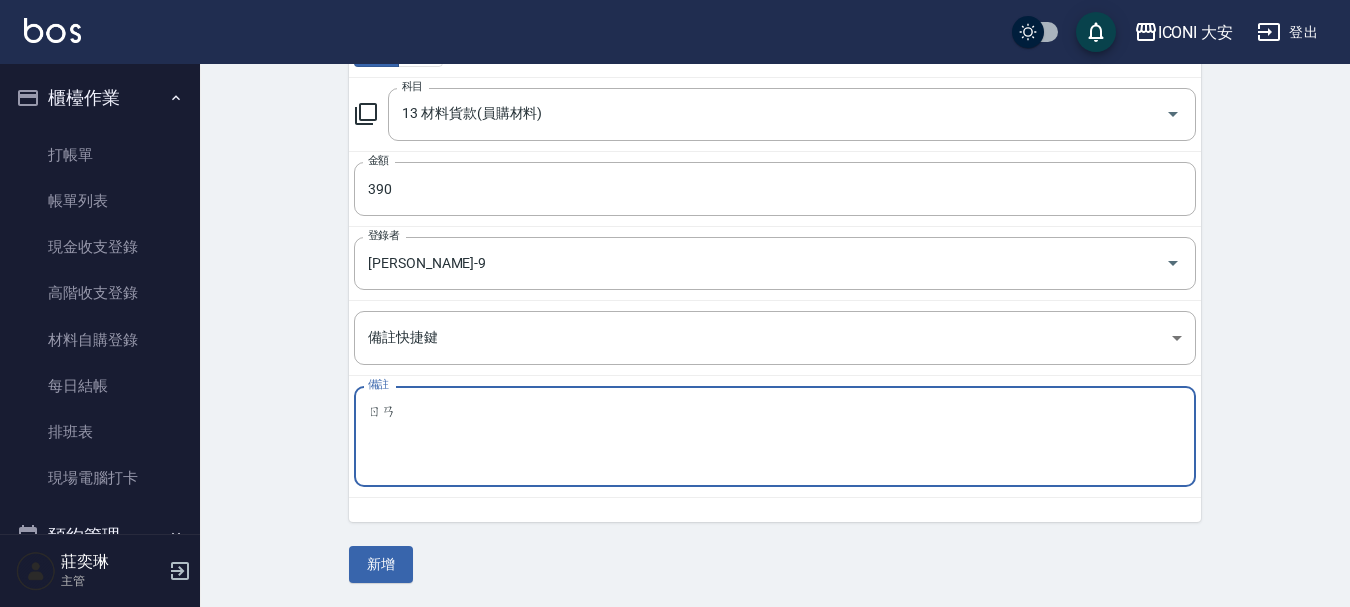 type on "染" 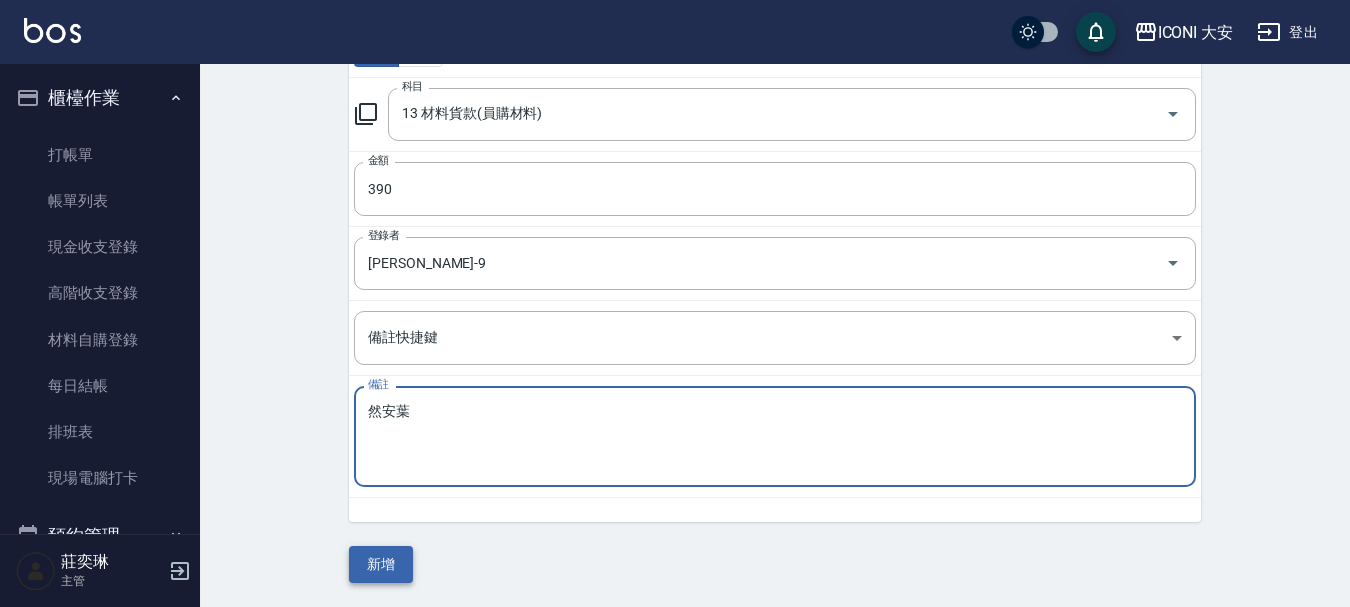 type on "然安葉" 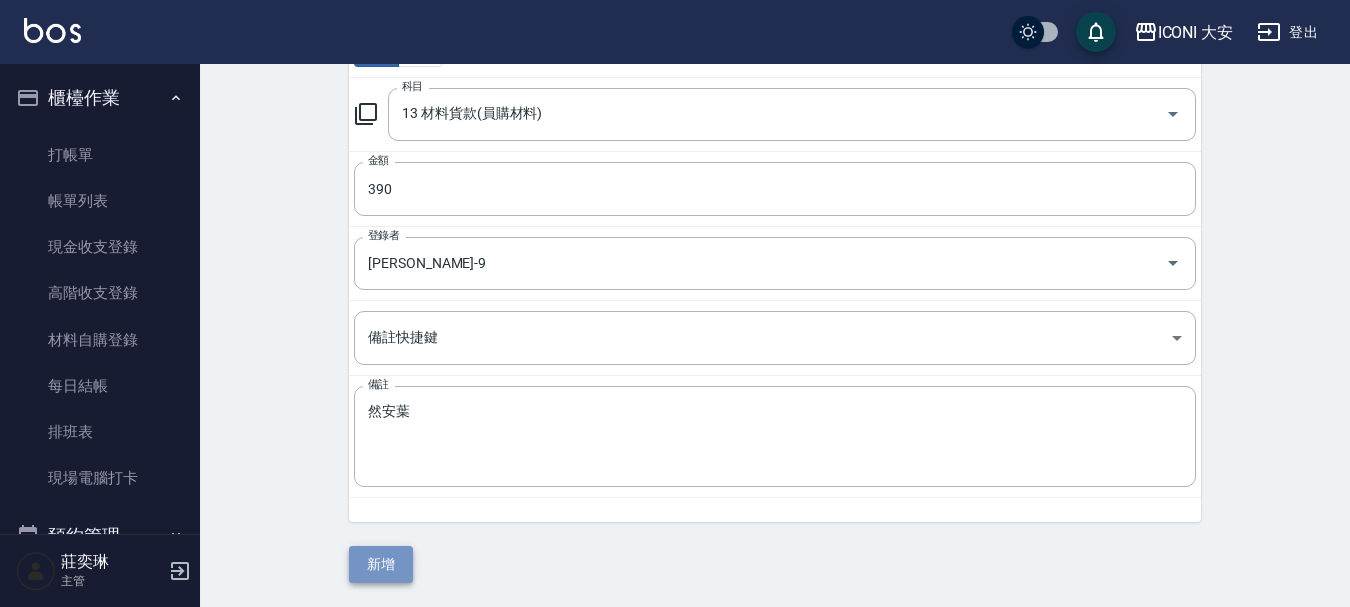 click on "新增" at bounding box center [381, 564] 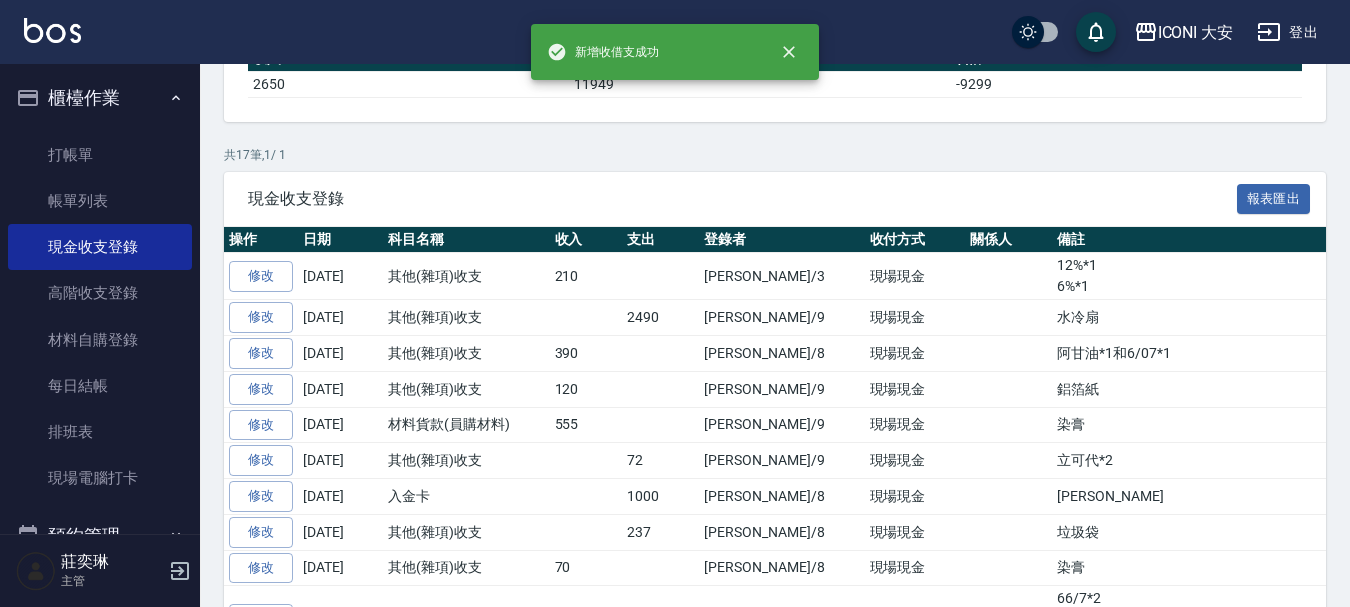 scroll, scrollTop: 0, scrollLeft: 0, axis: both 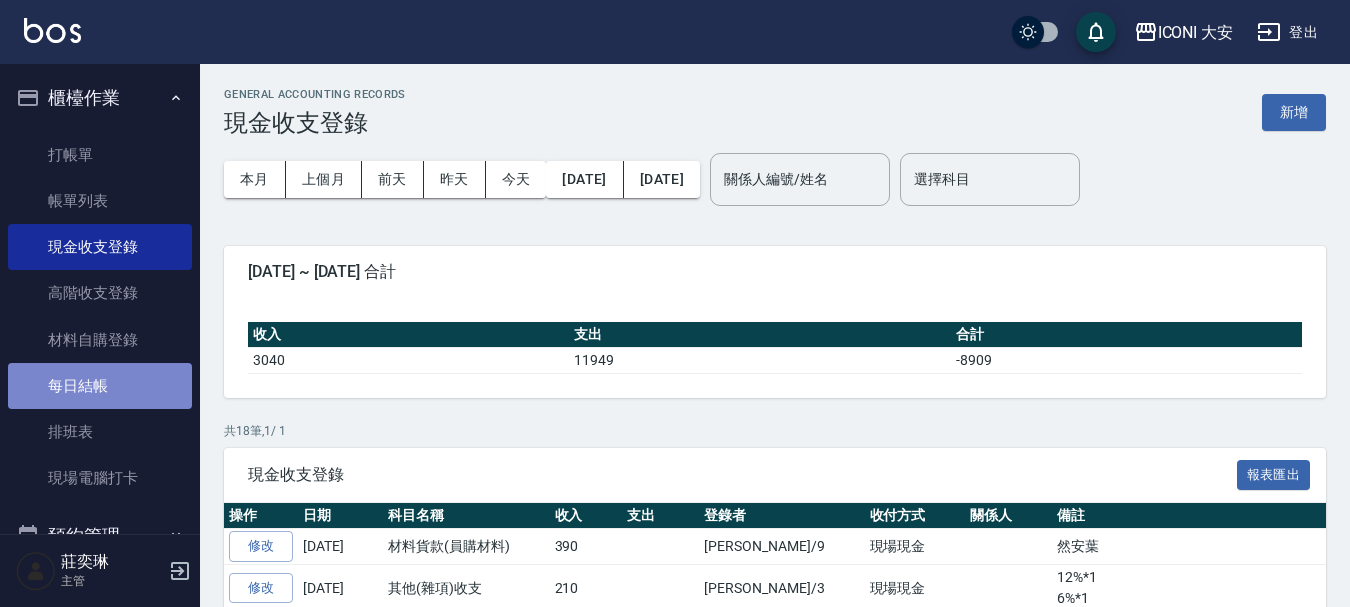 click on "每日結帳" at bounding box center [100, 386] 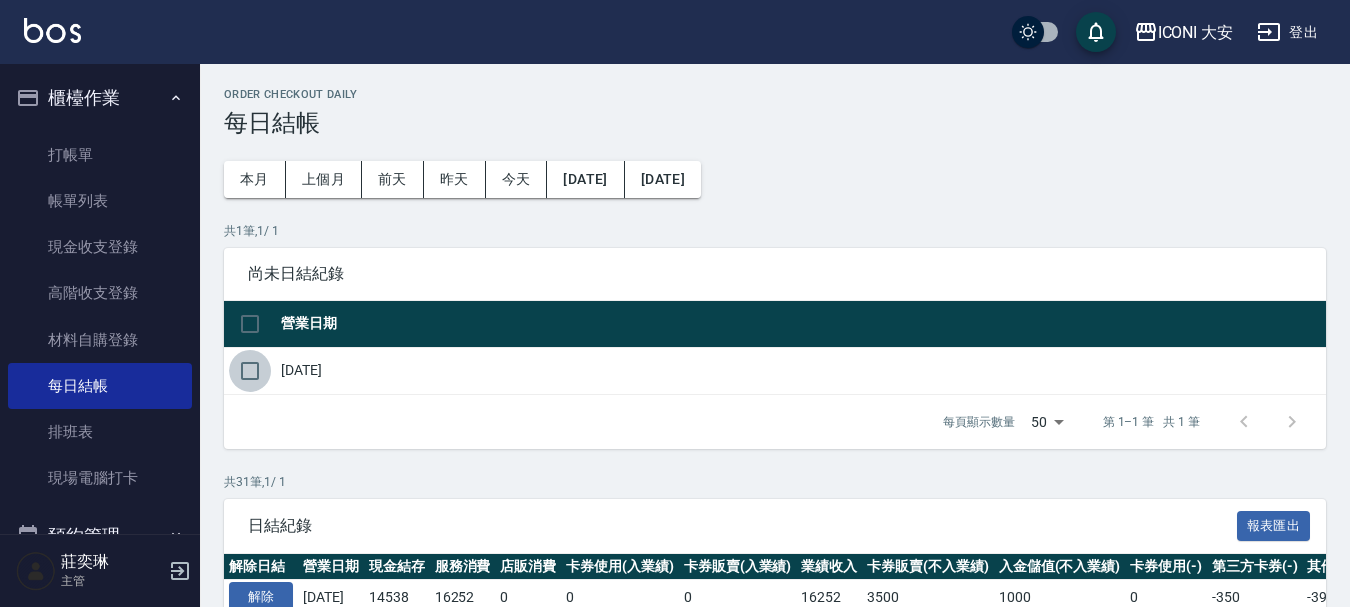 click at bounding box center (250, 371) 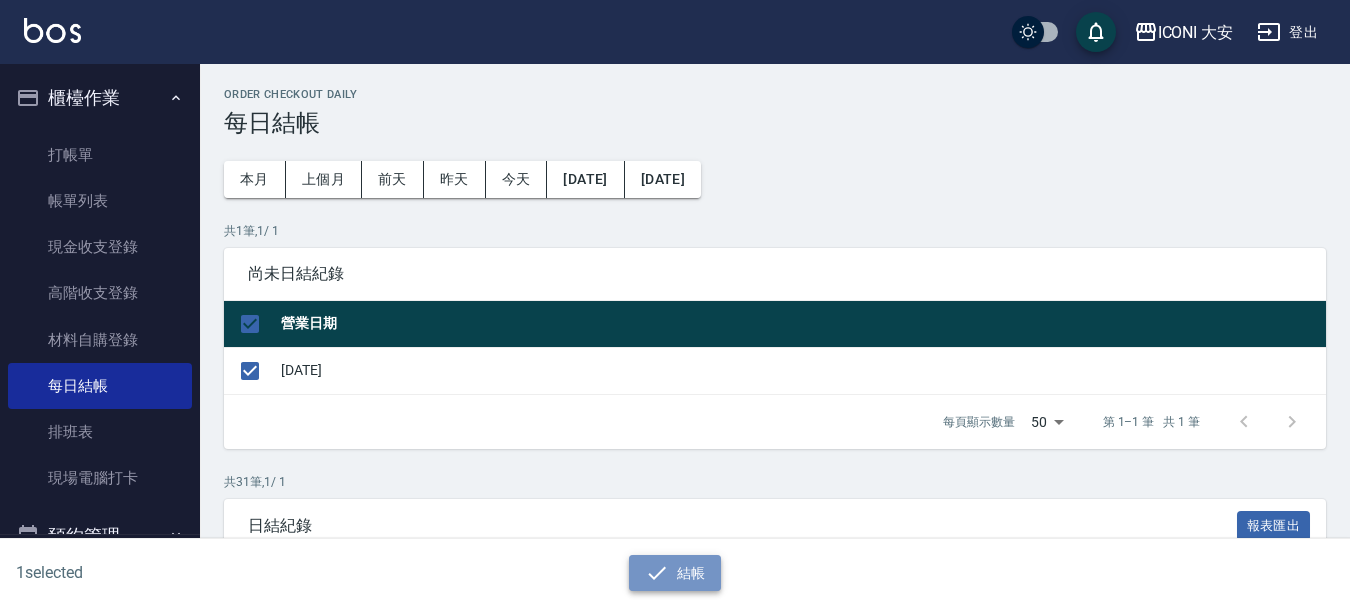 click 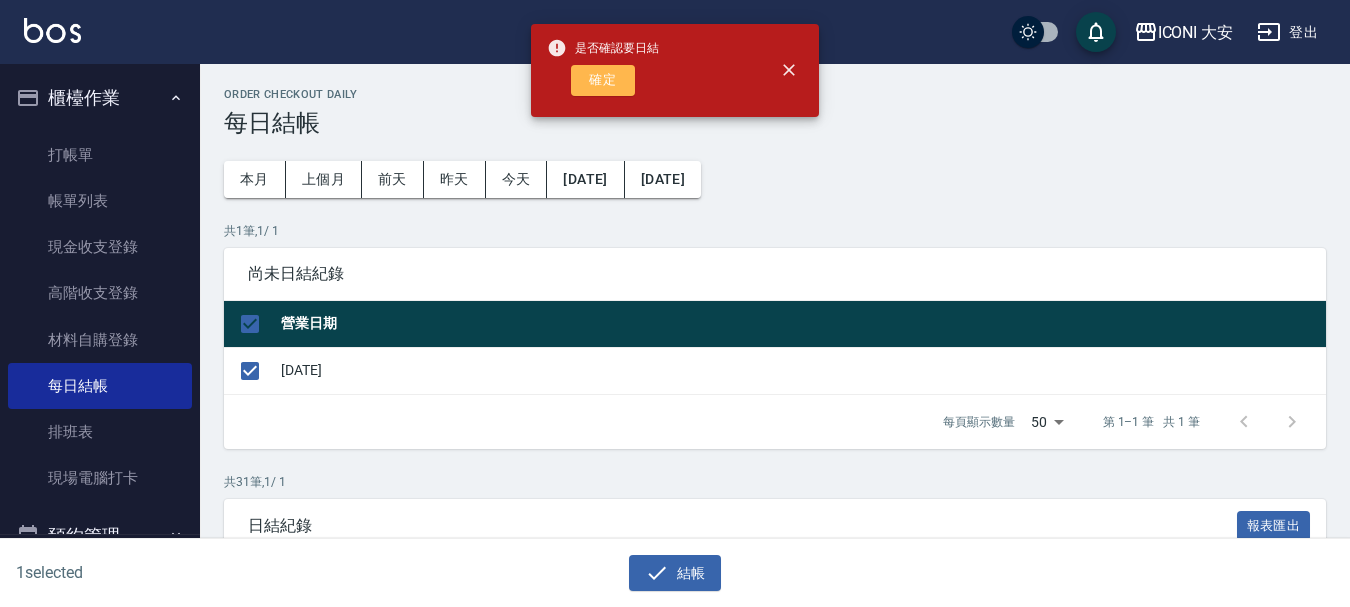 drag, startPoint x: 615, startPoint y: 76, endPoint x: 576, endPoint y: 81, distance: 39.319206 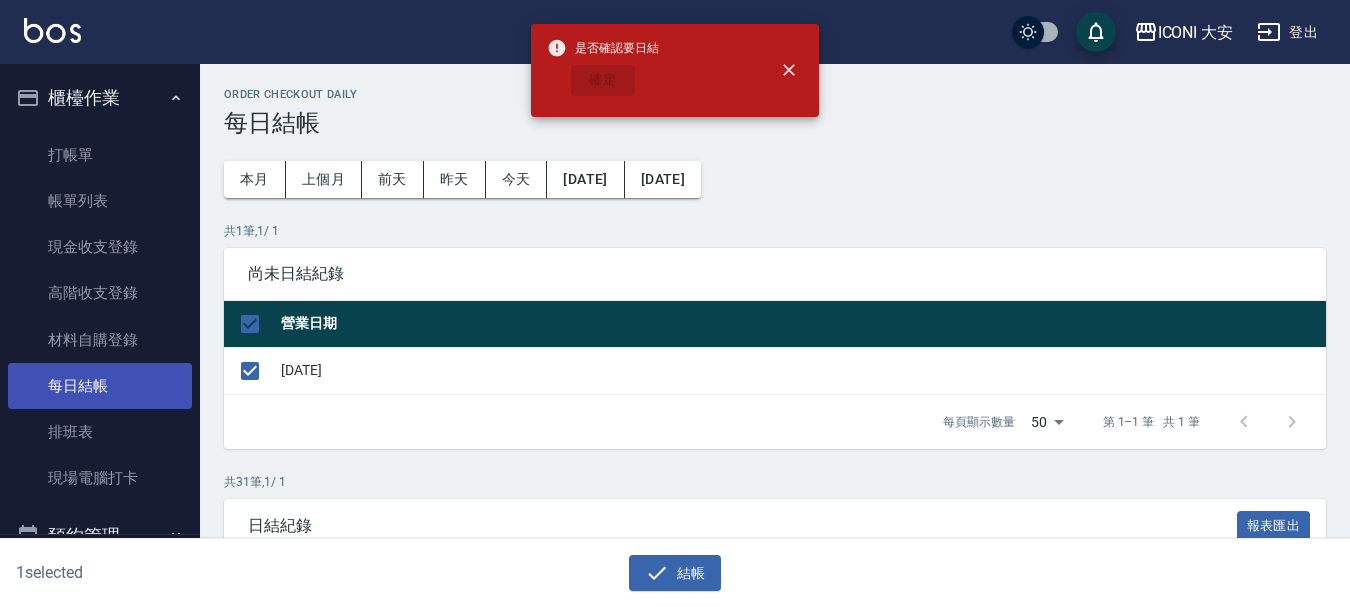 checkbox on "false" 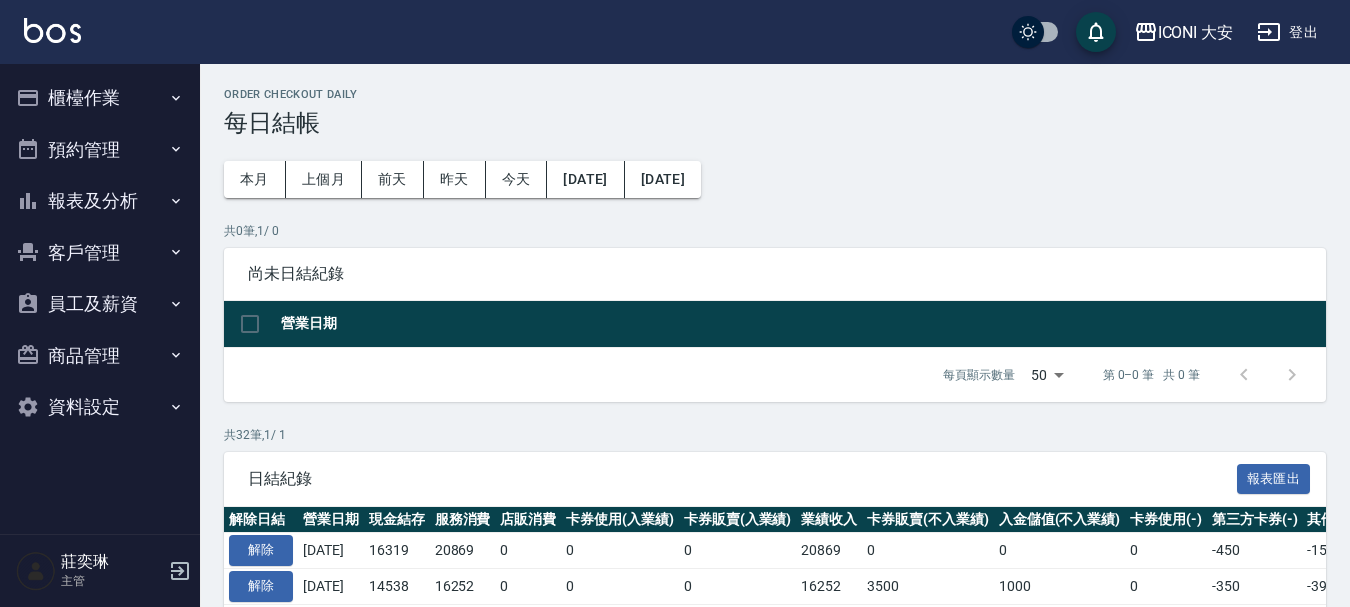 scroll, scrollTop: 0, scrollLeft: 0, axis: both 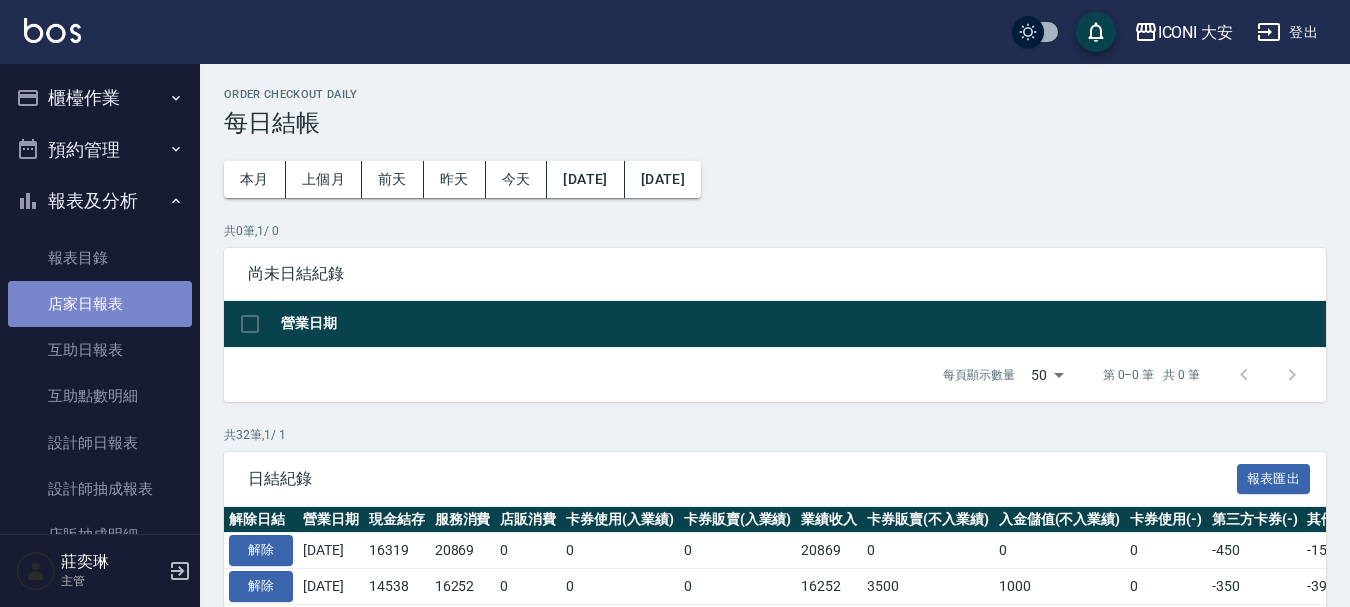 click on "店家日報表" at bounding box center (100, 304) 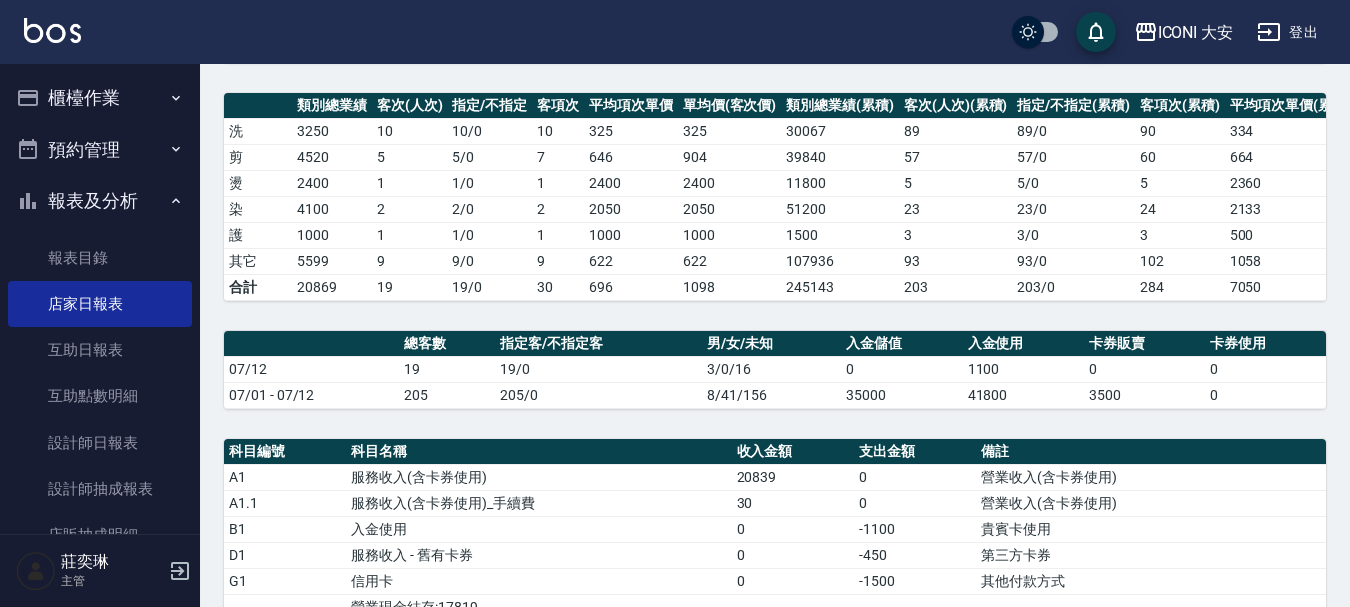 scroll, scrollTop: 700, scrollLeft: 0, axis: vertical 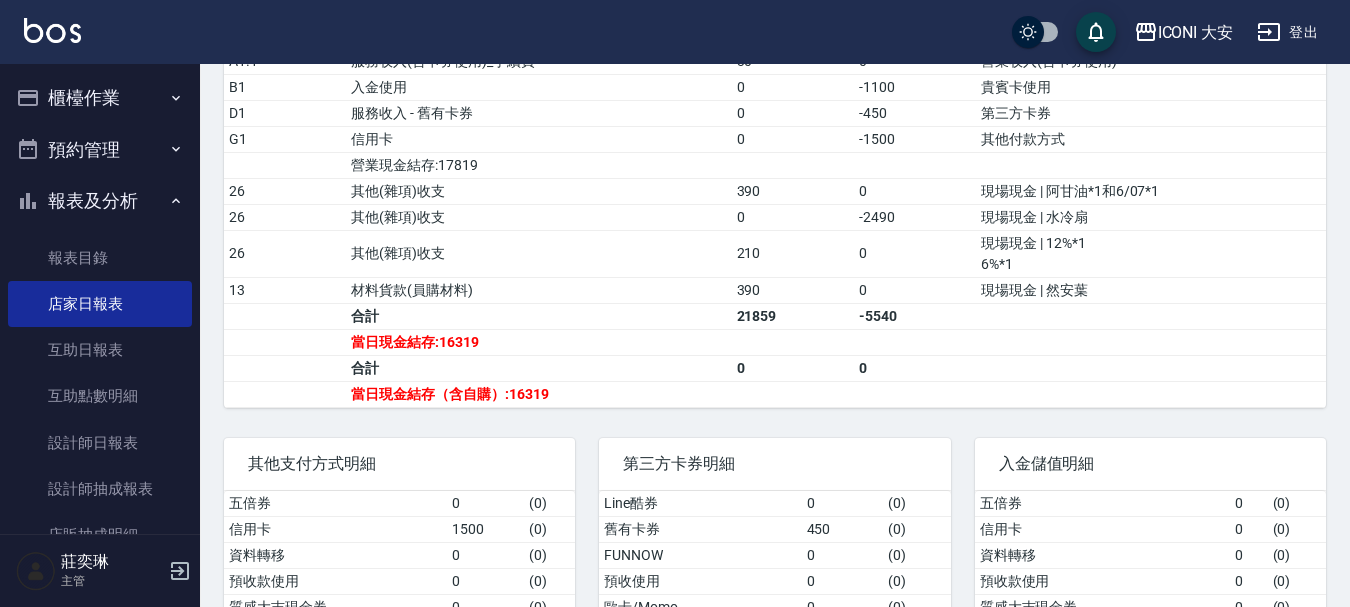 click on "櫃檯作業" at bounding box center (100, 98) 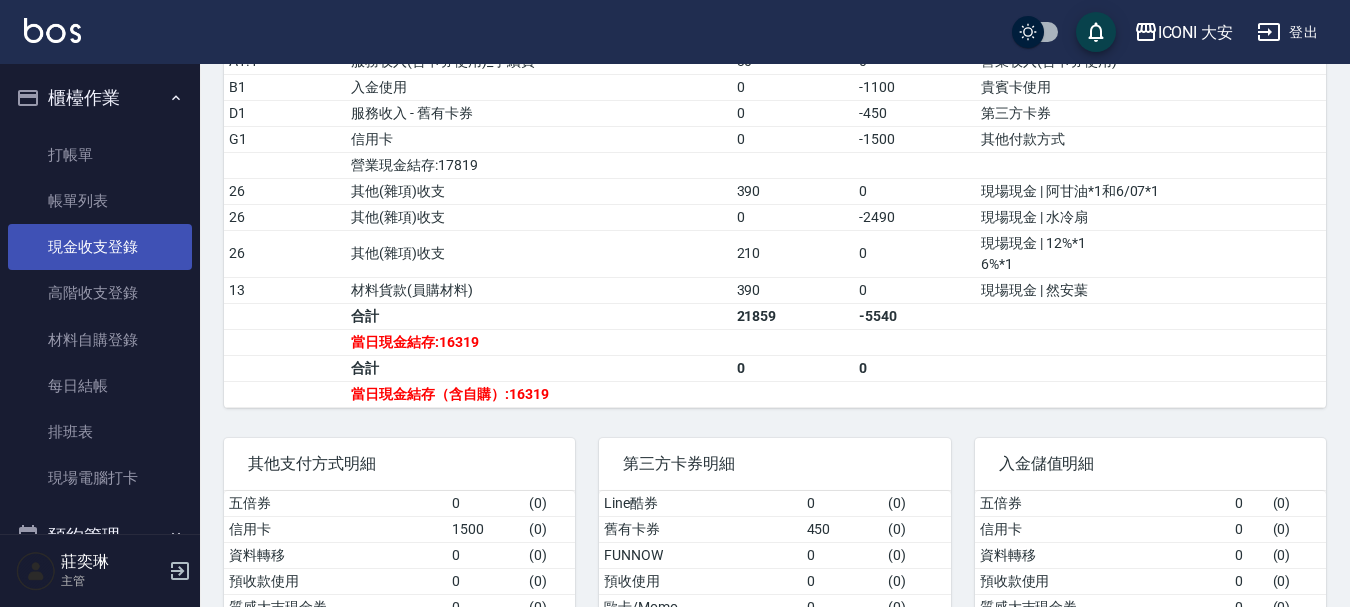 click on "現金收支登錄" at bounding box center [100, 247] 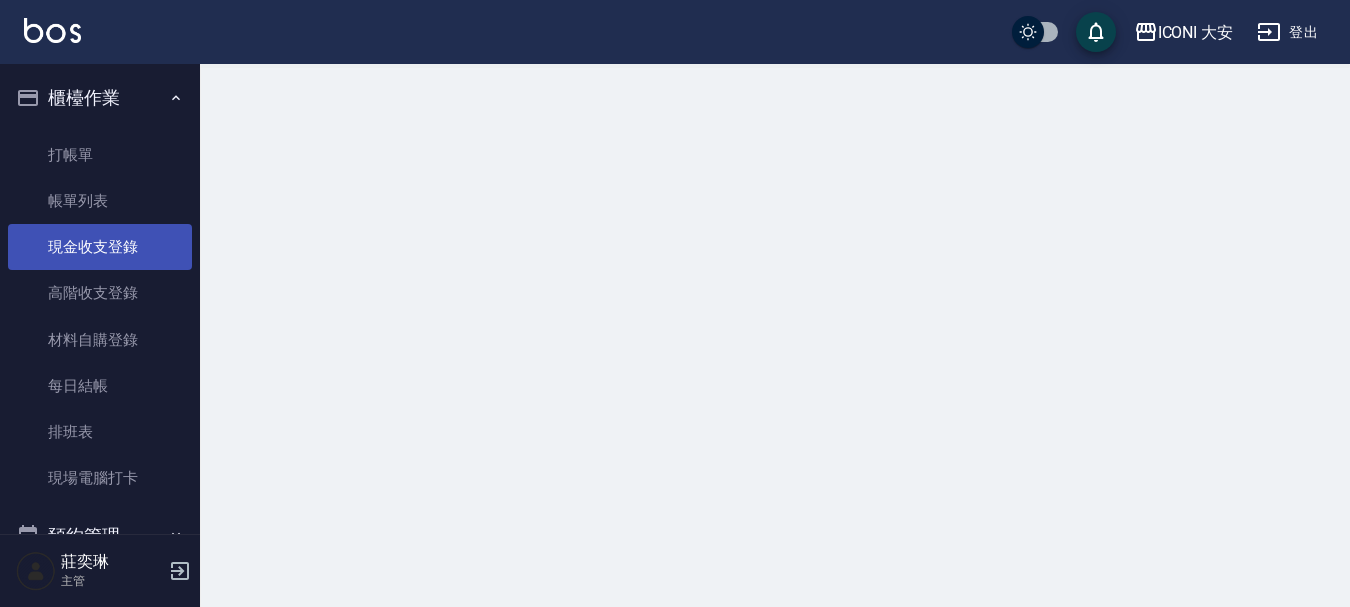 scroll, scrollTop: 0, scrollLeft: 0, axis: both 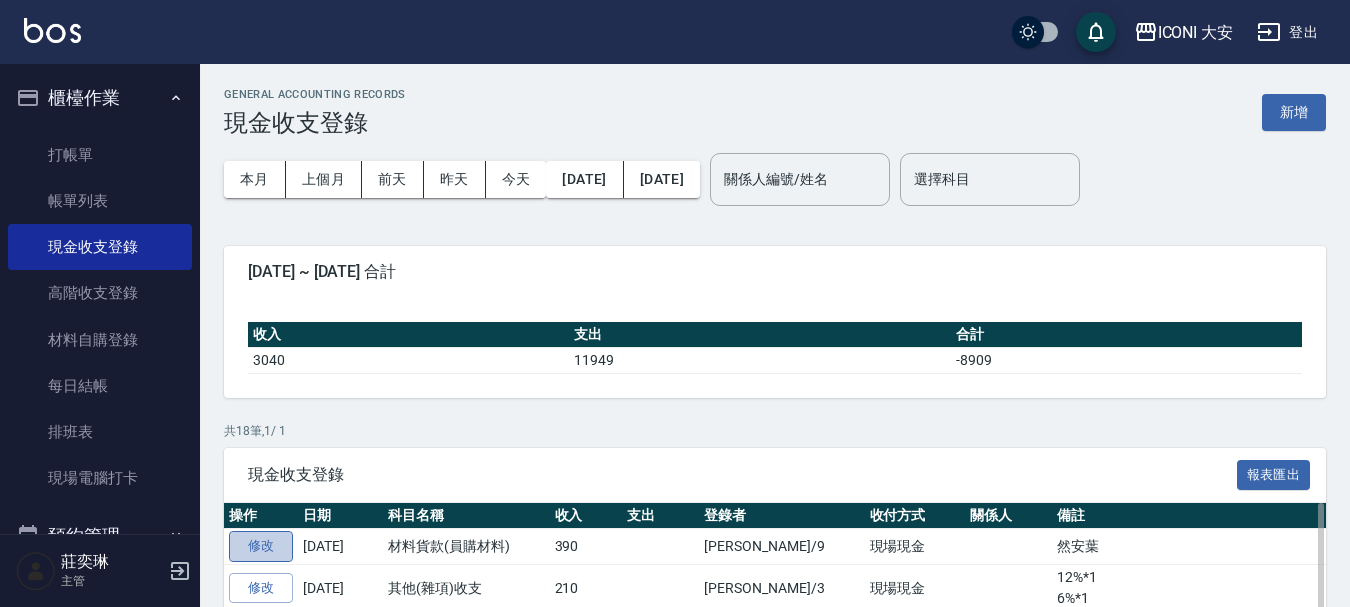 click on "修改" at bounding box center (261, 546) 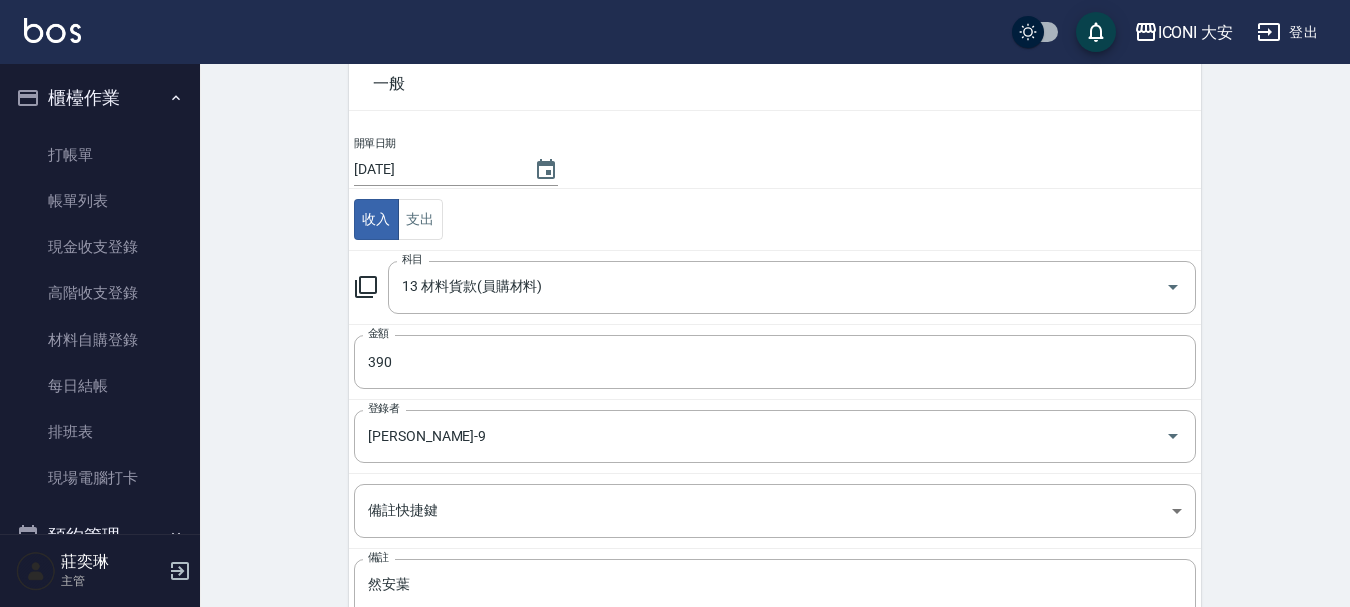 scroll, scrollTop: 252, scrollLeft: 0, axis: vertical 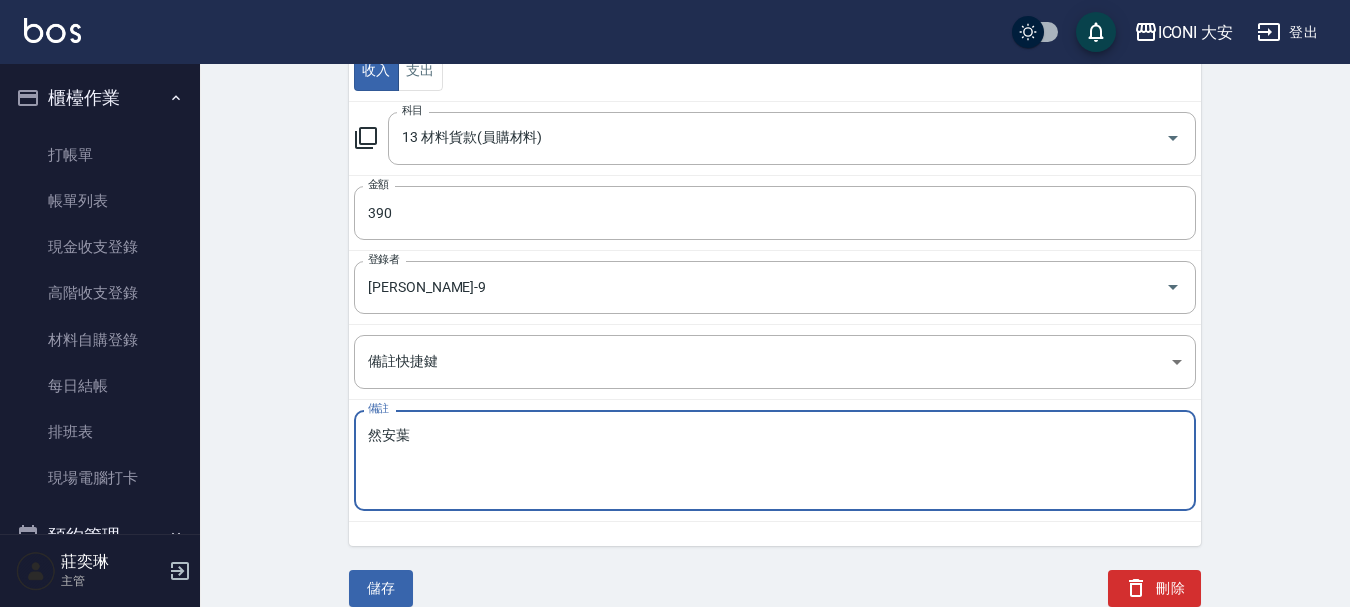 click on "然安葉" at bounding box center (775, 461) 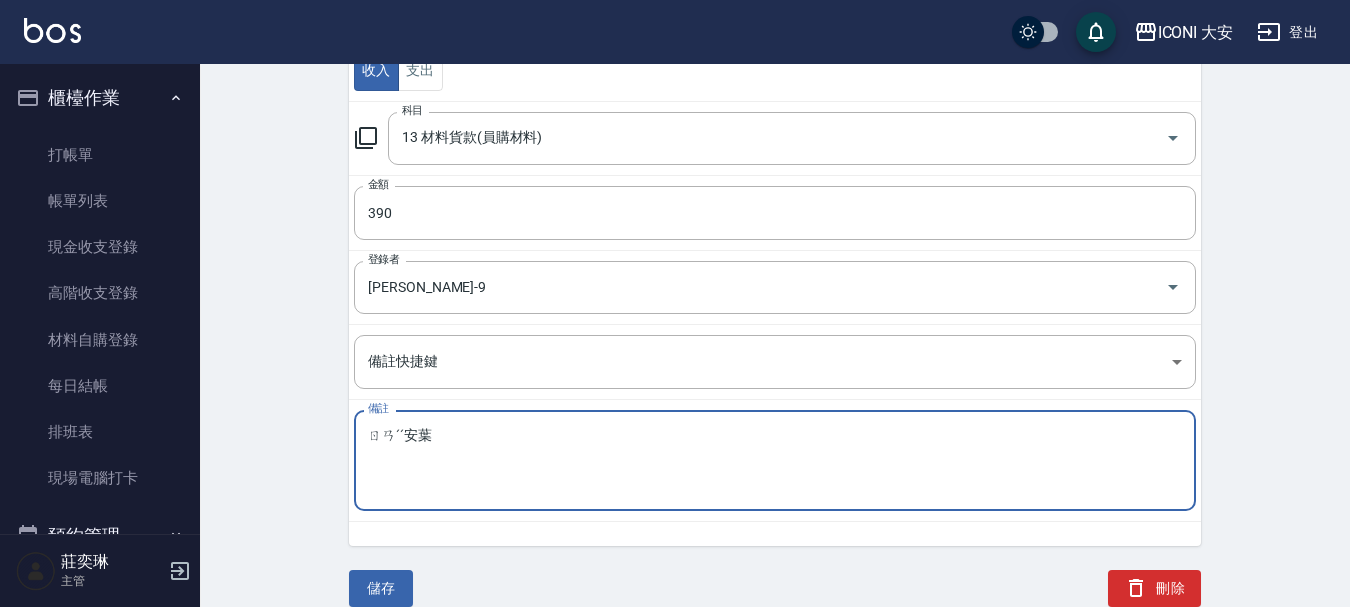 click on "ㄖㄢˊˊ安葉" at bounding box center [775, 461] 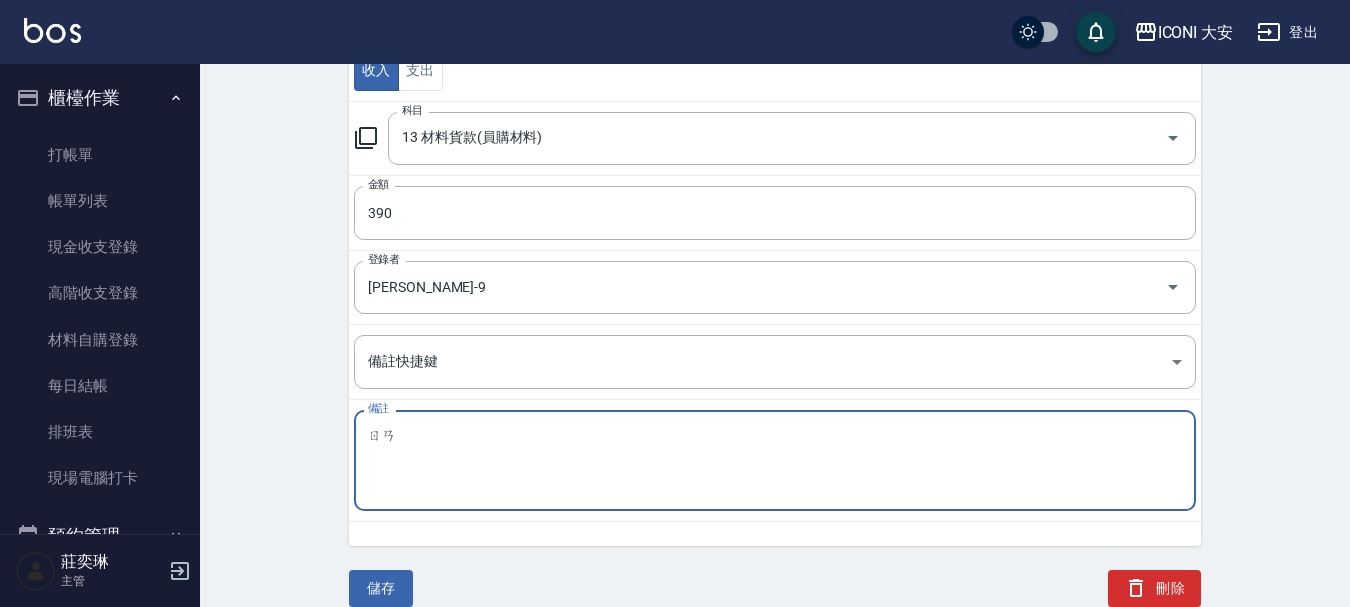 type on "ㄖ" 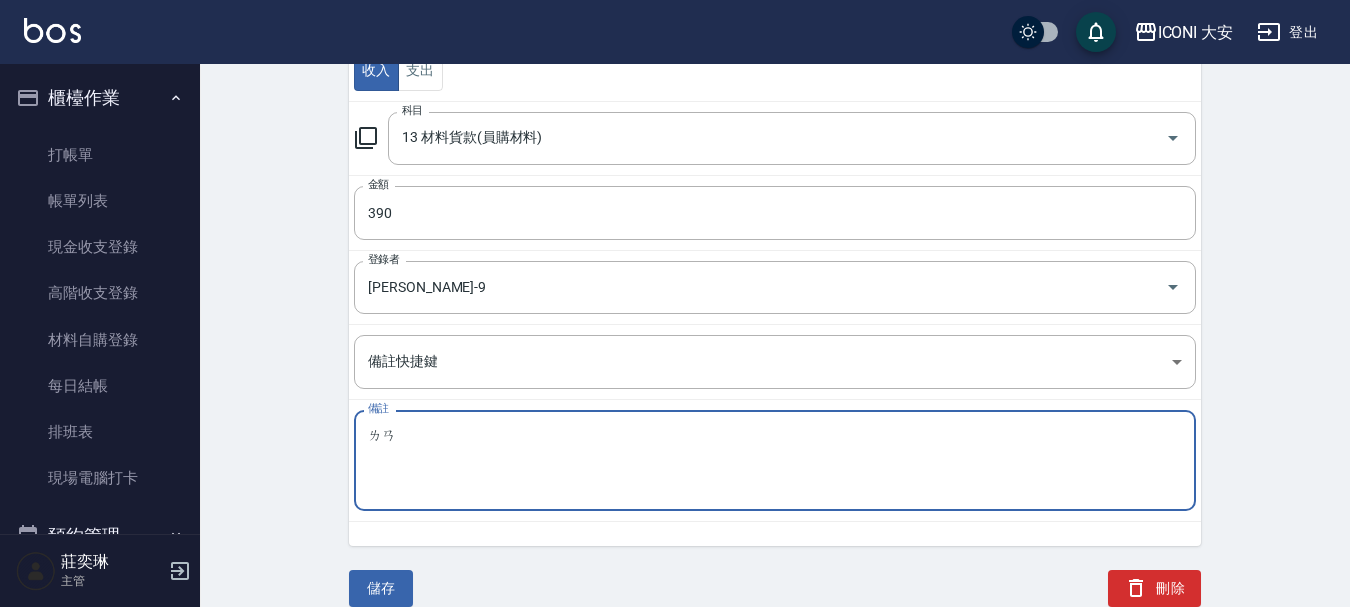 type on "覽" 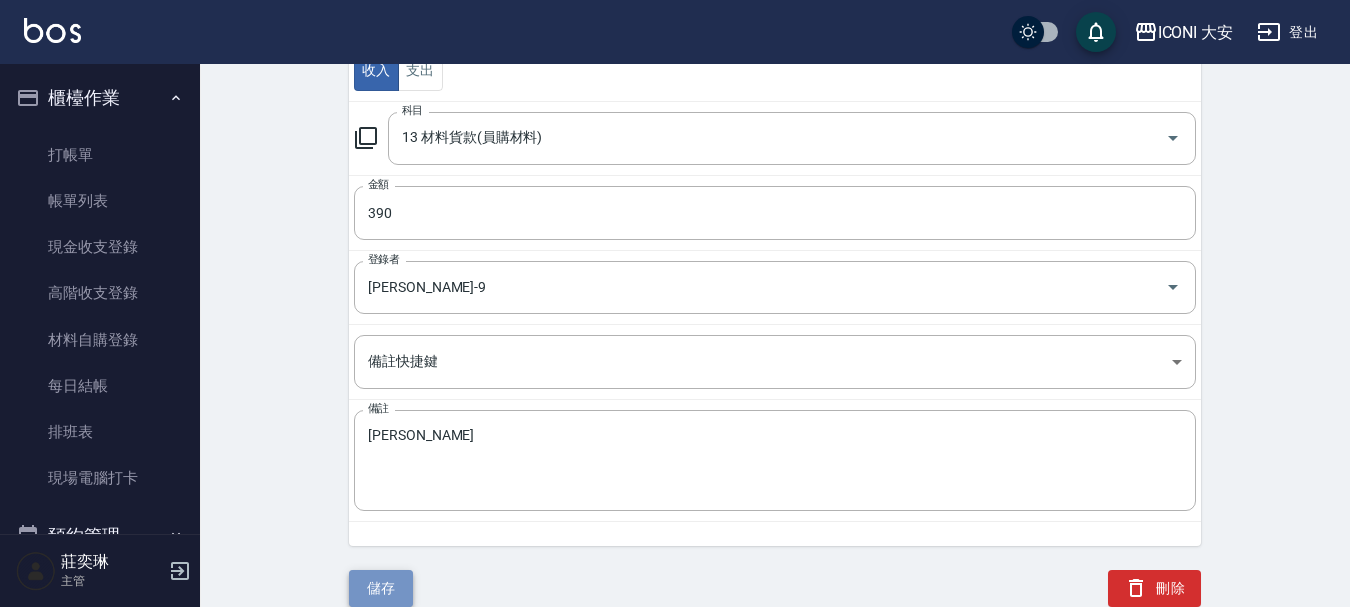 click on "儲存" at bounding box center (381, 588) 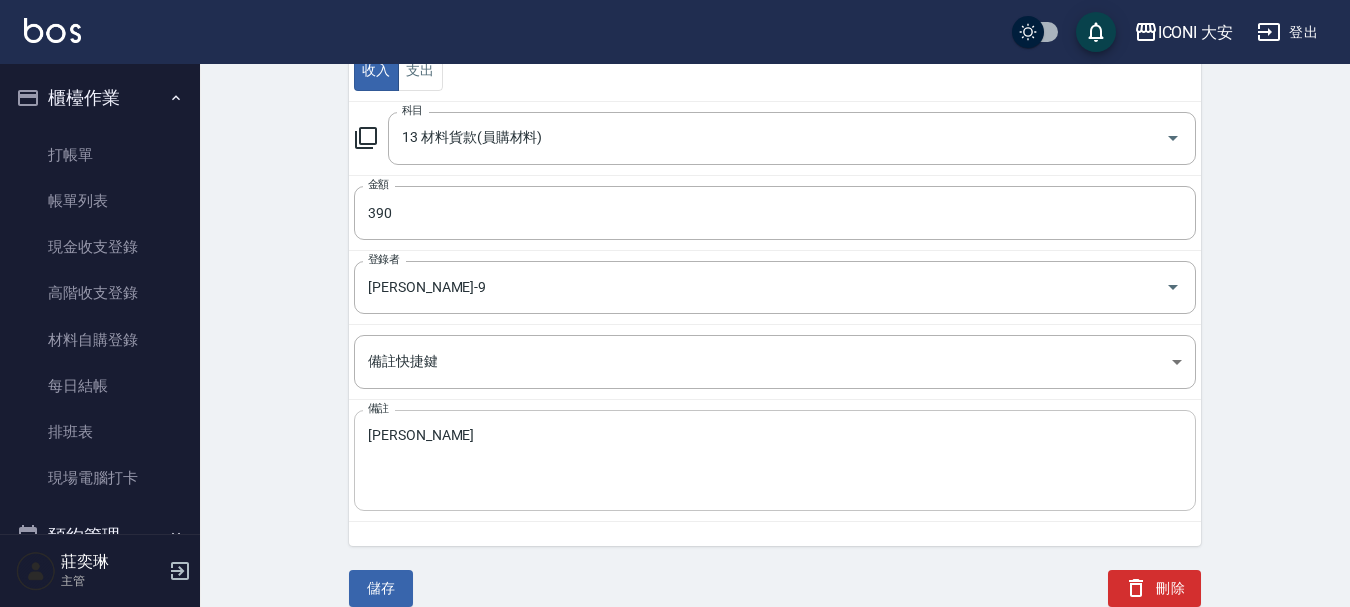 click on "蘭安葉葉" at bounding box center [775, 461] 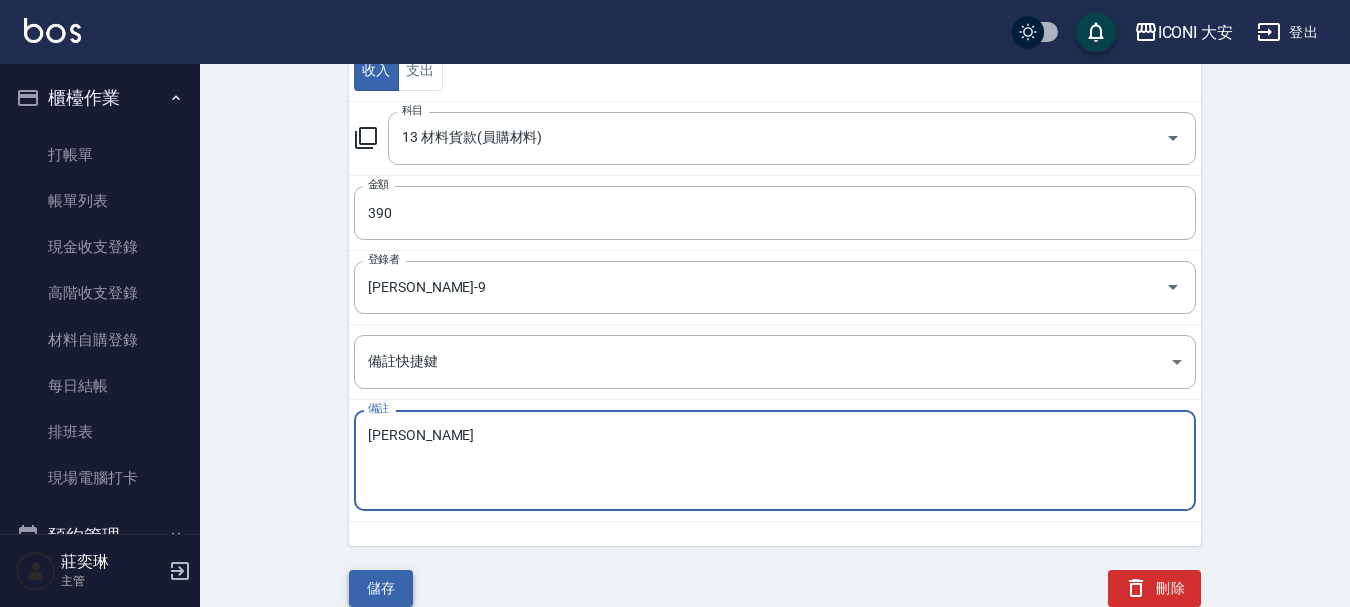 type on "蘭安葉" 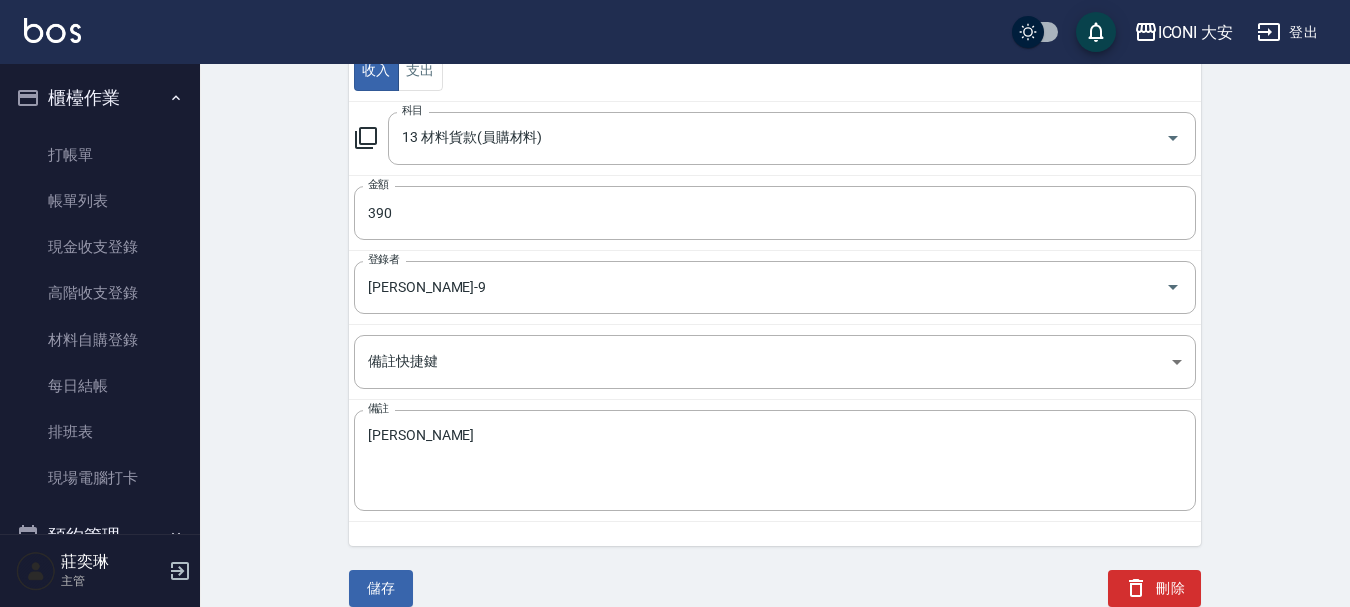 click on "ACCOUNTING RECORD DETAIL 收支紀錄詳細 一般 開單日期 2025/07/12 收入 支出 科目 13 材料貨款(員購材料) 科目 金額 390 金額 登錄者 陳姿琪-9 登錄者 備註快捷鍵 ​ 備註快捷鍵 備註 蘭安葉 x 備註 儲存 刪除" at bounding box center [775, 221] 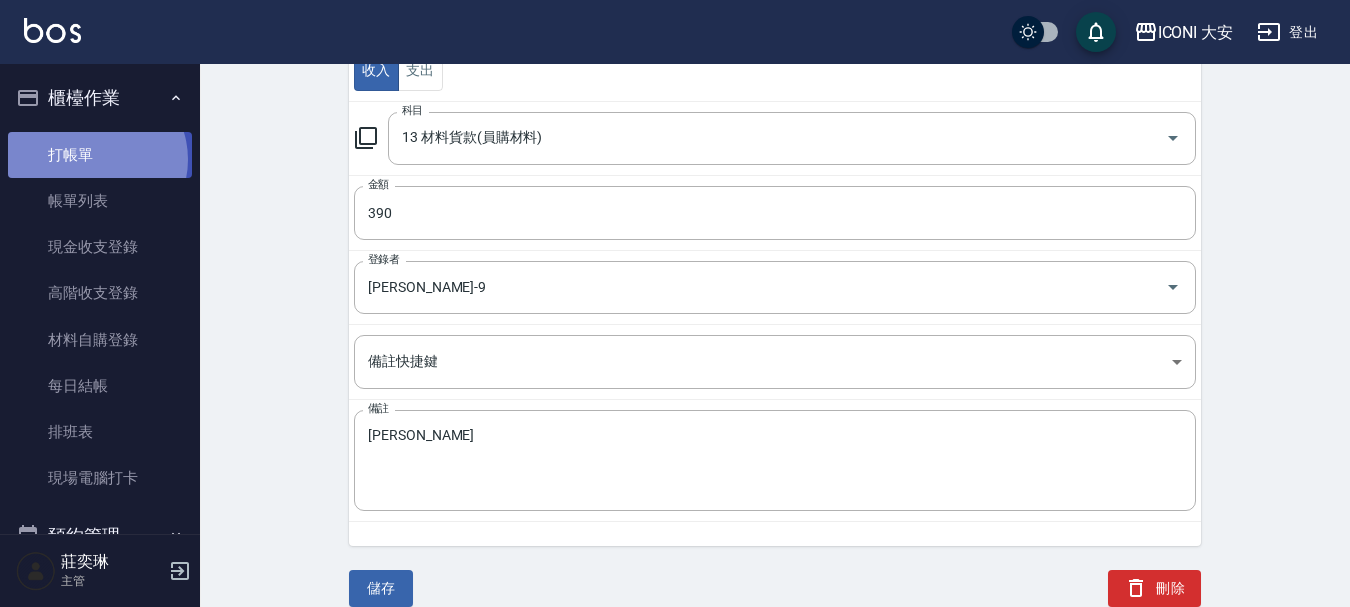 click on "打帳單" at bounding box center [100, 155] 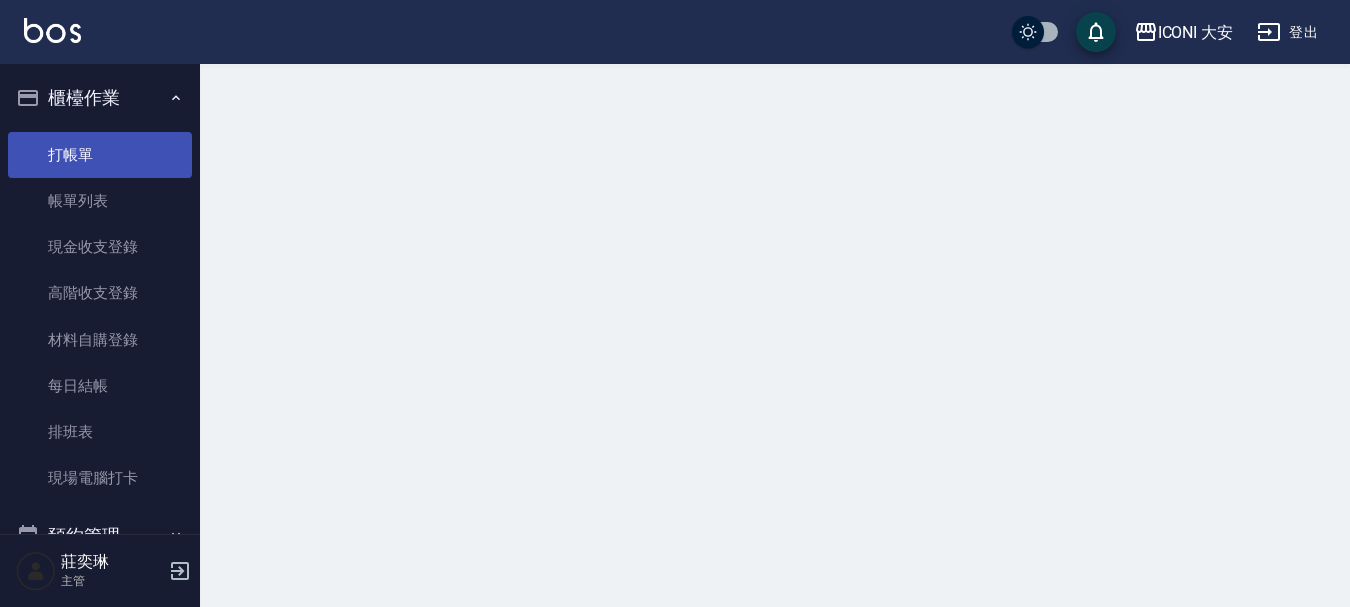 scroll, scrollTop: 0, scrollLeft: 0, axis: both 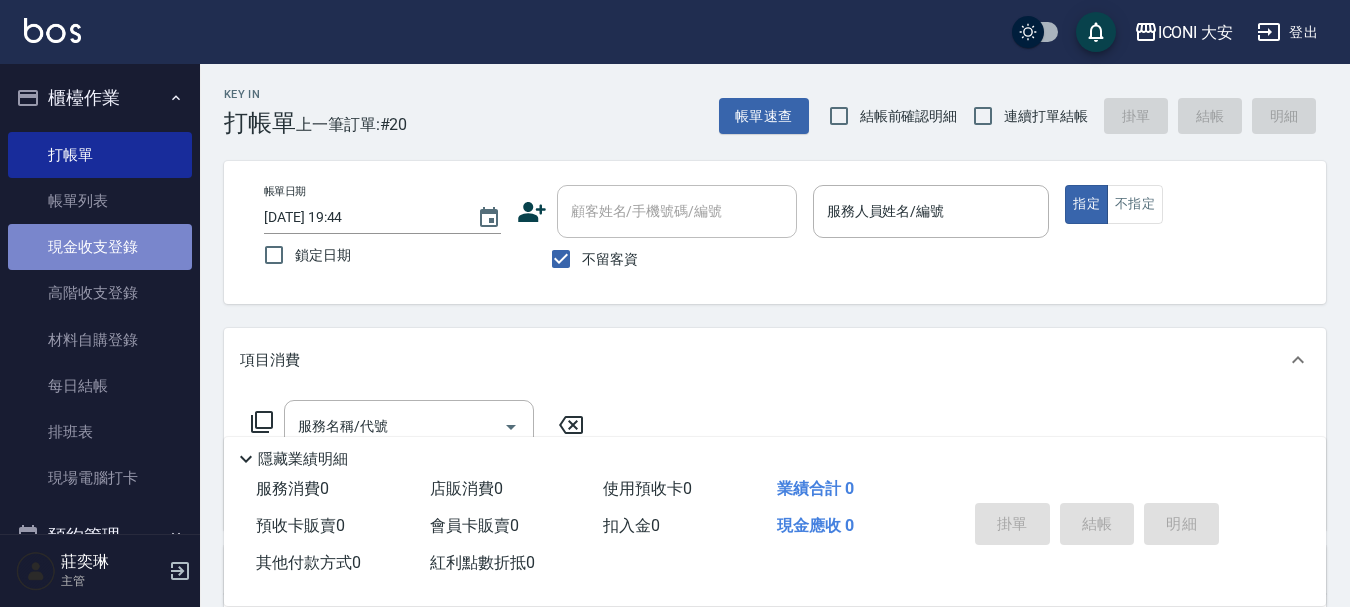 click on "現金收支登錄" at bounding box center [100, 247] 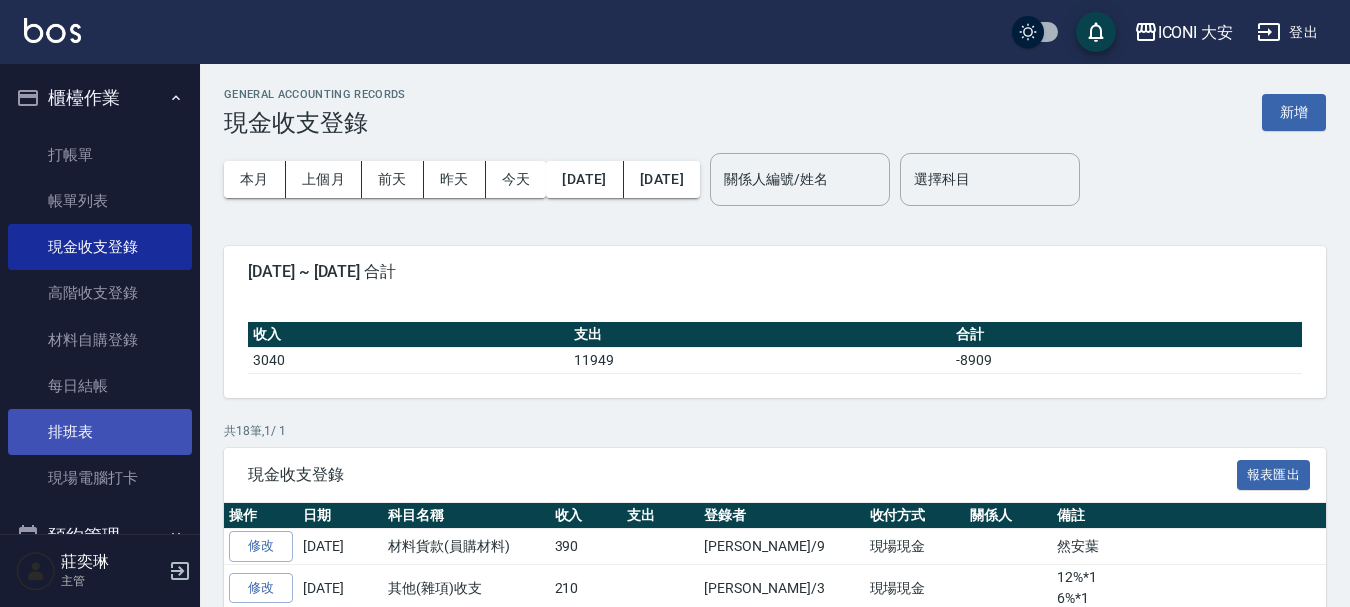 scroll, scrollTop: 400, scrollLeft: 0, axis: vertical 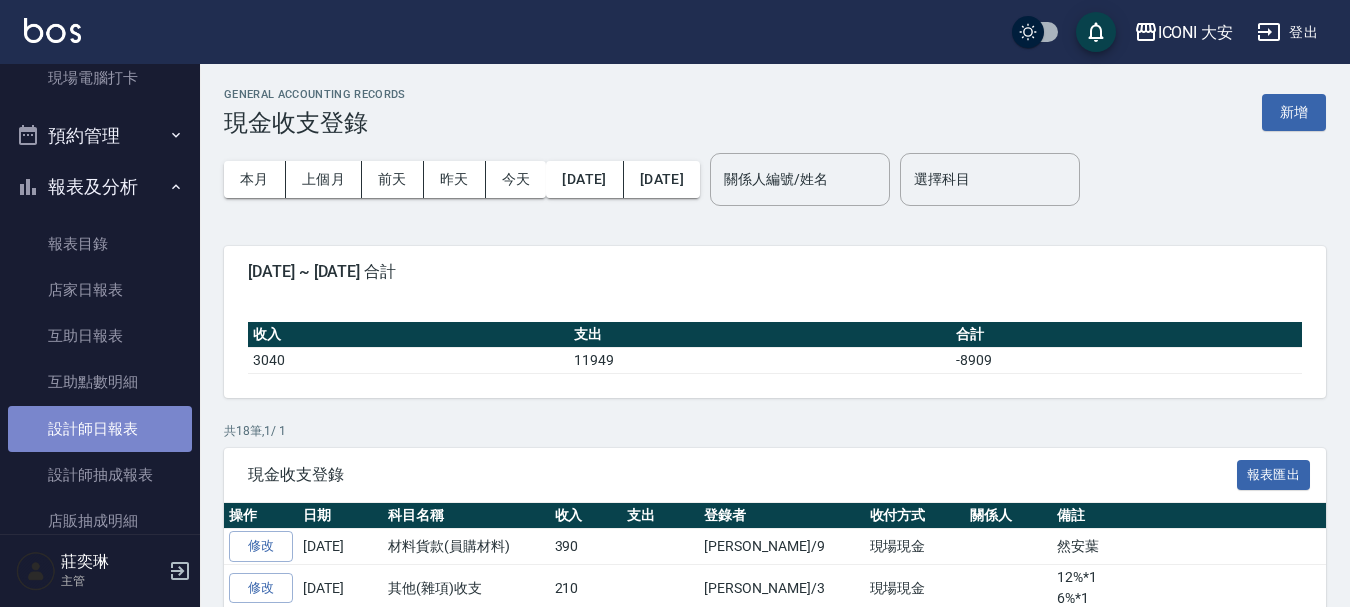 click on "設計師日報表" at bounding box center (100, 429) 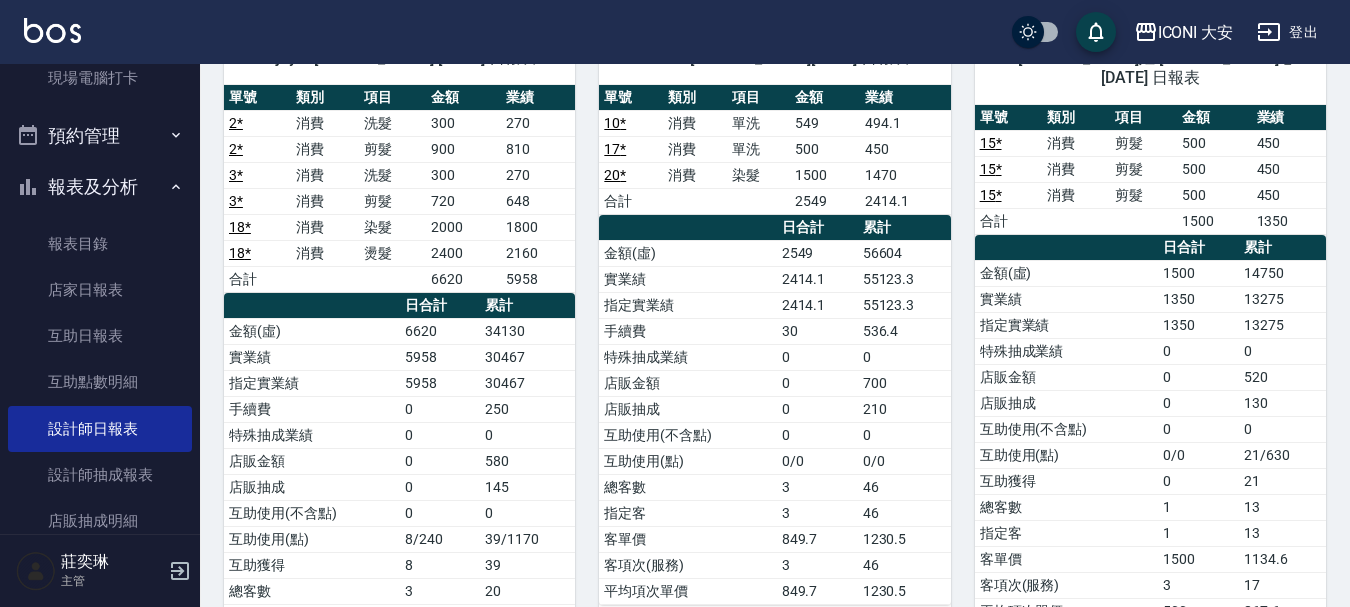 scroll, scrollTop: 0, scrollLeft: 0, axis: both 